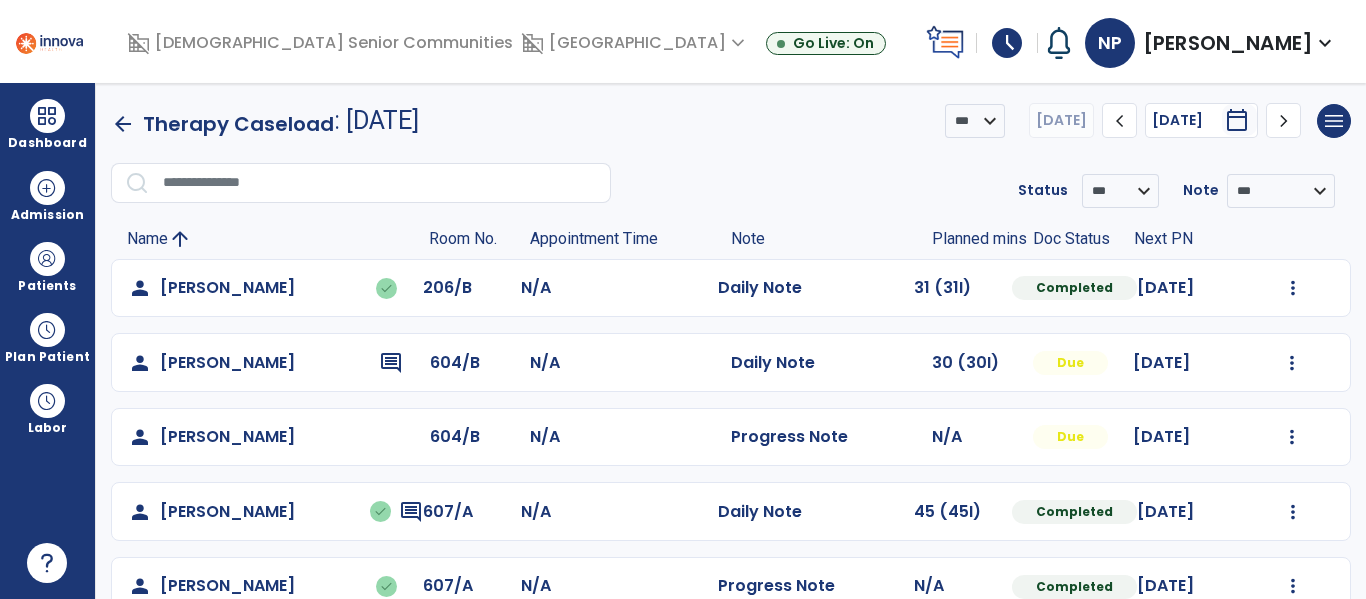scroll, scrollTop: 0, scrollLeft: 0, axis: both 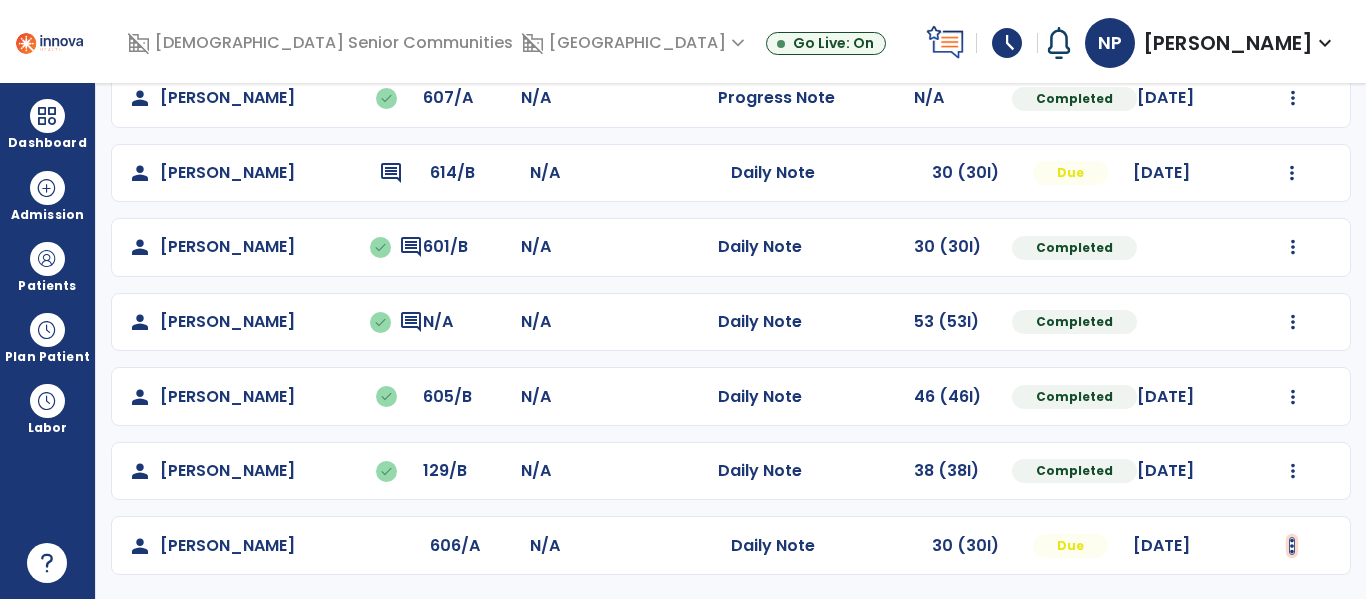 click at bounding box center [1293, -200] 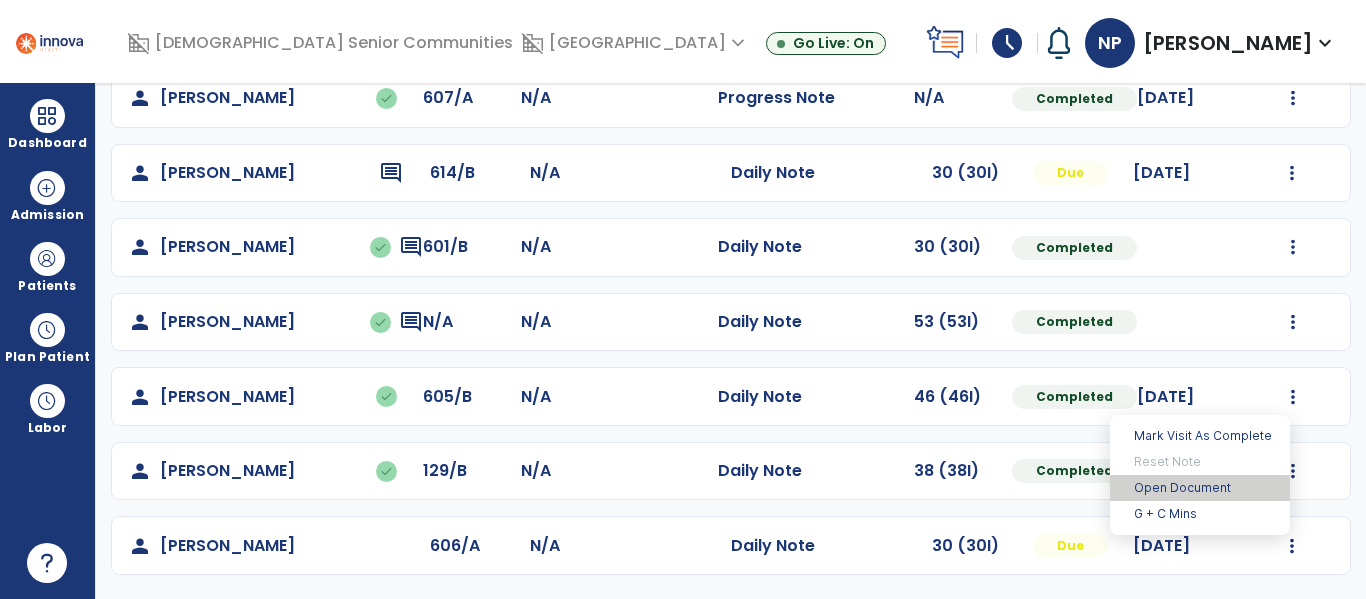 click on "Open Document" at bounding box center (1200, 488) 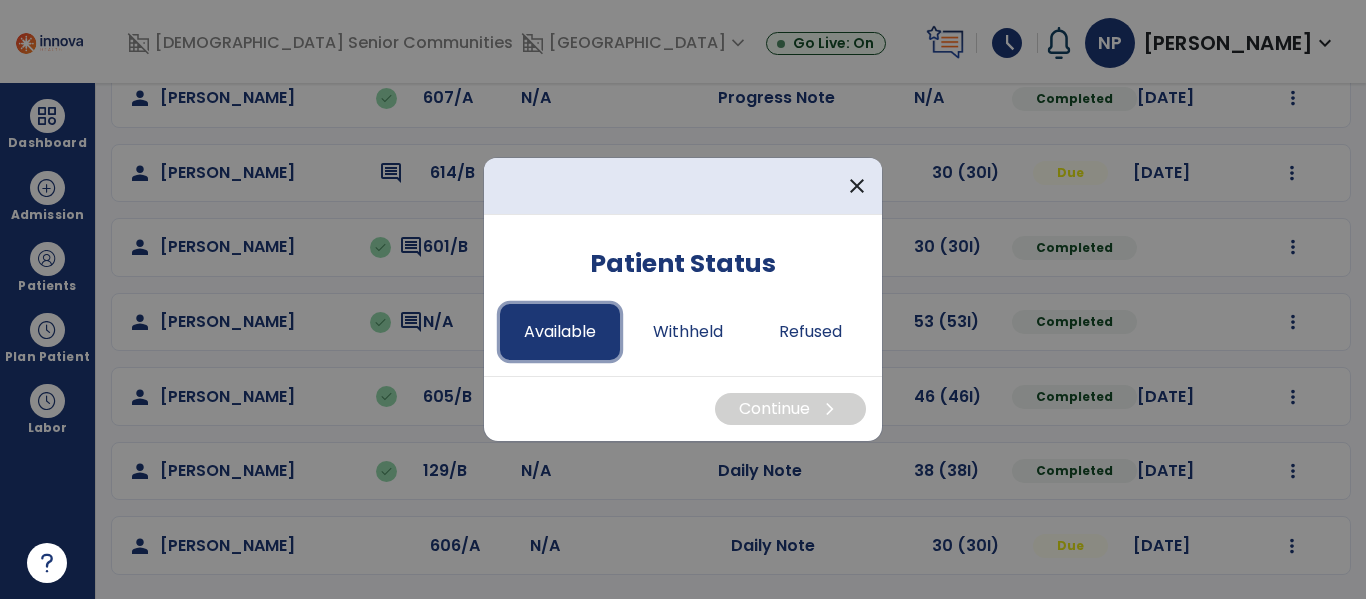 click on "Available" at bounding box center [560, 332] 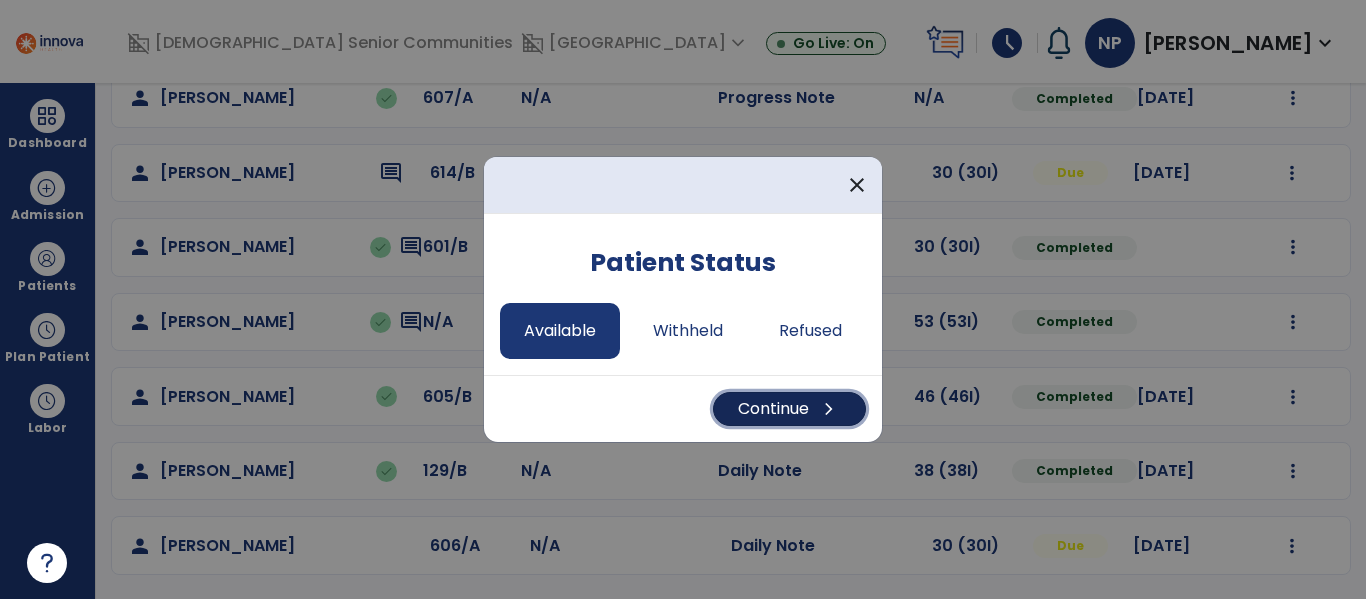 click on "Continue   chevron_right" at bounding box center (789, 409) 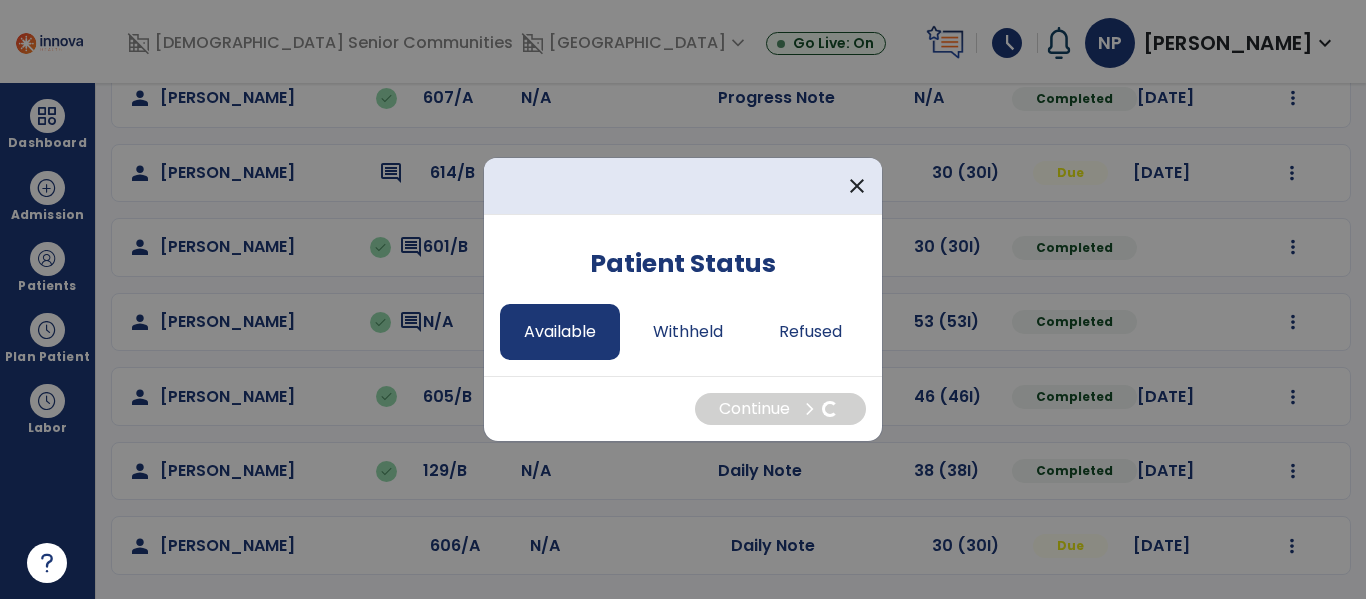 select on "*" 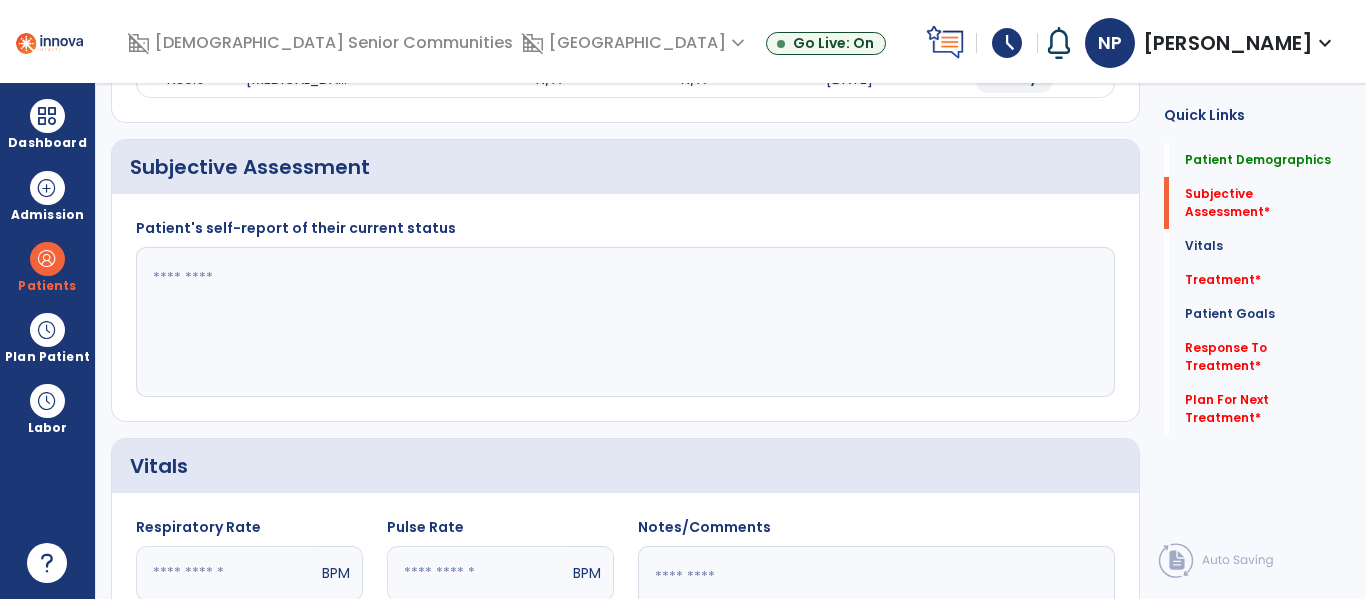 click 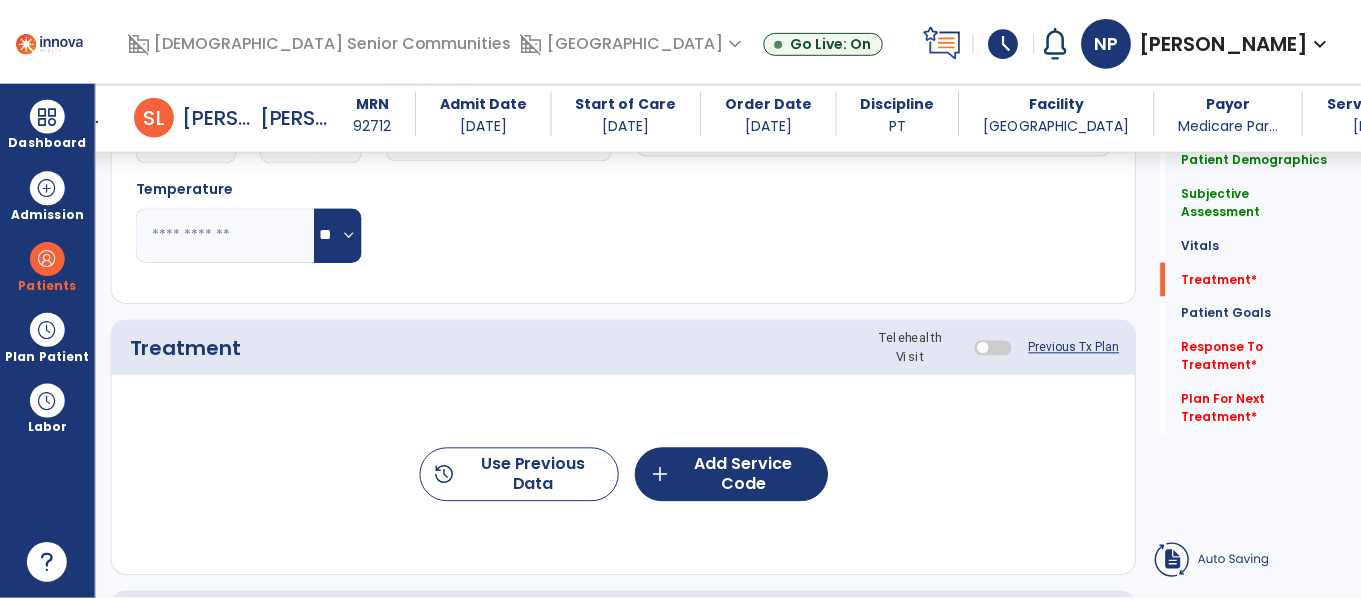 scroll, scrollTop: 1070, scrollLeft: 0, axis: vertical 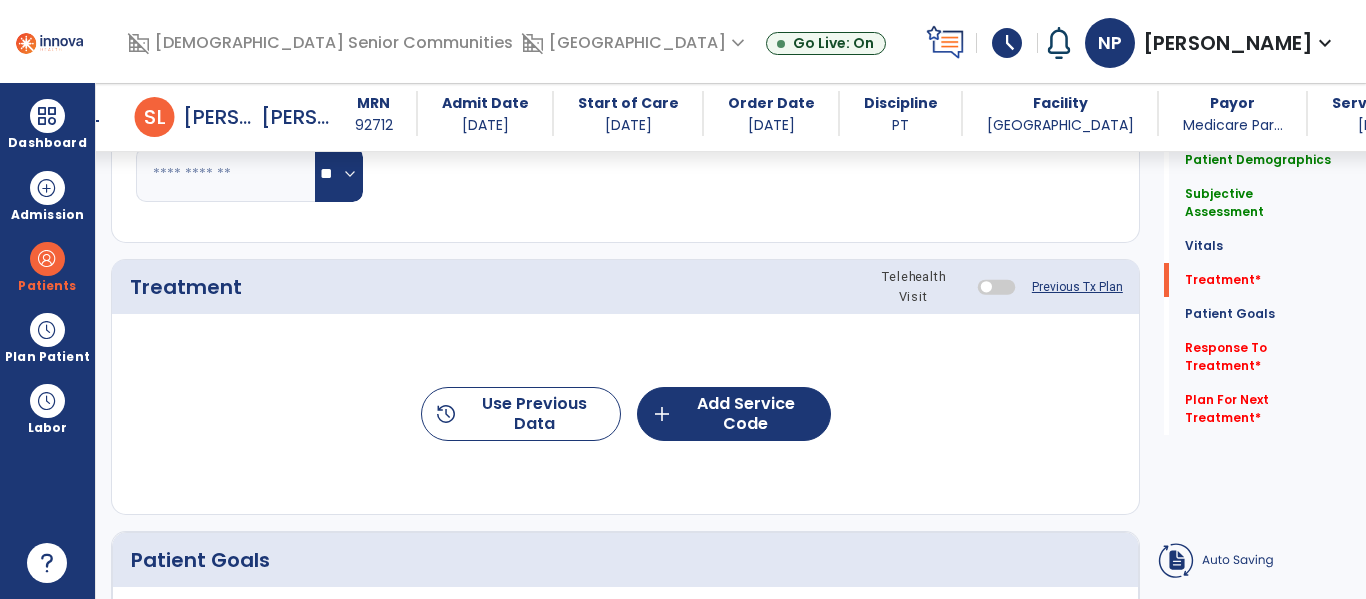type on "**********" 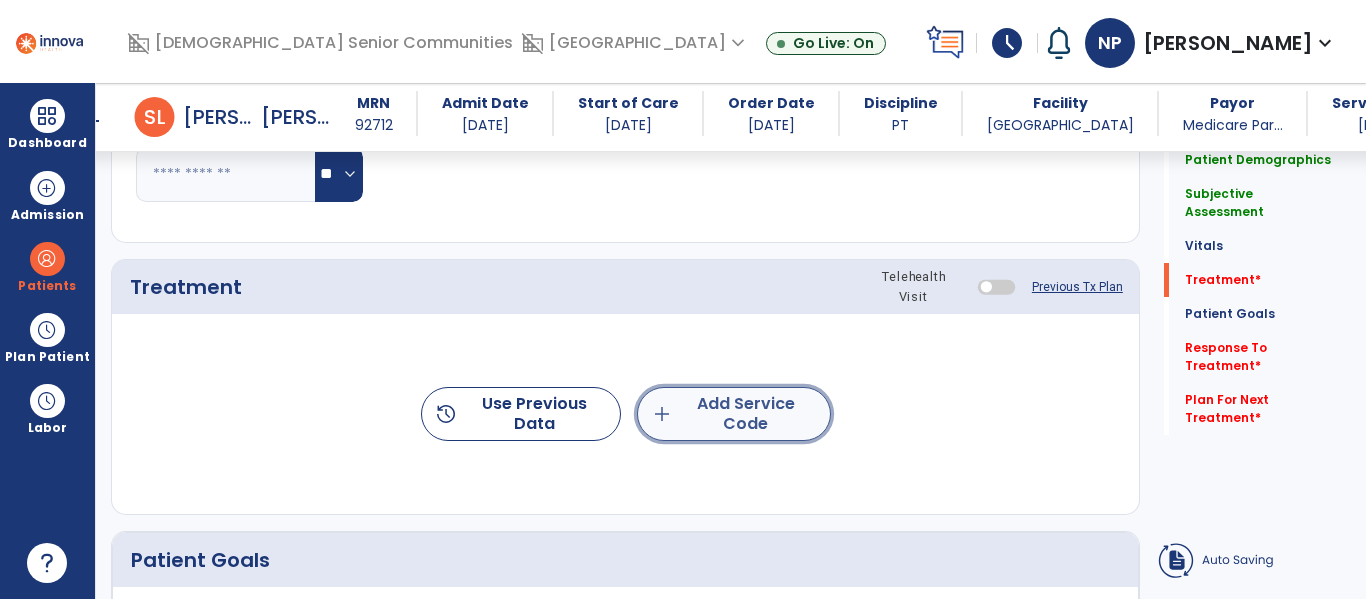 click on "add  Add Service Code" 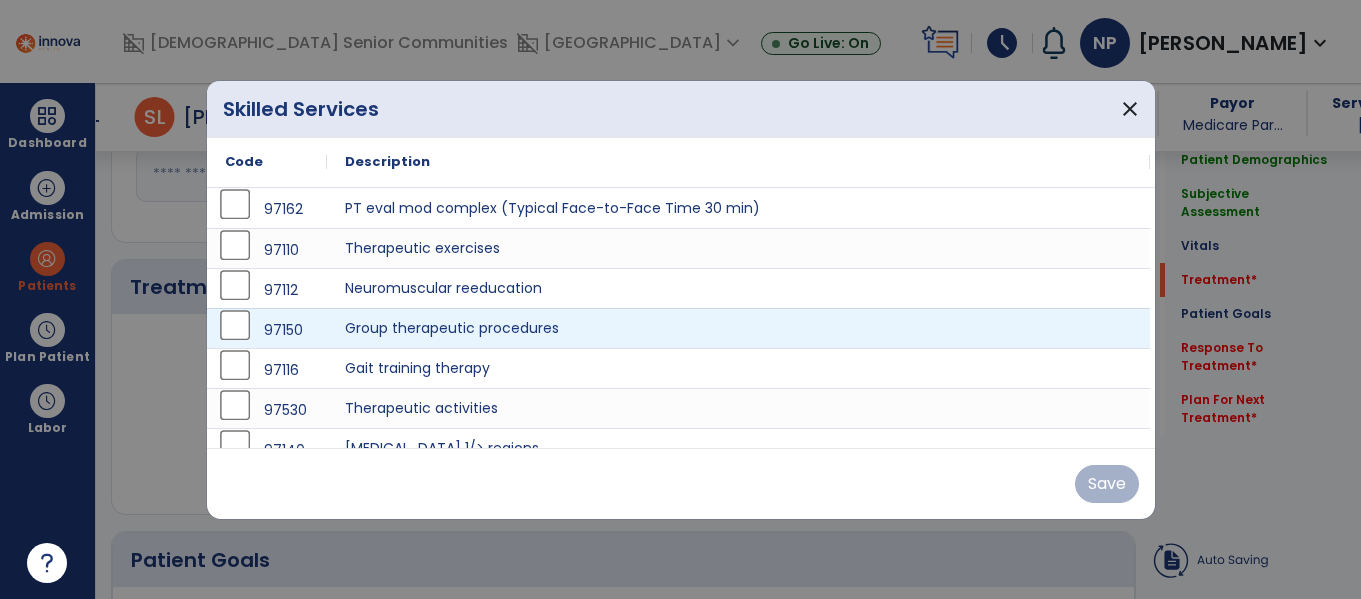 scroll, scrollTop: 1070, scrollLeft: 0, axis: vertical 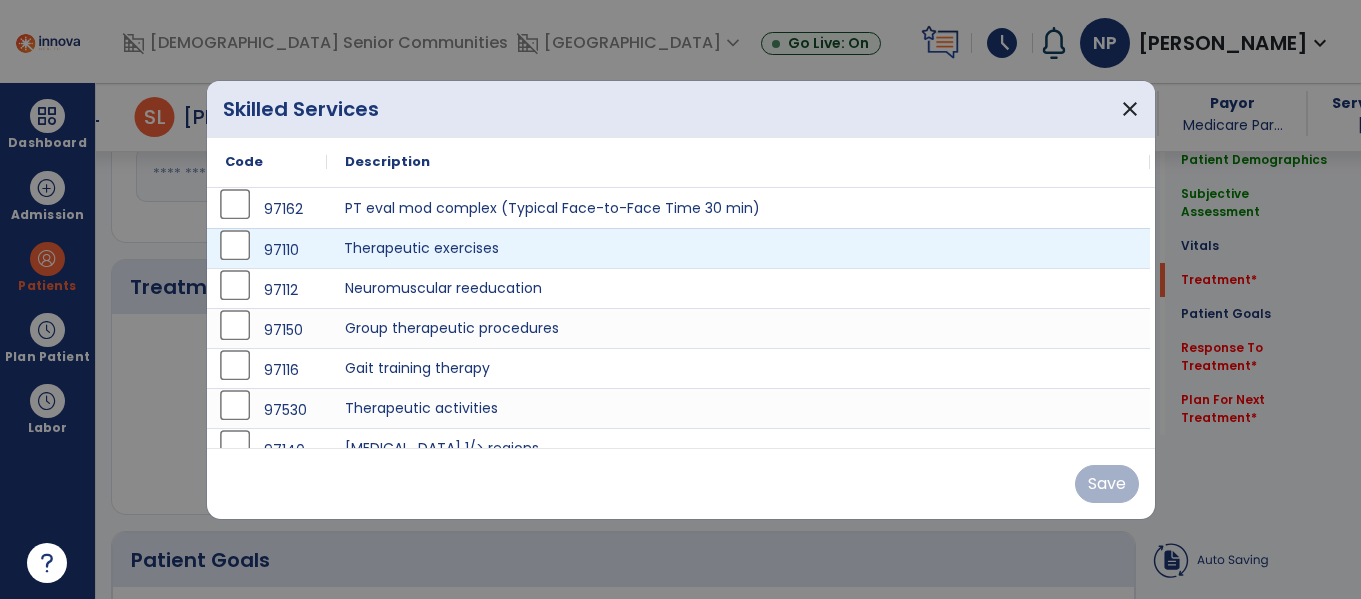 click on "Therapeutic exercises" at bounding box center [738, 248] 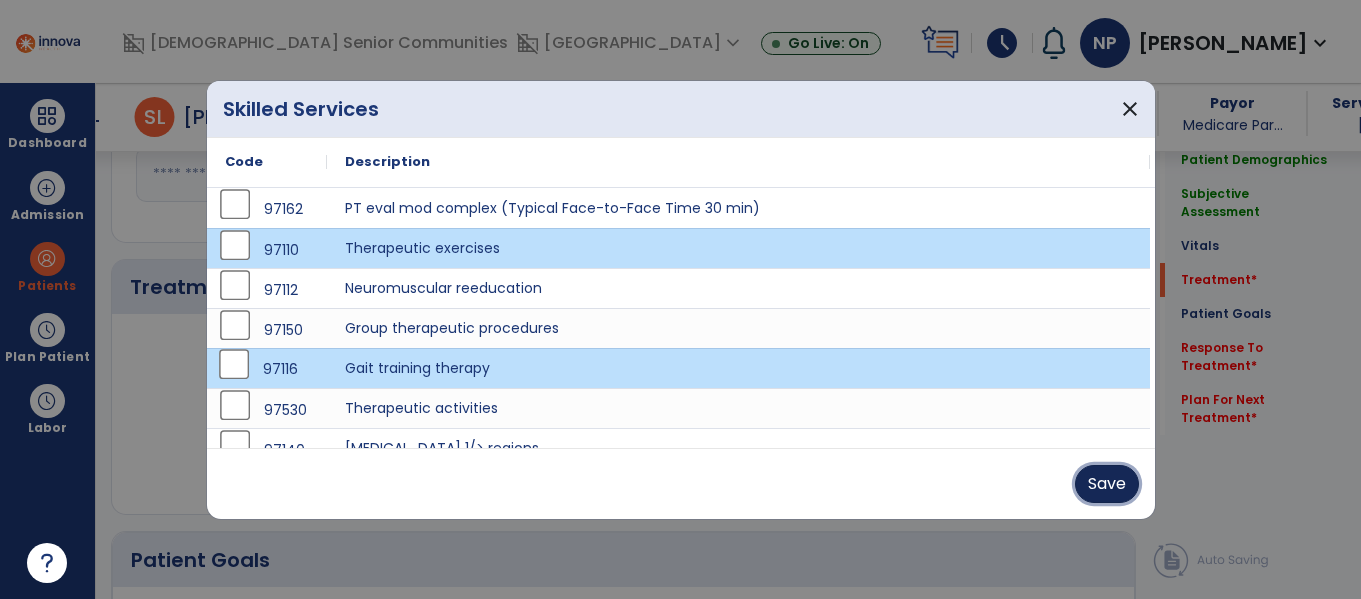 click on "Save" at bounding box center [1107, 484] 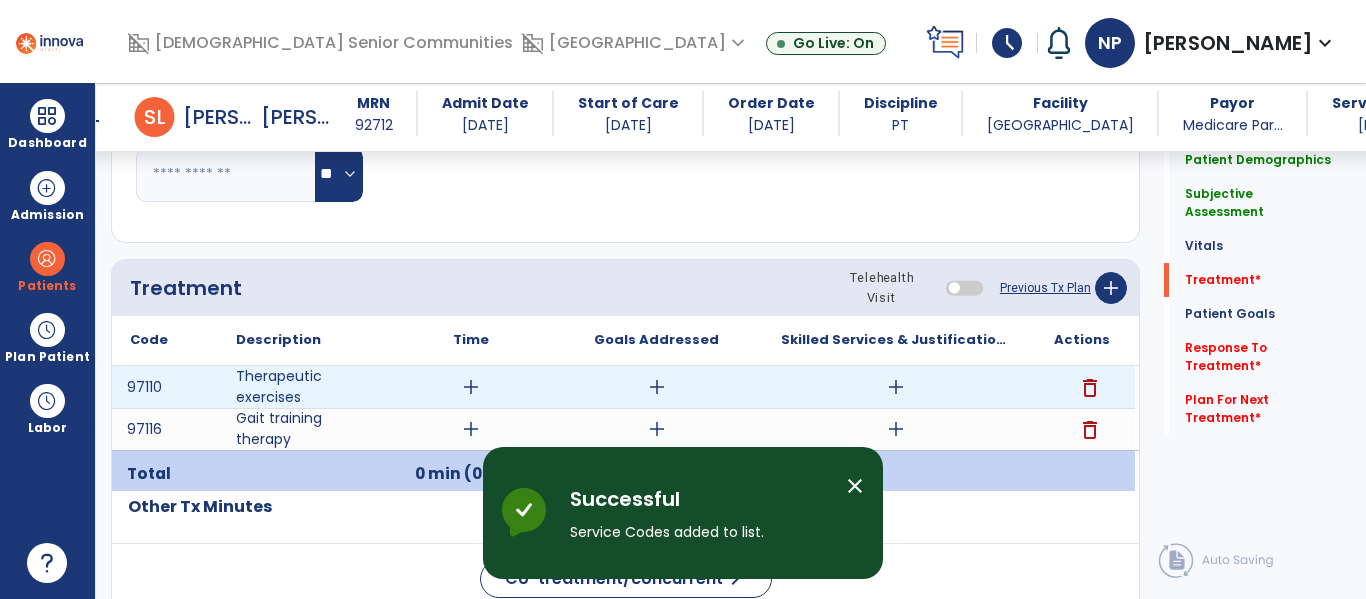click on "add" at bounding box center (471, 387) 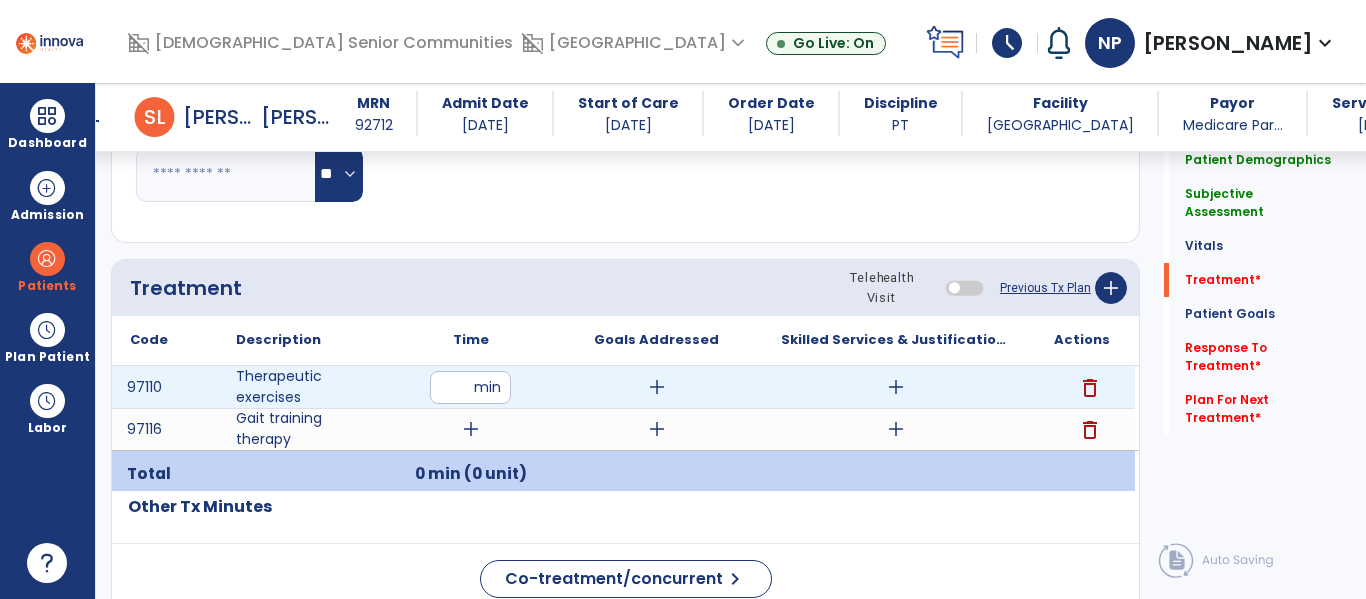 type on "**" 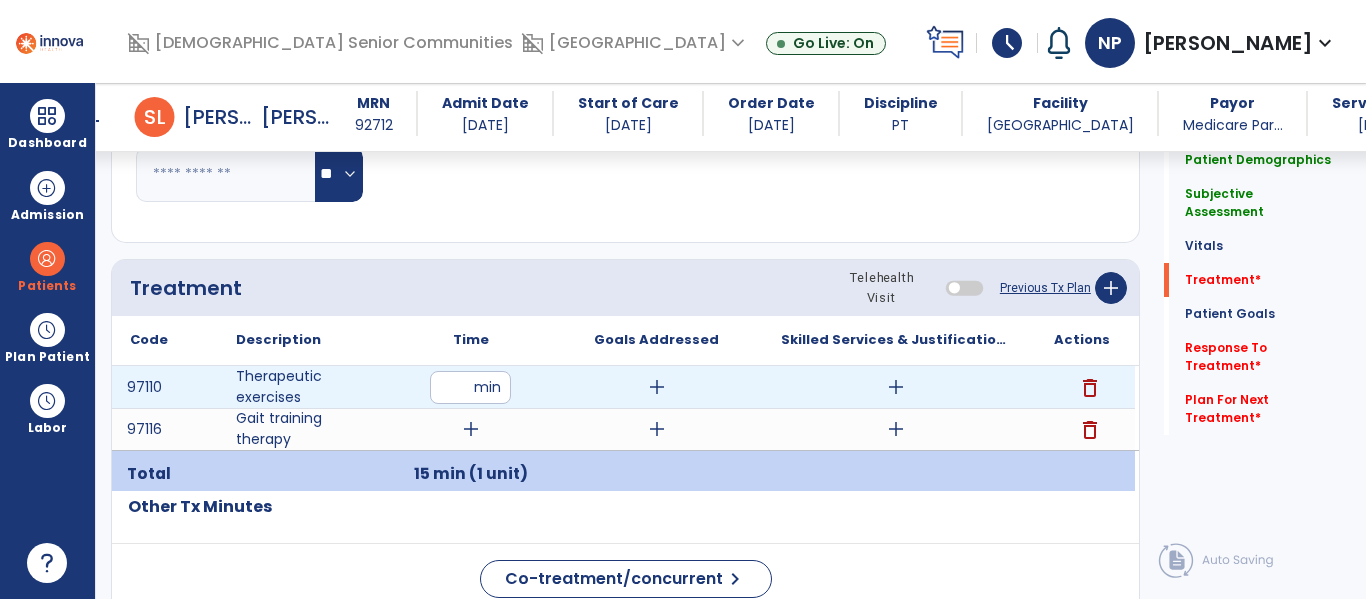 click on "add" at bounding box center (896, 387) 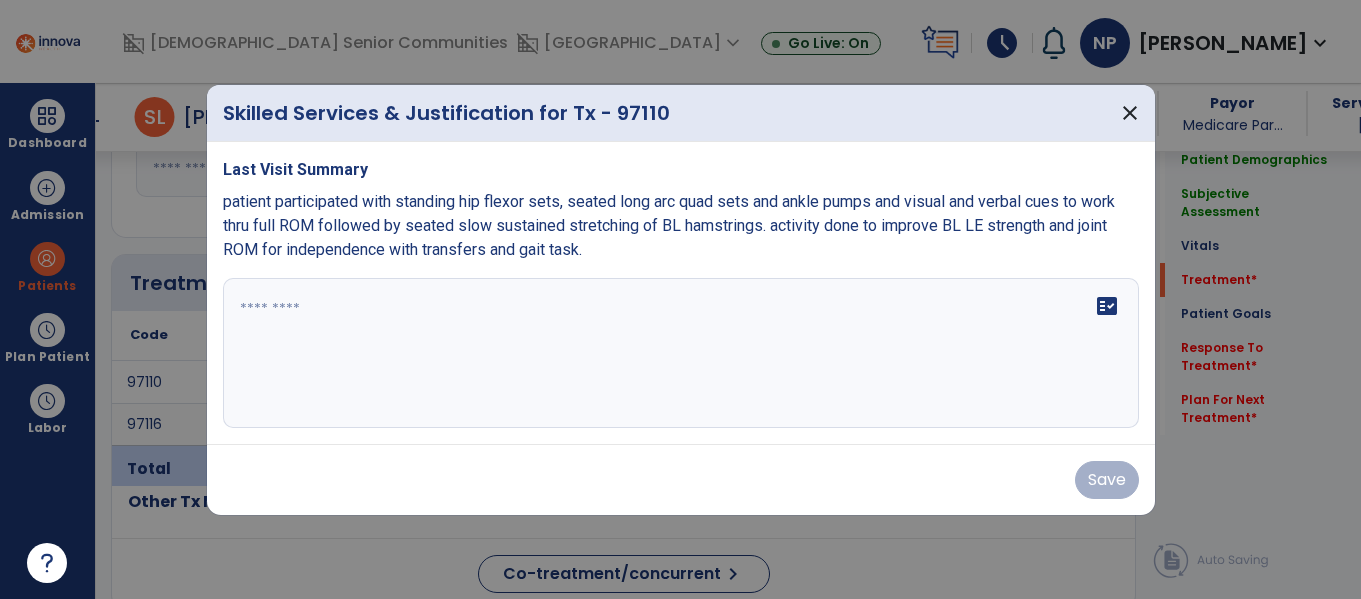 scroll, scrollTop: 1070, scrollLeft: 0, axis: vertical 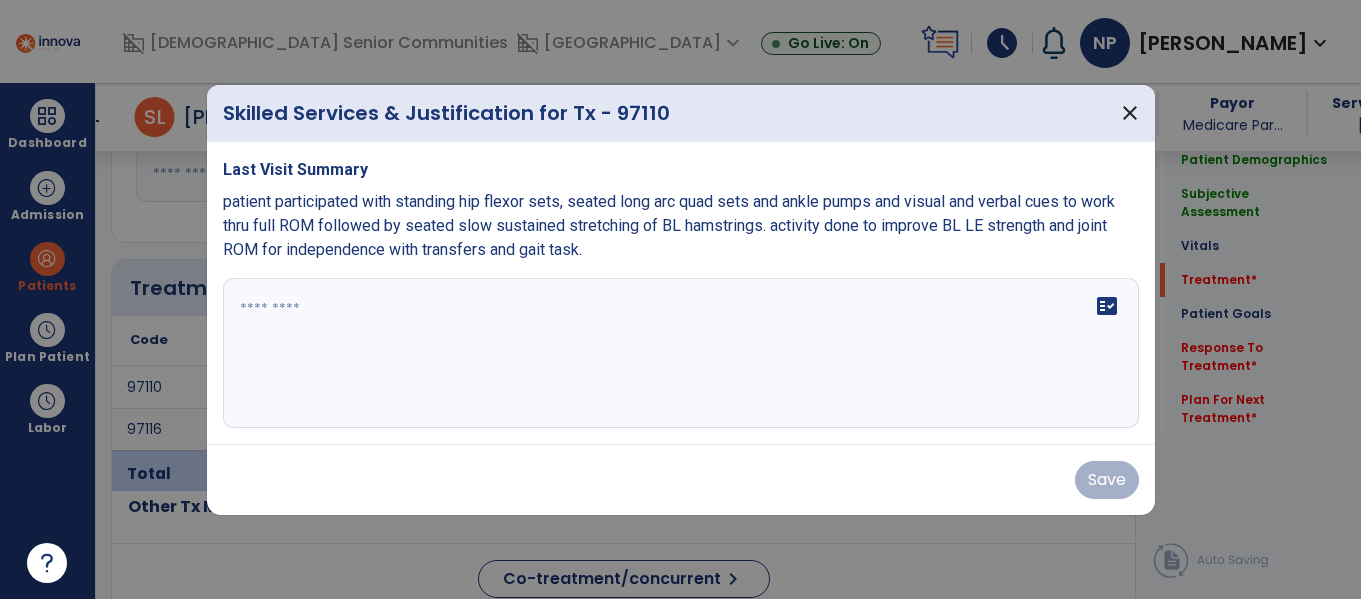click on "fact_check" at bounding box center [681, 353] 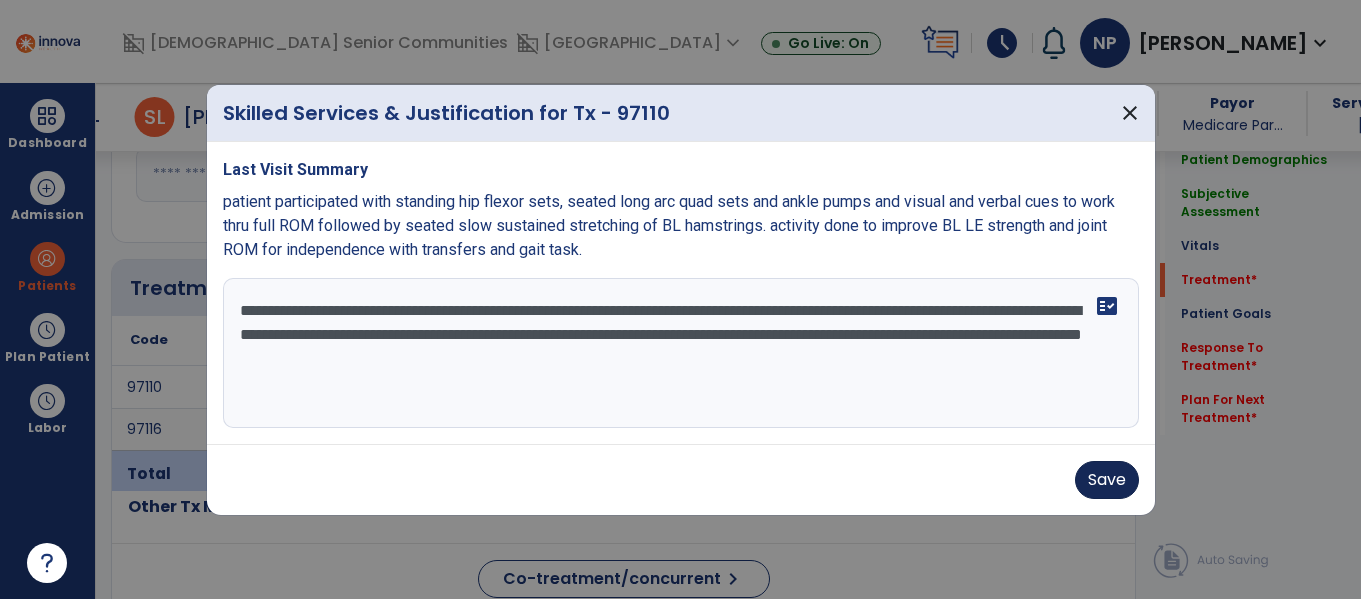 type on "**********" 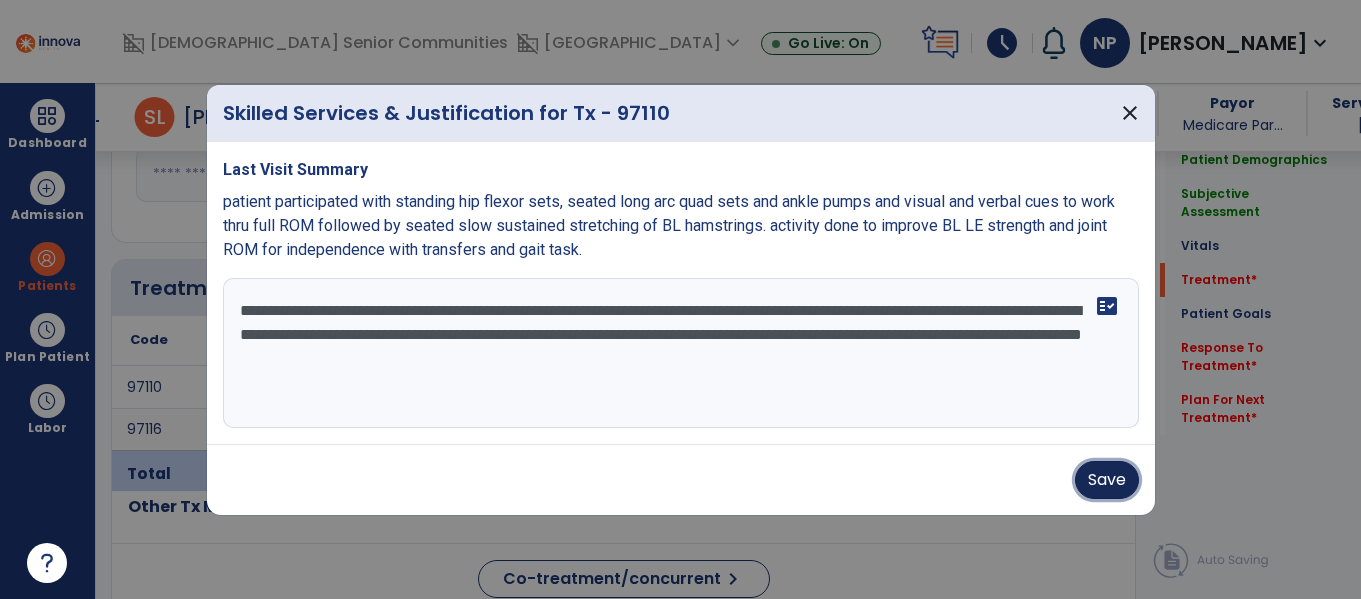 click on "Save" at bounding box center [1107, 480] 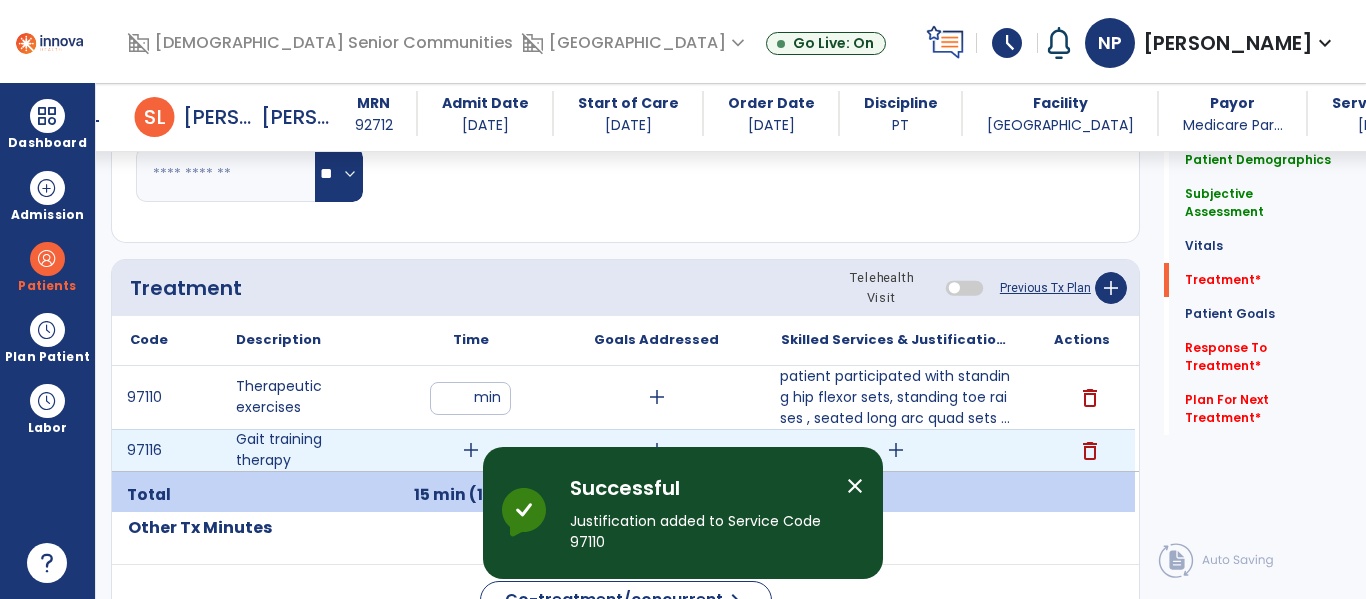 click on "add" at bounding box center (471, 450) 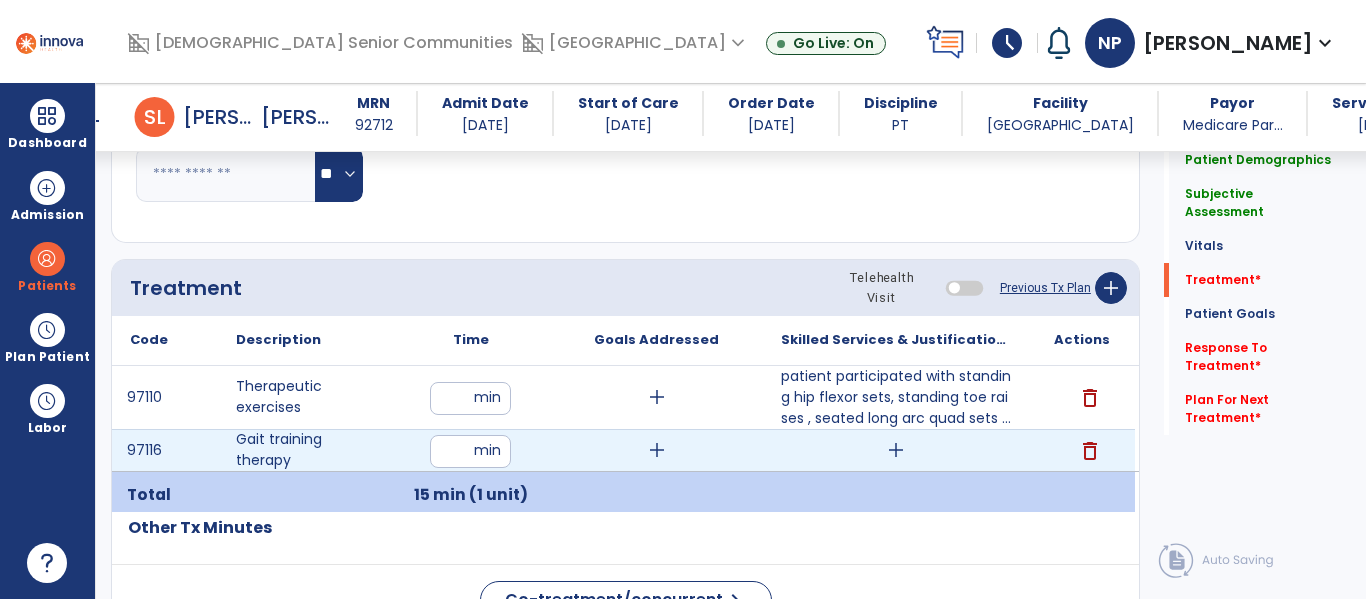 type on "**" 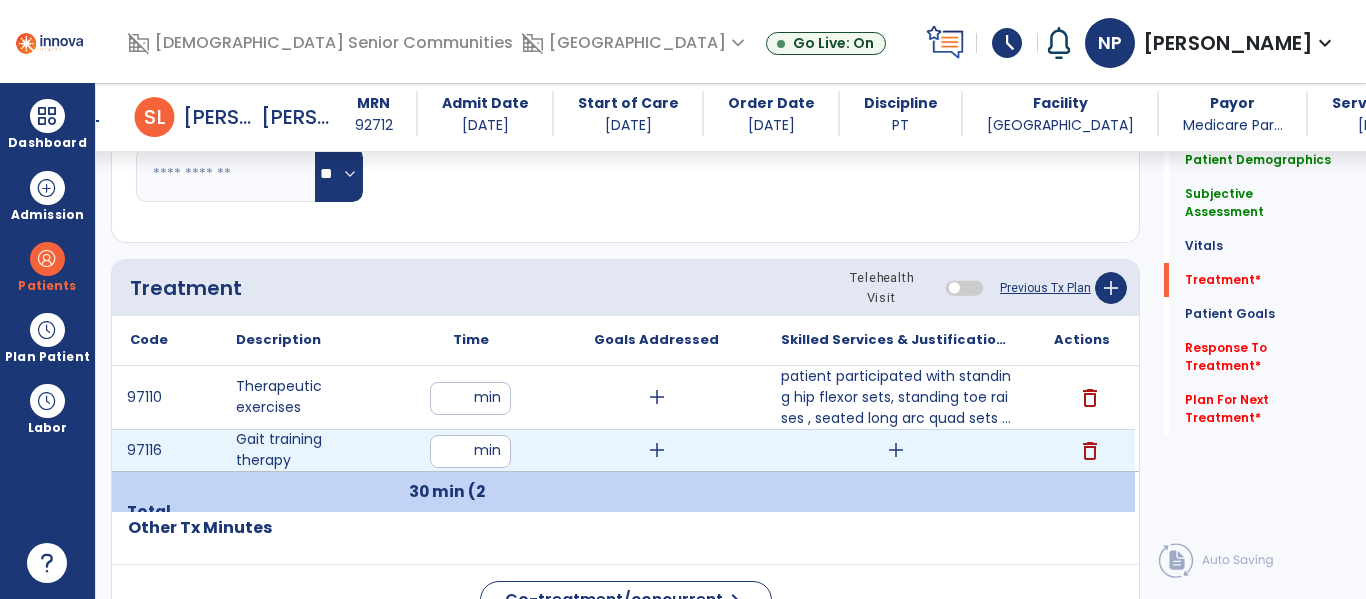 click on "add" at bounding box center (896, 450) 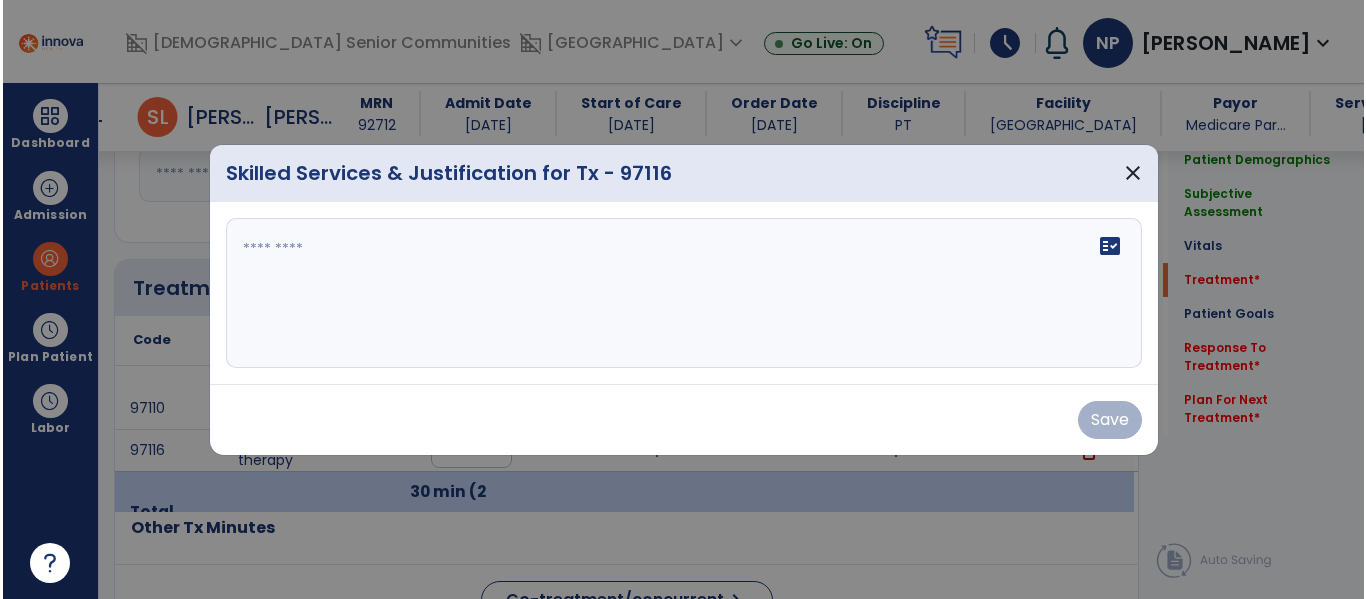 scroll, scrollTop: 1070, scrollLeft: 0, axis: vertical 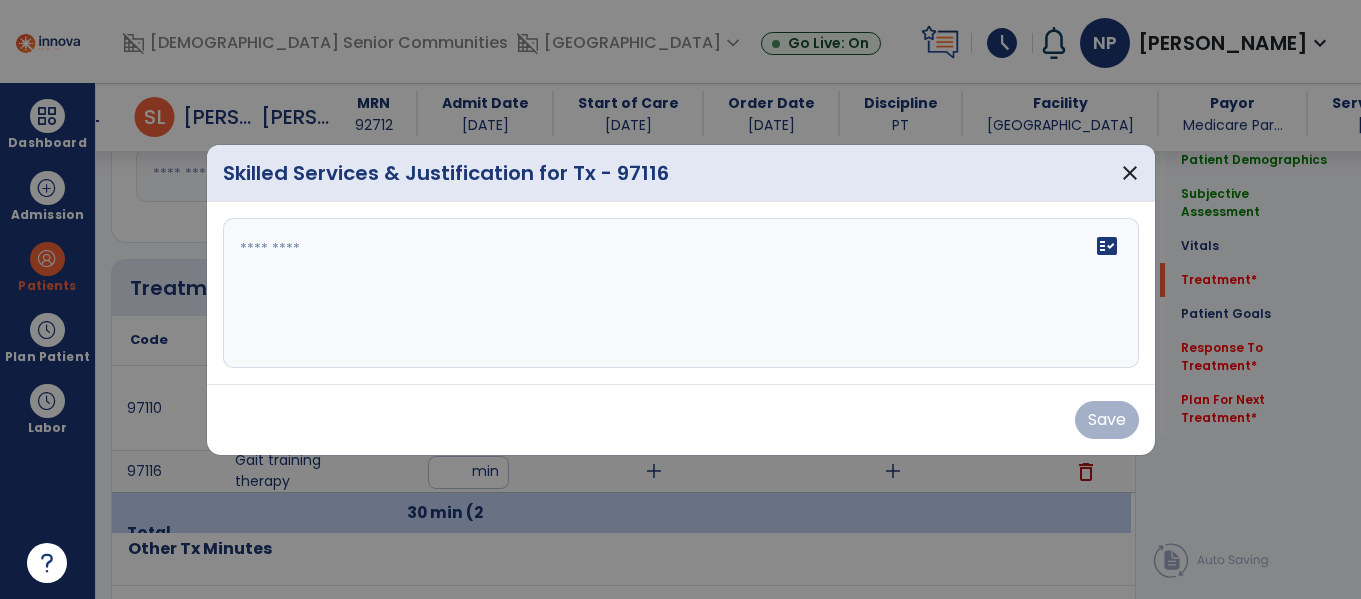 click on "fact_check" at bounding box center [681, 293] 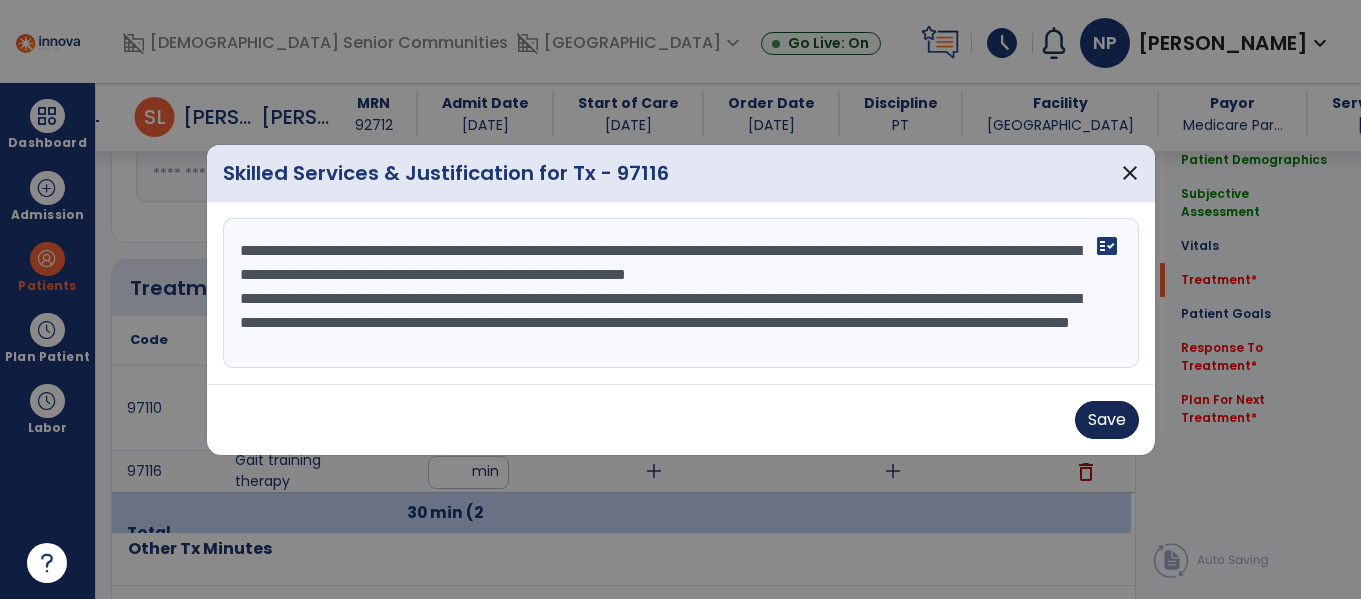 type on "**********" 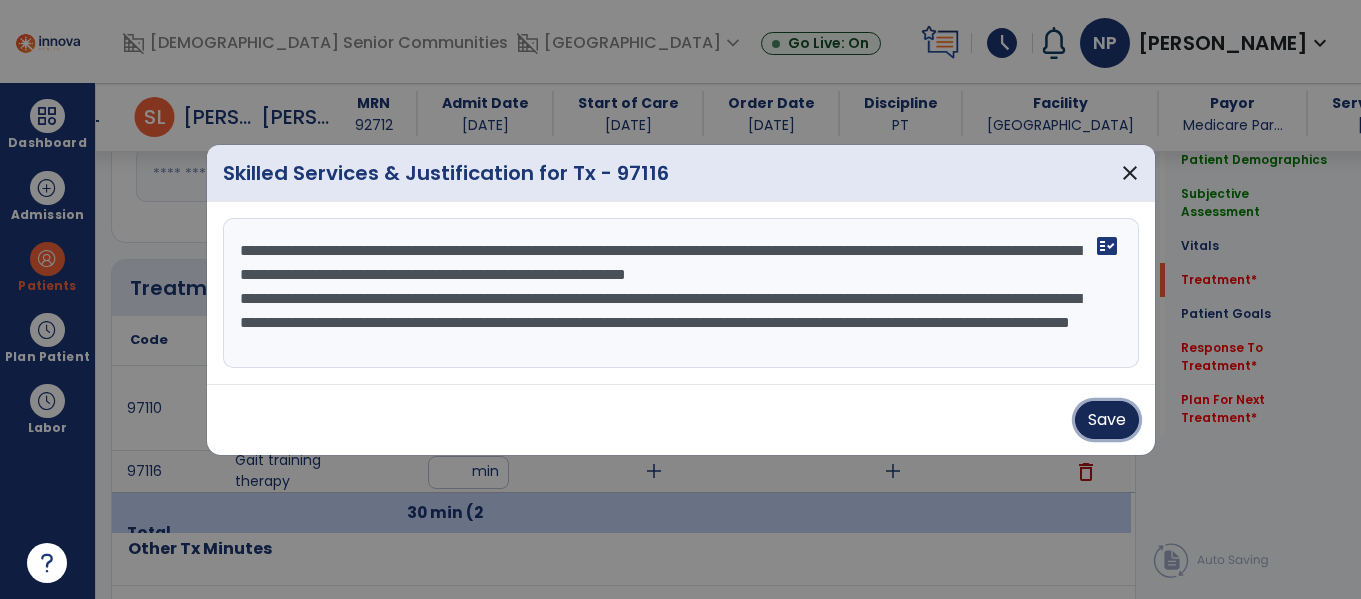 click on "Save" at bounding box center (1107, 420) 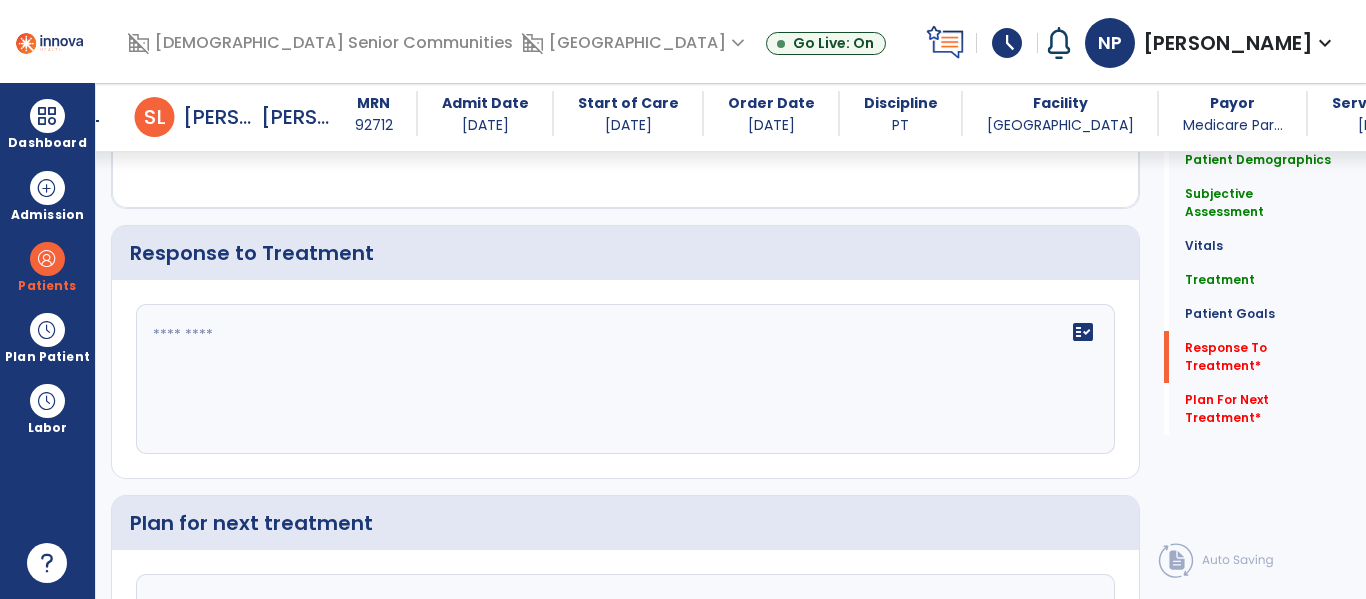 scroll, scrollTop: 2842, scrollLeft: 0, axis: vertical 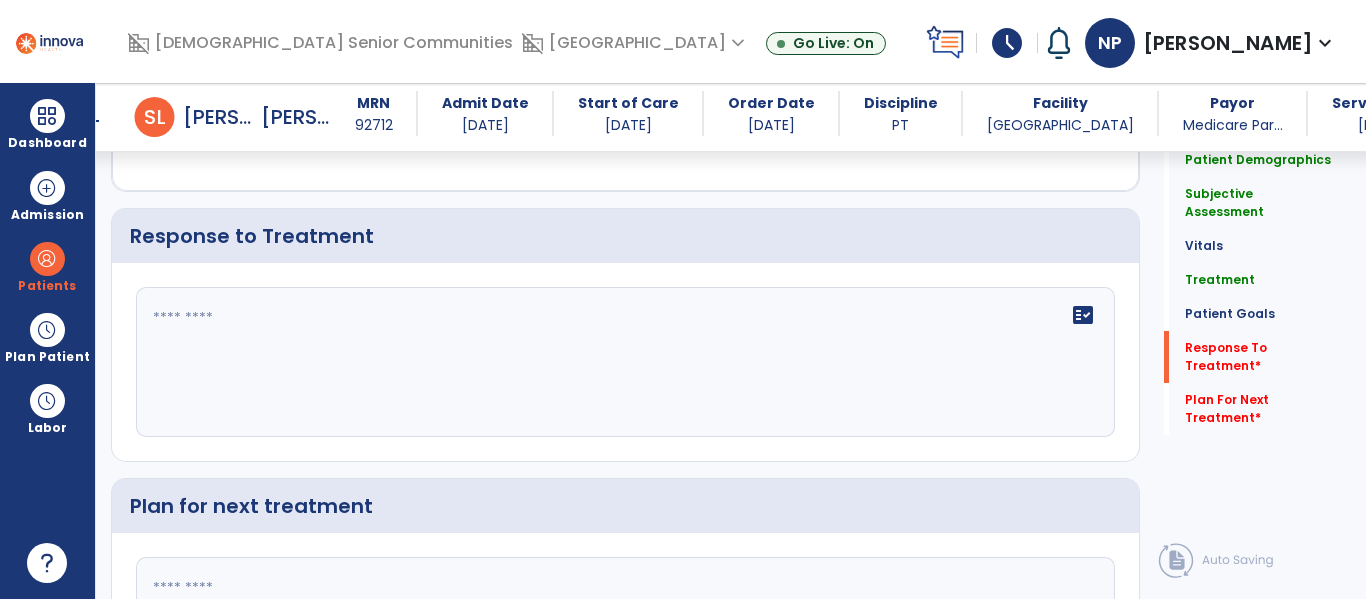 click on "fact_check" 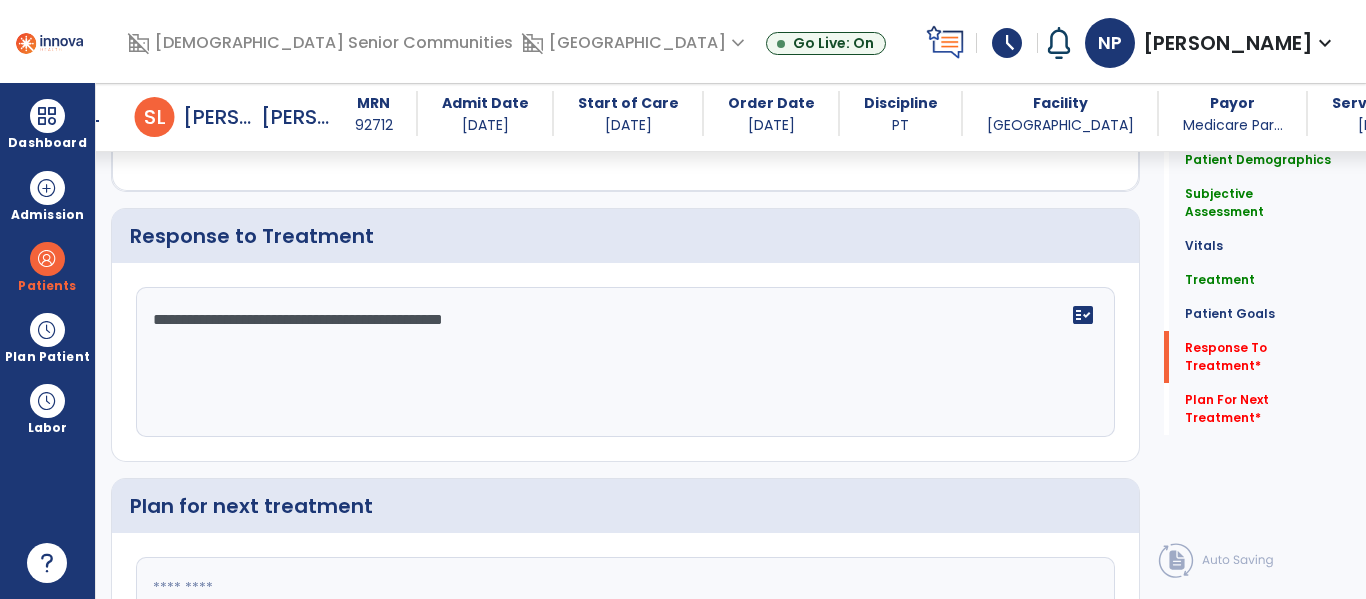 scroll, scrollTop: 3041, scrollLeft: 0, axis: vertical 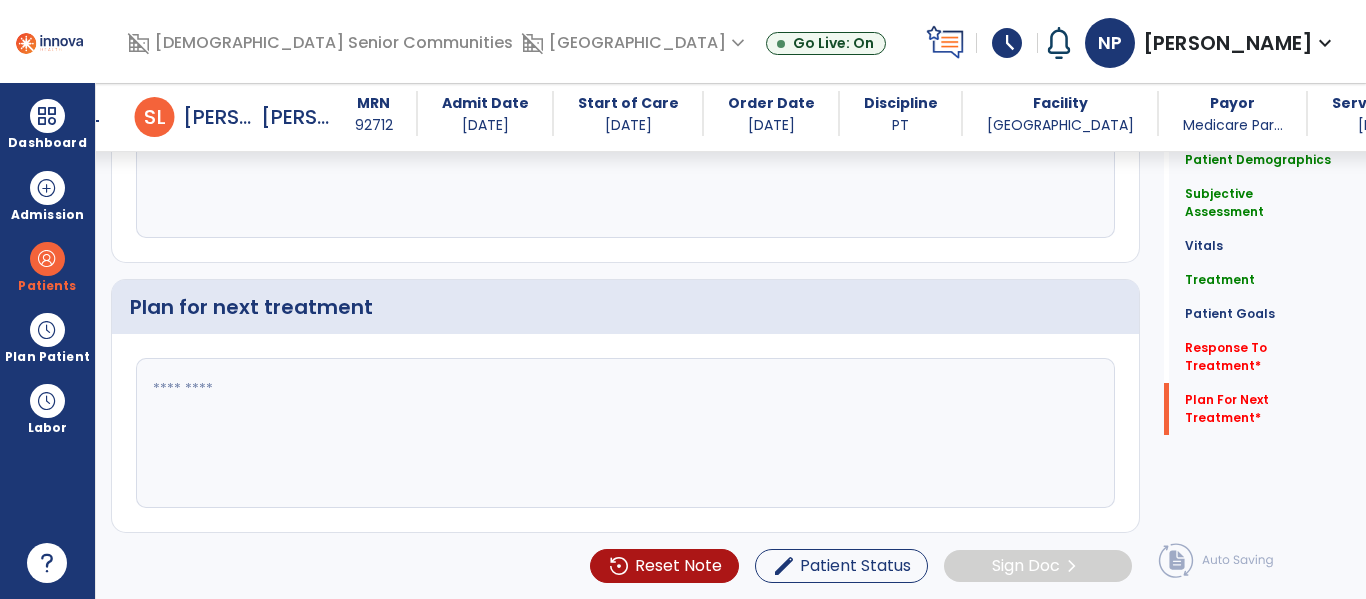 type on "**********" 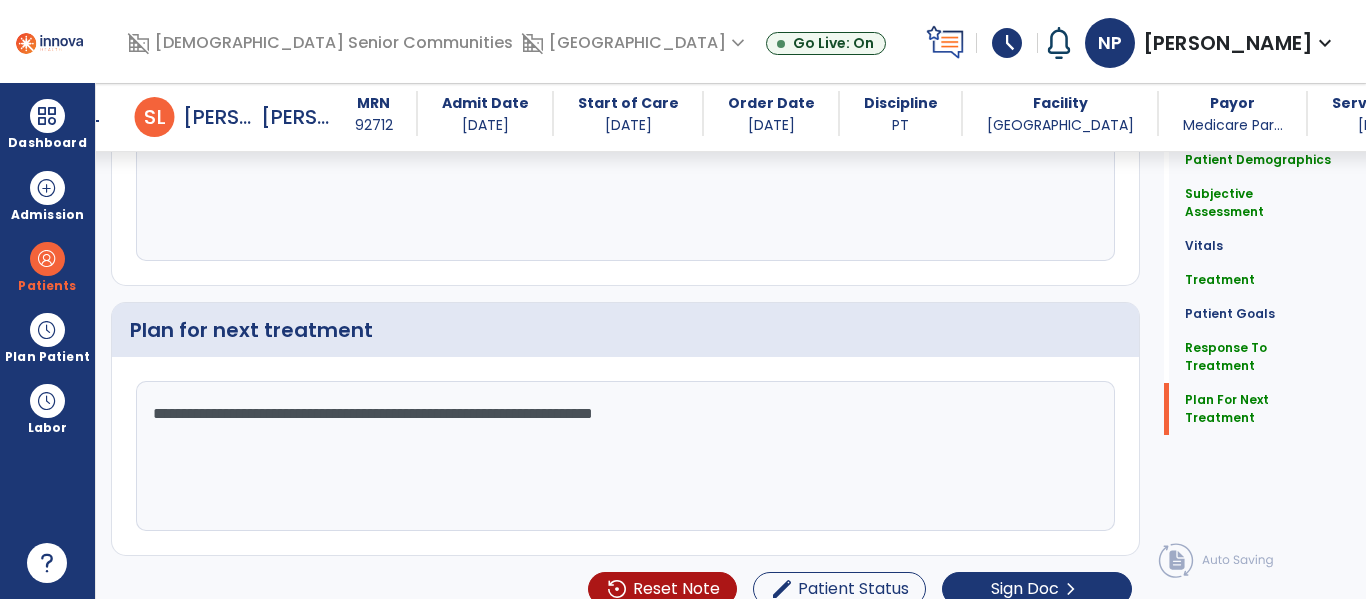 scroll, scrollTop: 3041, scrollLeft: 0, axis: vertical 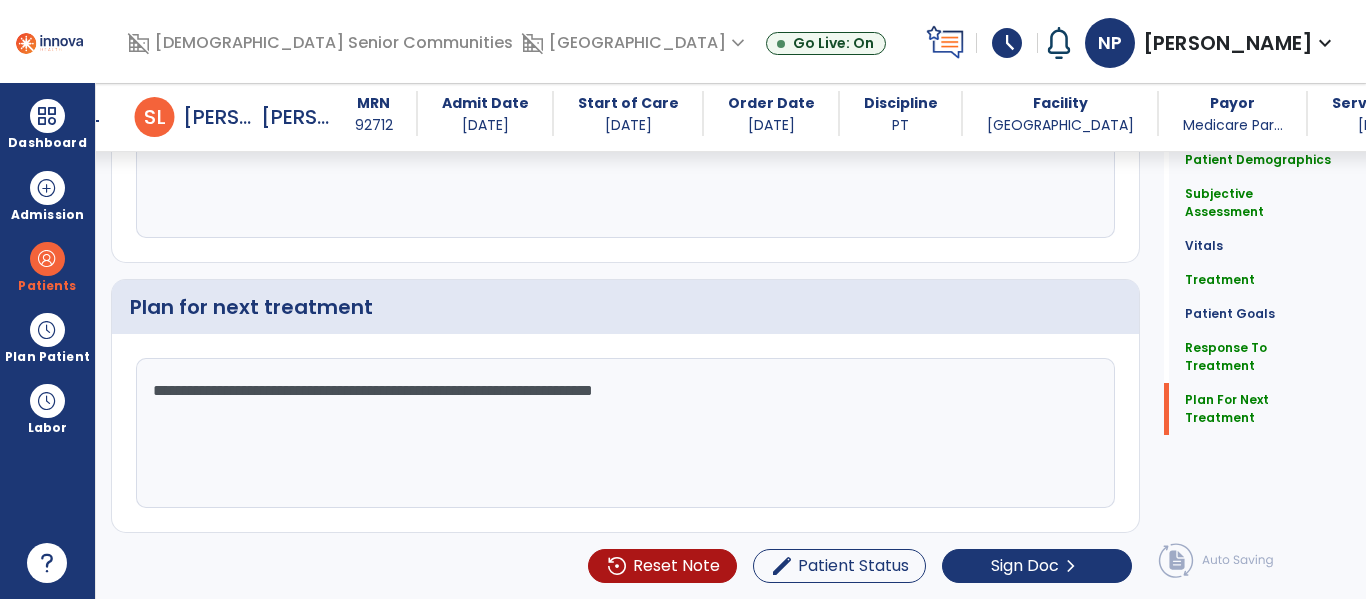 type on "**********" 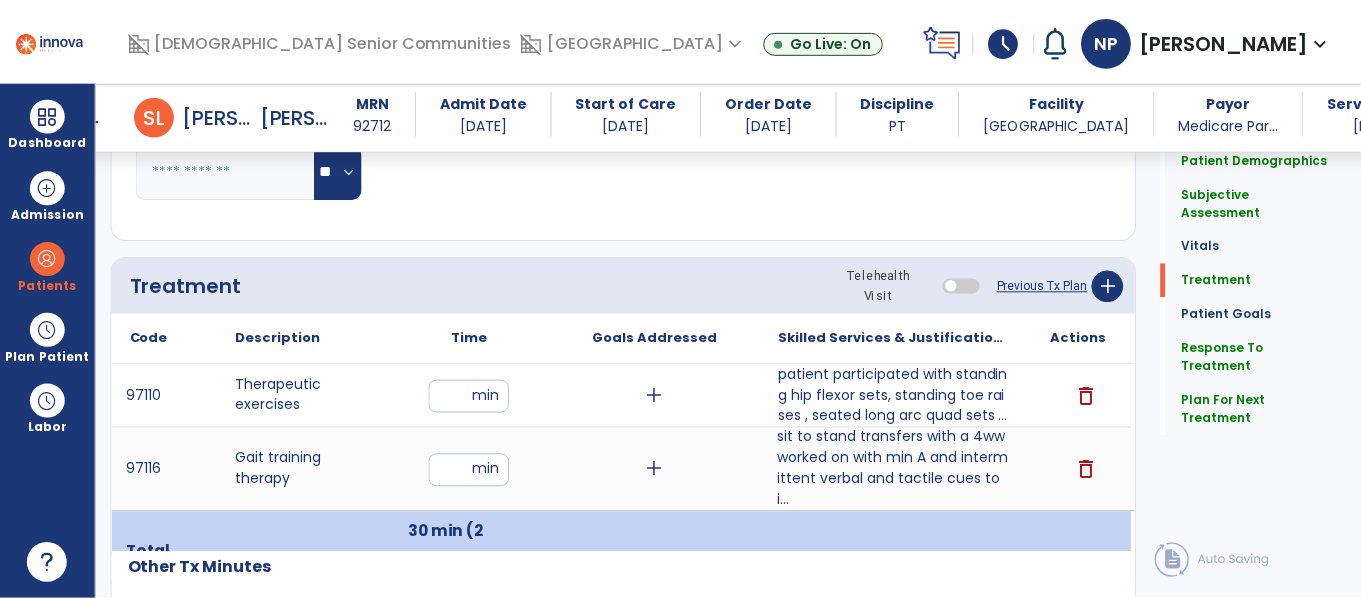 scroll, scrollTop: 1071, scrollLeft: 0, axis: vertical 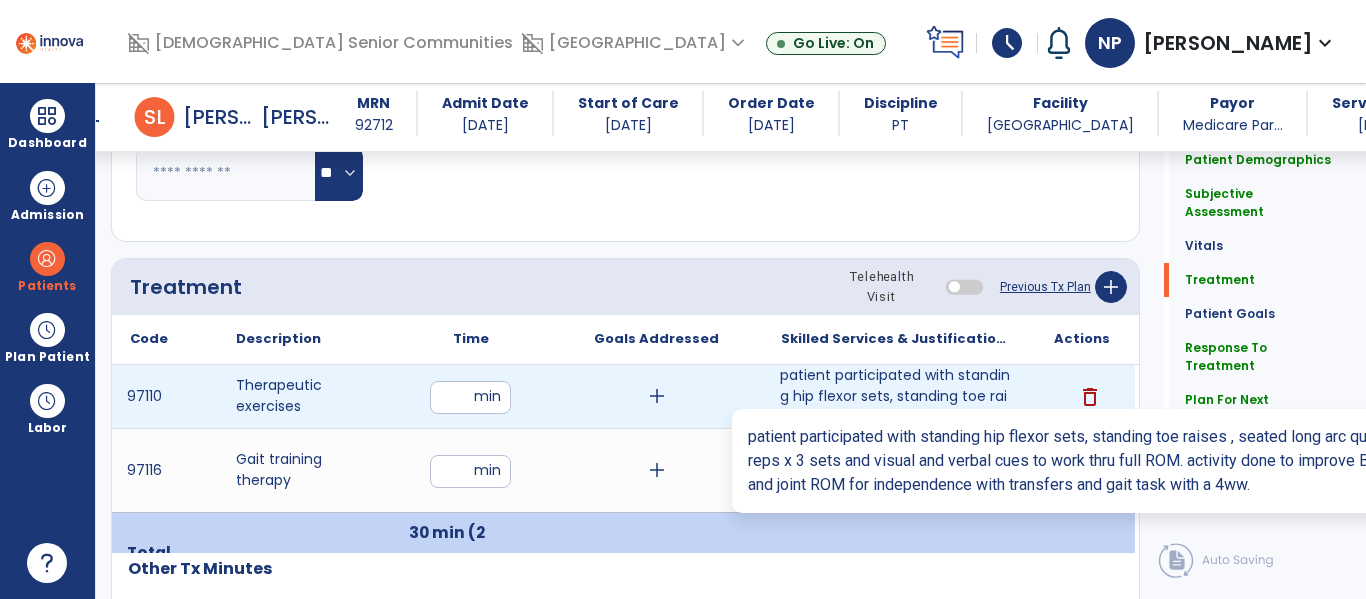 click on "patient participated with standing hip flexor sets, standing toe raises , seated long arc quad sets ..." at bounding box center [896, 396] 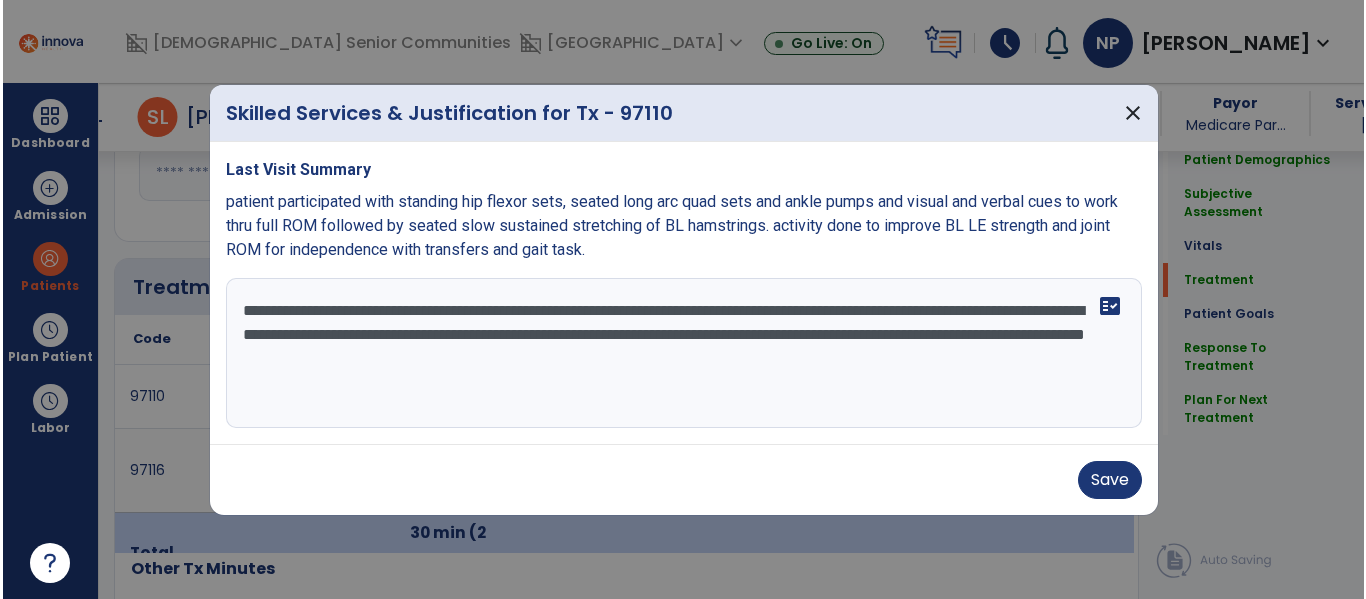 scroll, scrollTop: 1071, scrollLeft: 0, axis: vertical 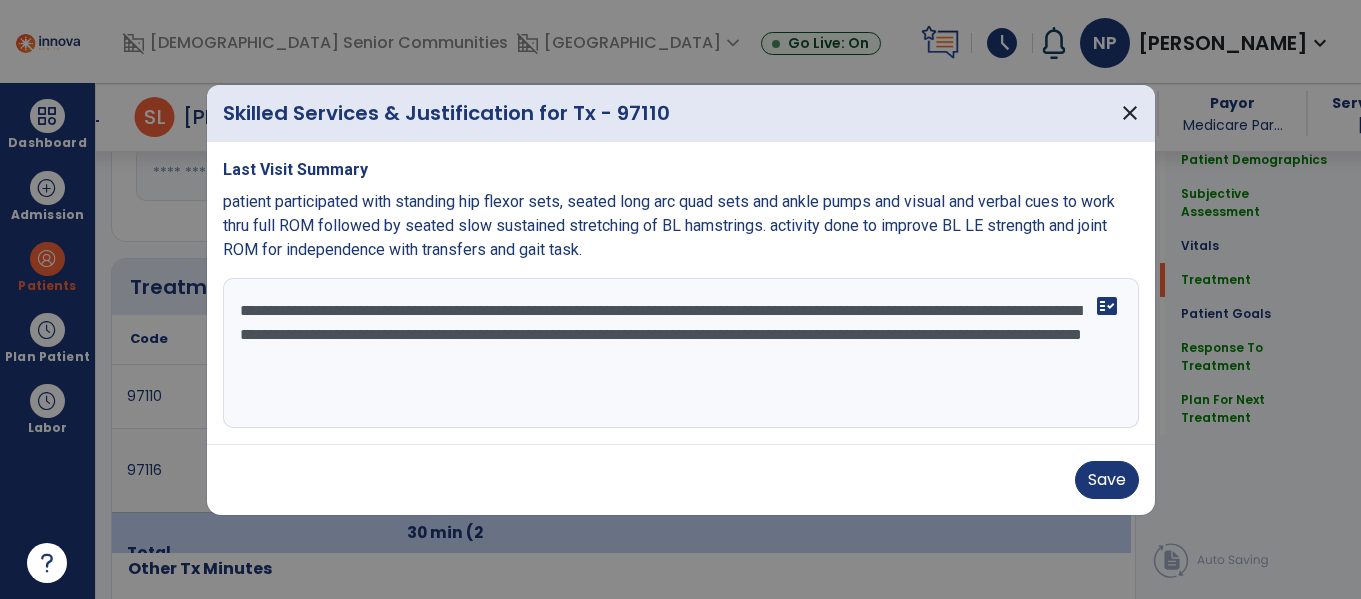 click on "**********" at bounding box center [681, 353] 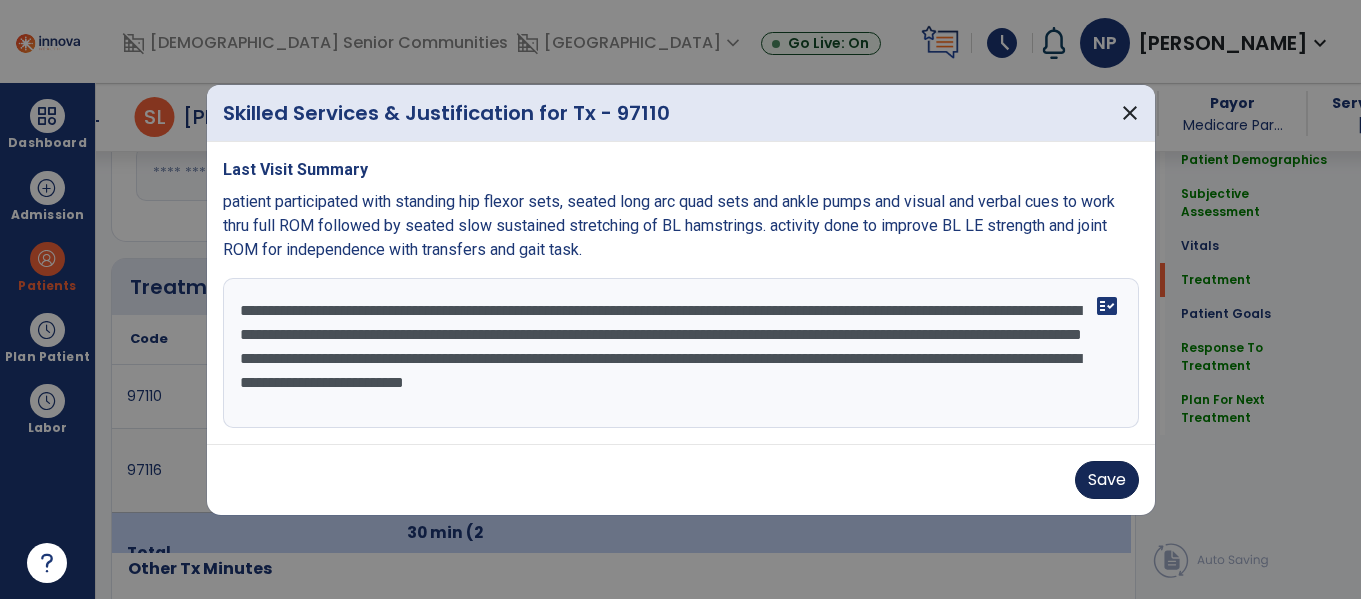 type on "**********" 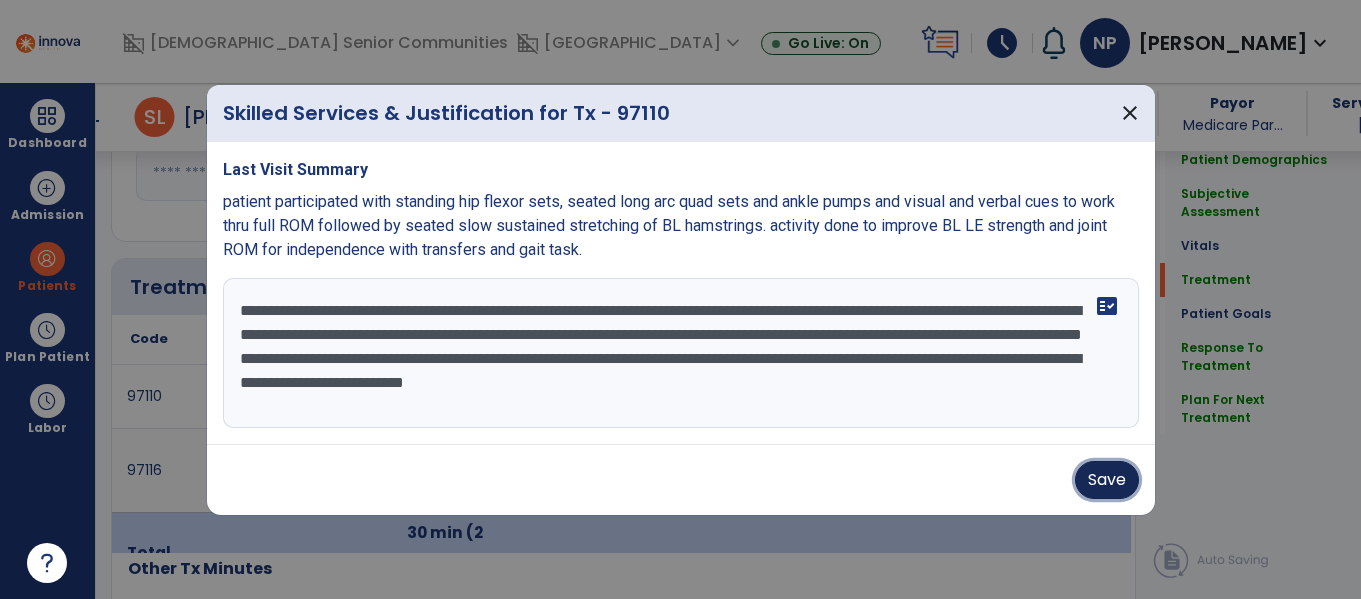 click on "Save" at bounding box center (1107, 480) 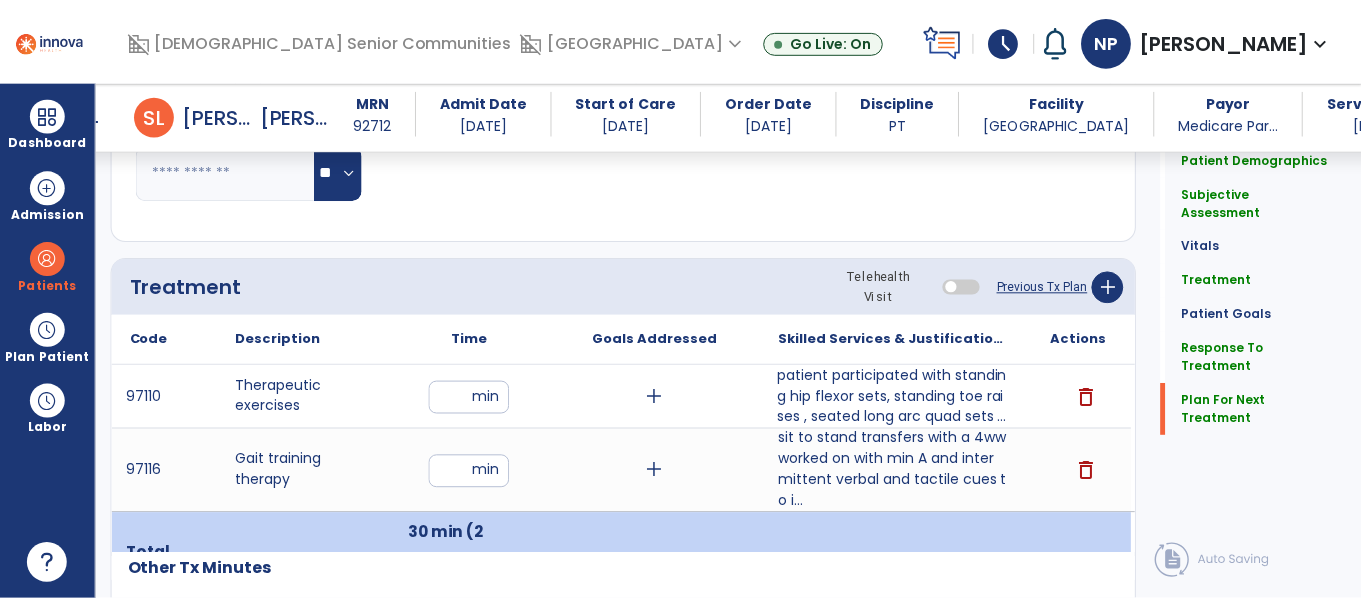 scroll, scrollTop: 3041, scrollLeft: 0, axis: vertical 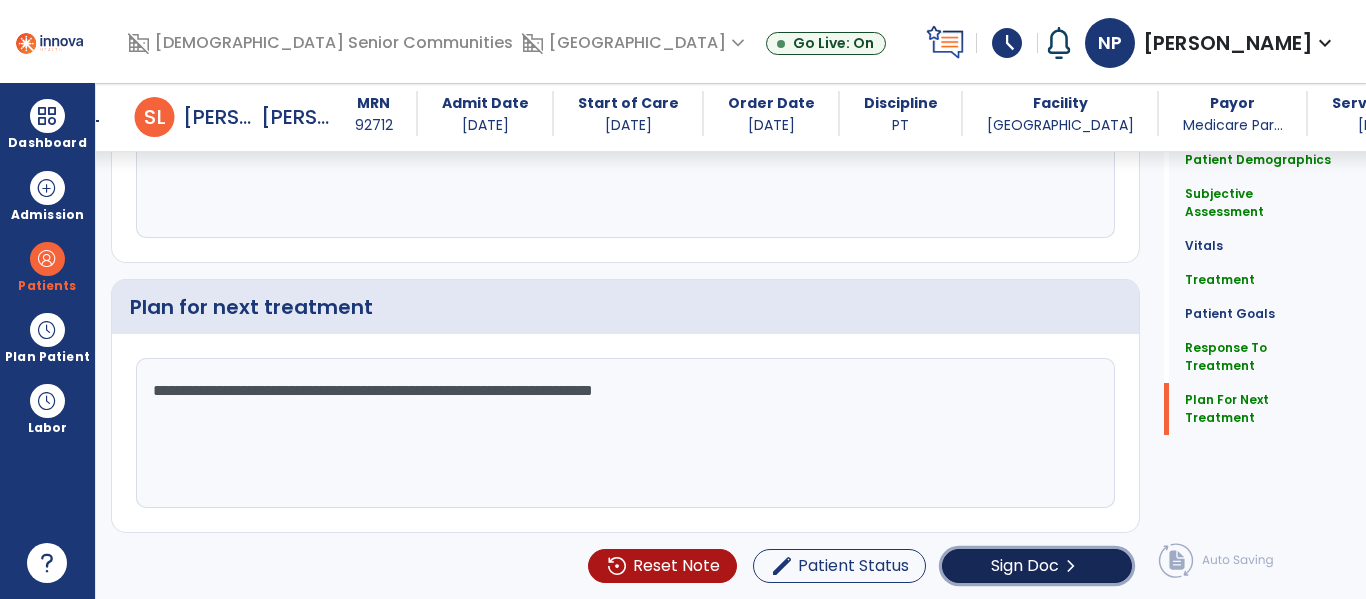 click on "Sign Doc  chevron_right" 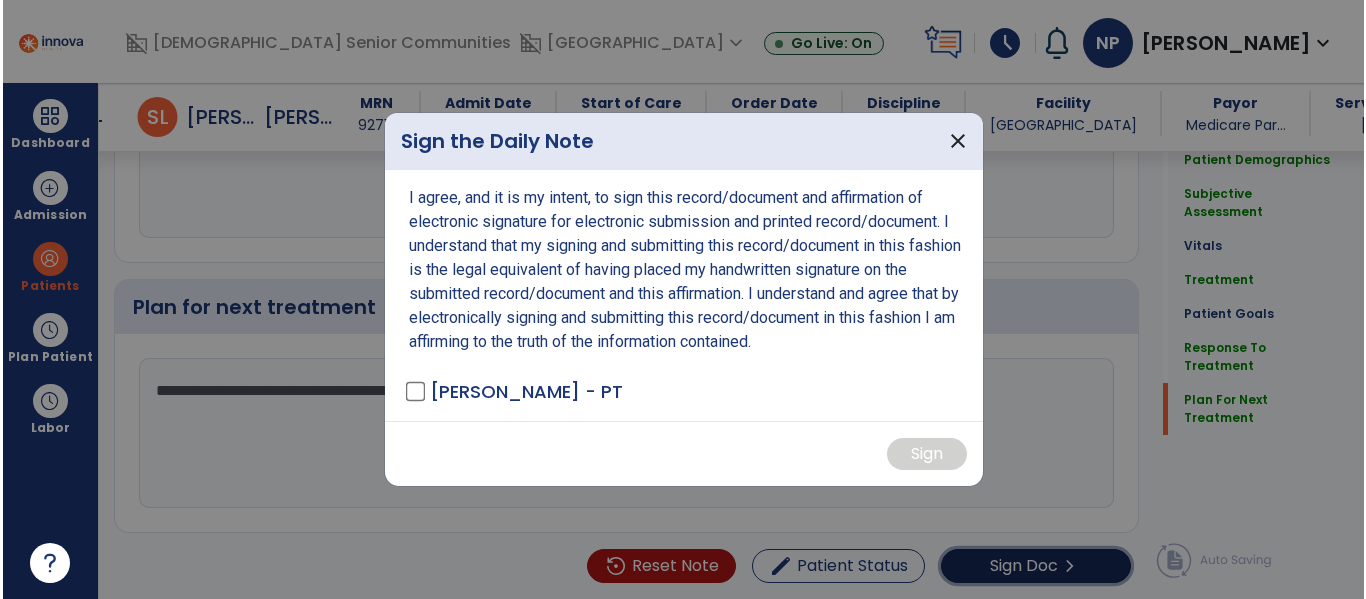scroll, scrollTop: 3041, scrollLeft: 0, axis: vertical 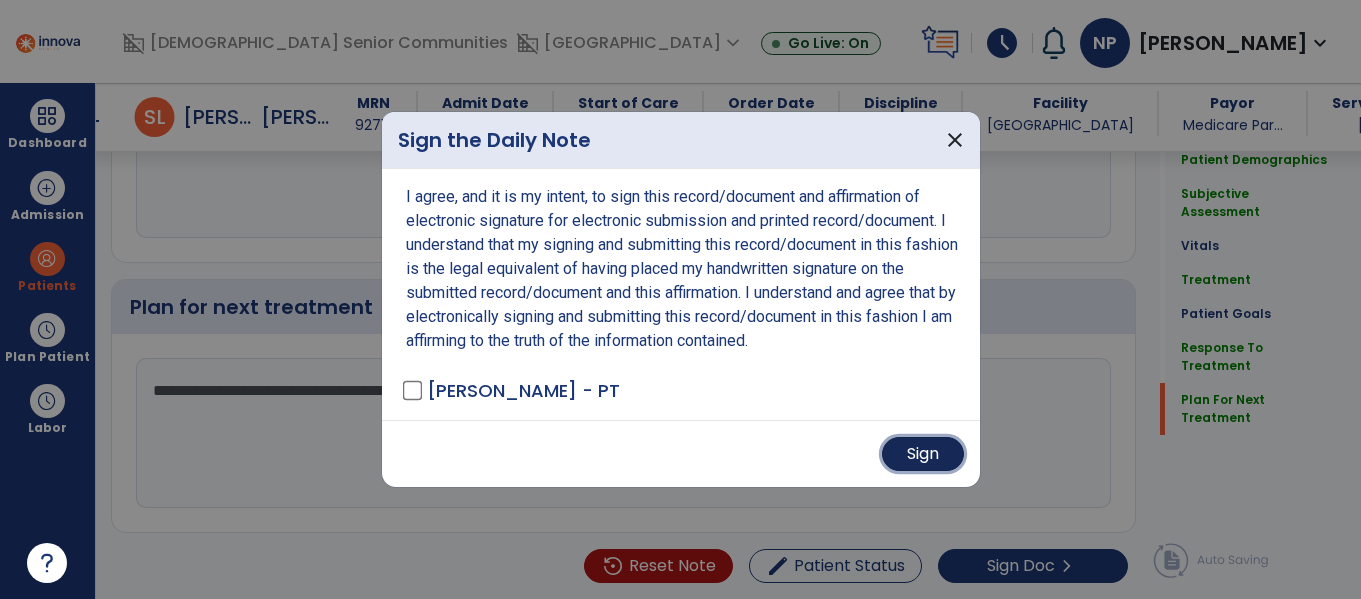 click on "Sign" at bounding box center [923, 454] 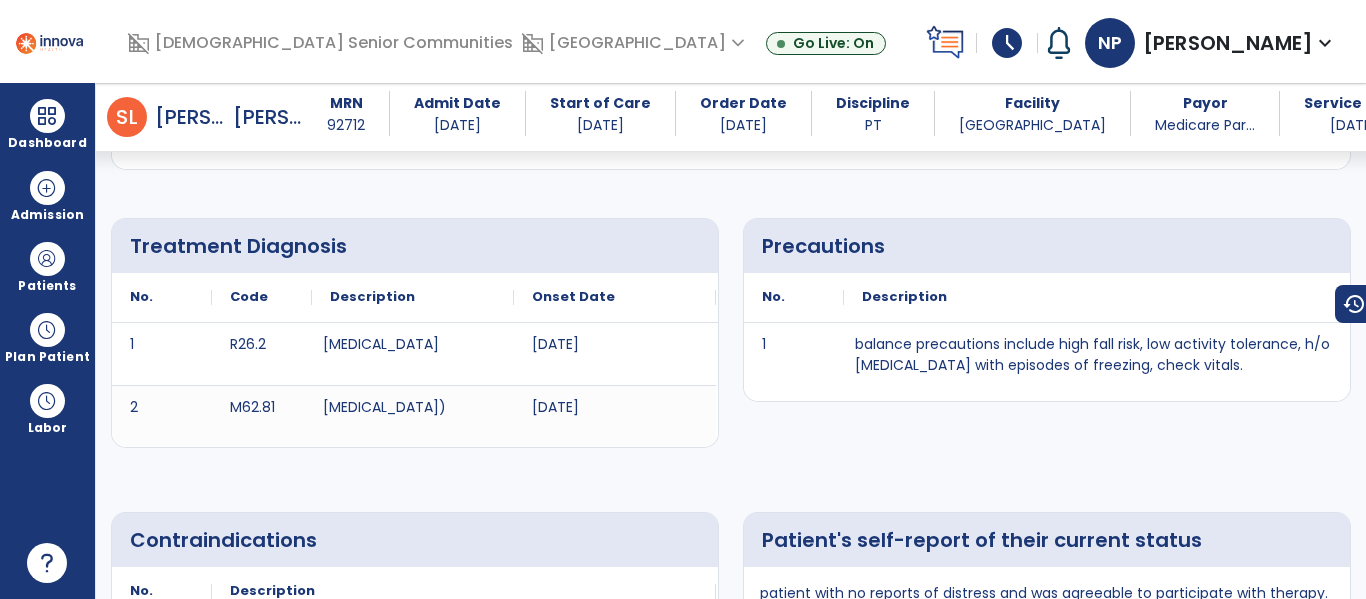 scroll, scrollTop: 0, scrollLeft: 0, axis: both 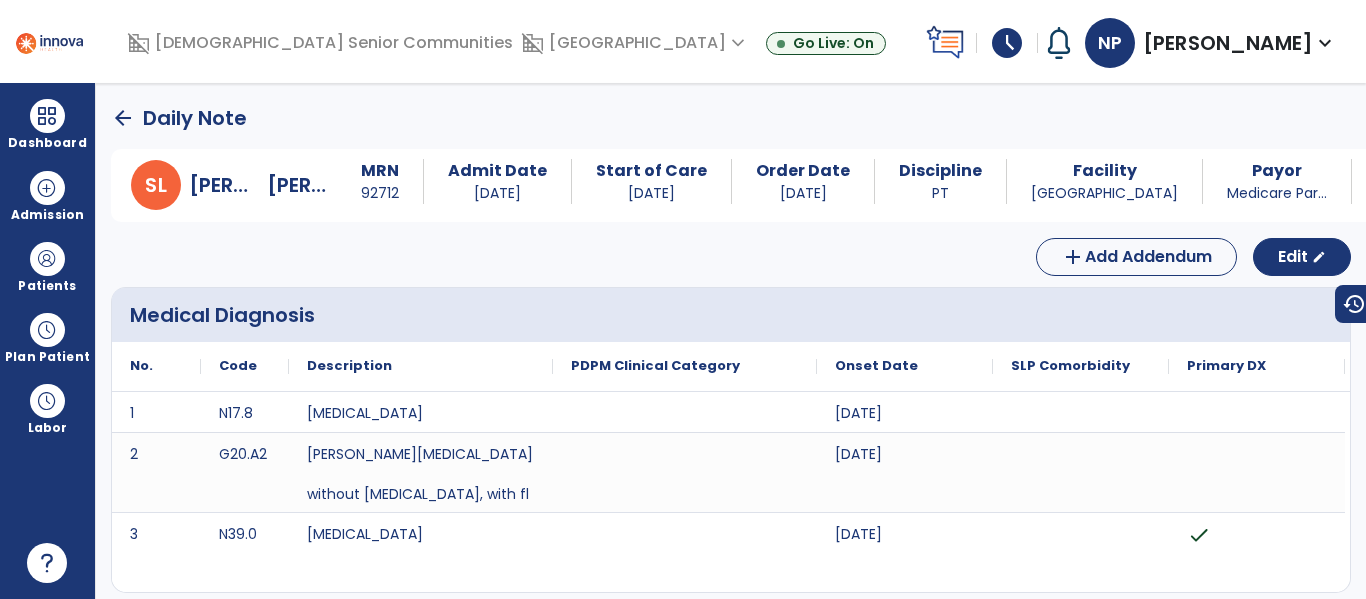 click on "arrow_back" 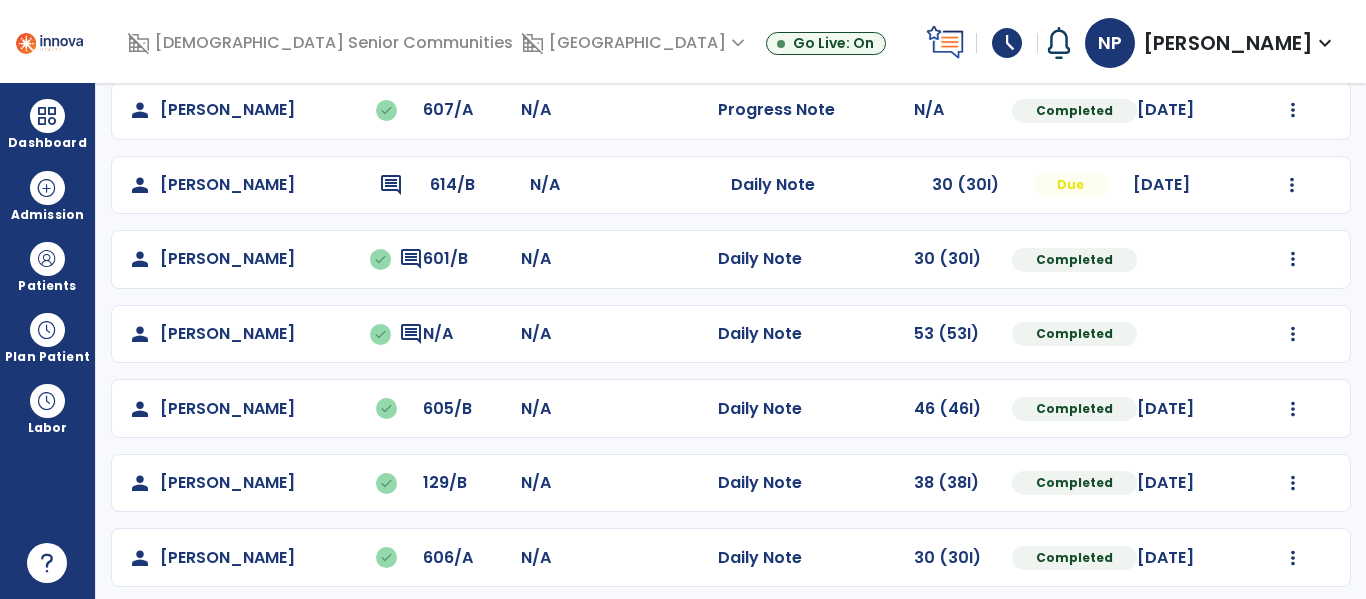 scroll, scrollTop: 488, scrollLeft: 0, axis: vertical 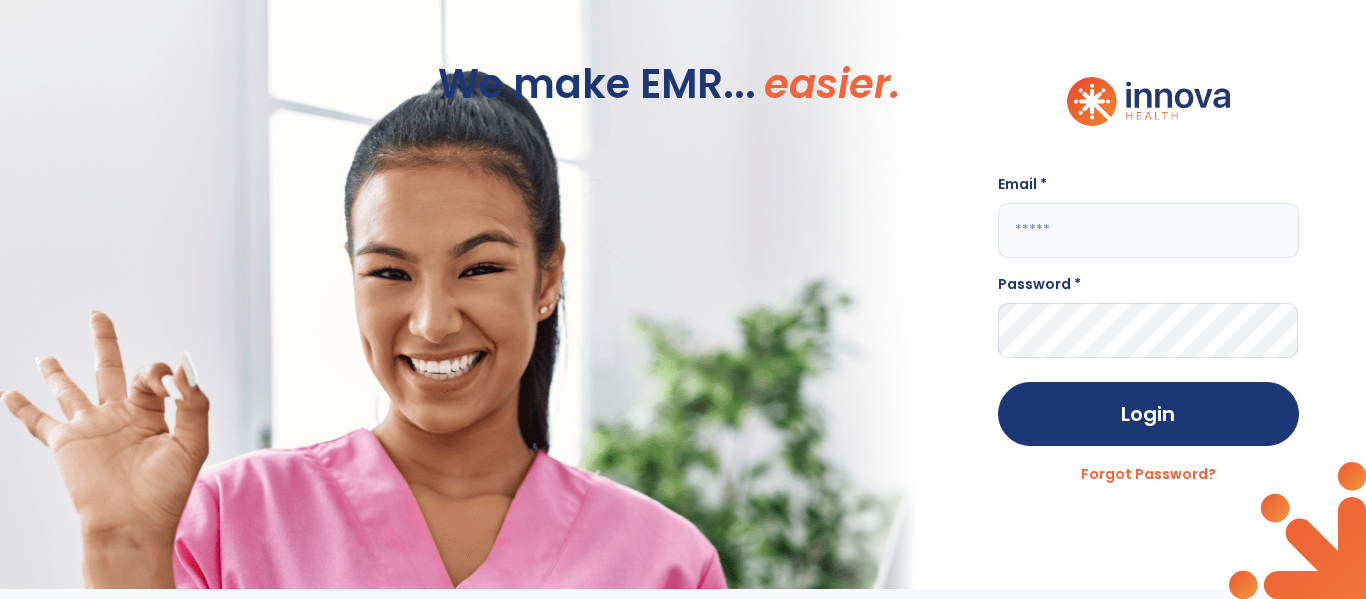 click 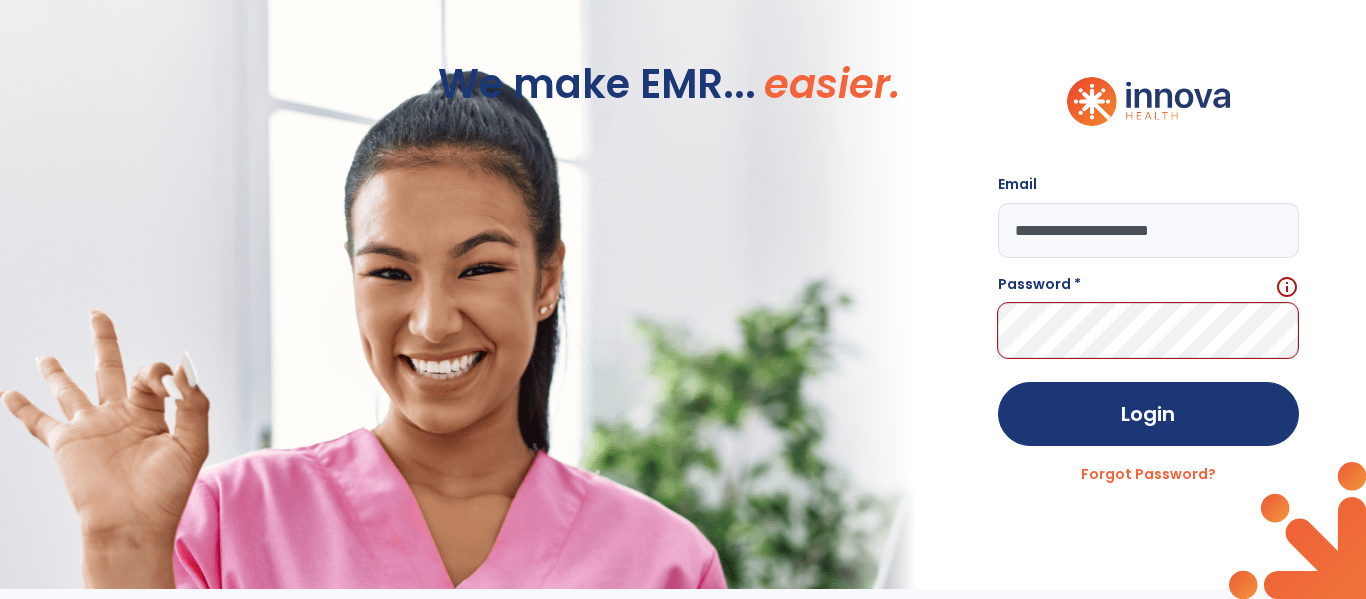 click on "**********" 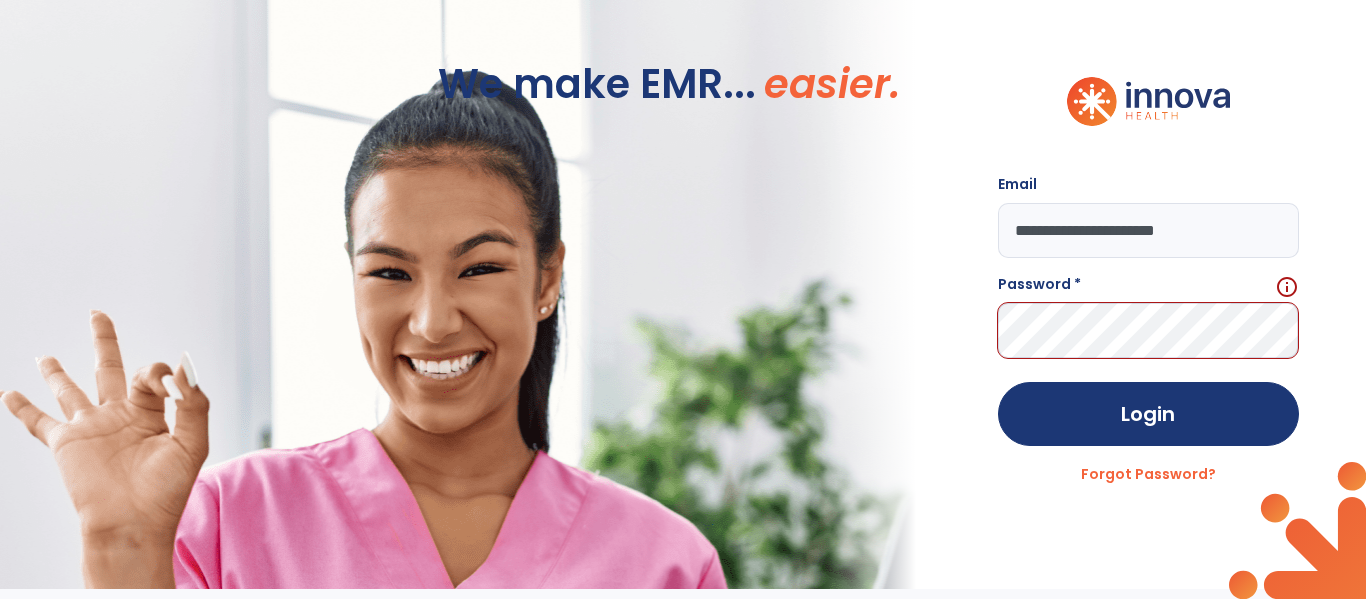 type on "**********" 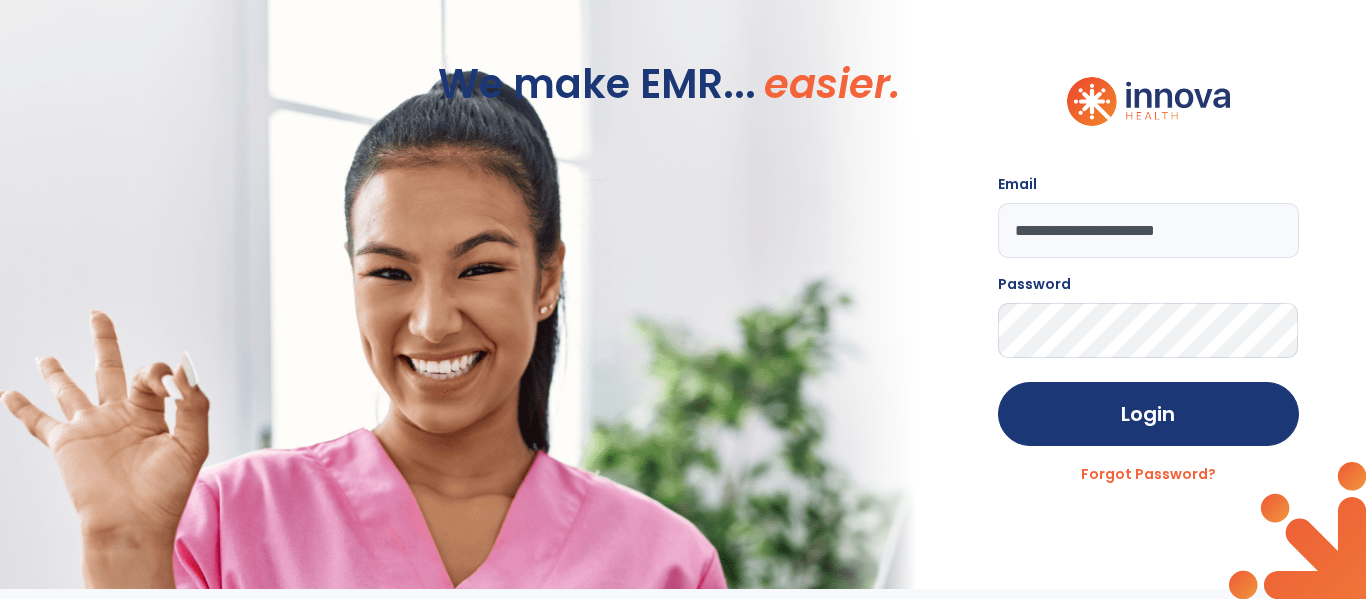 click on "Login" 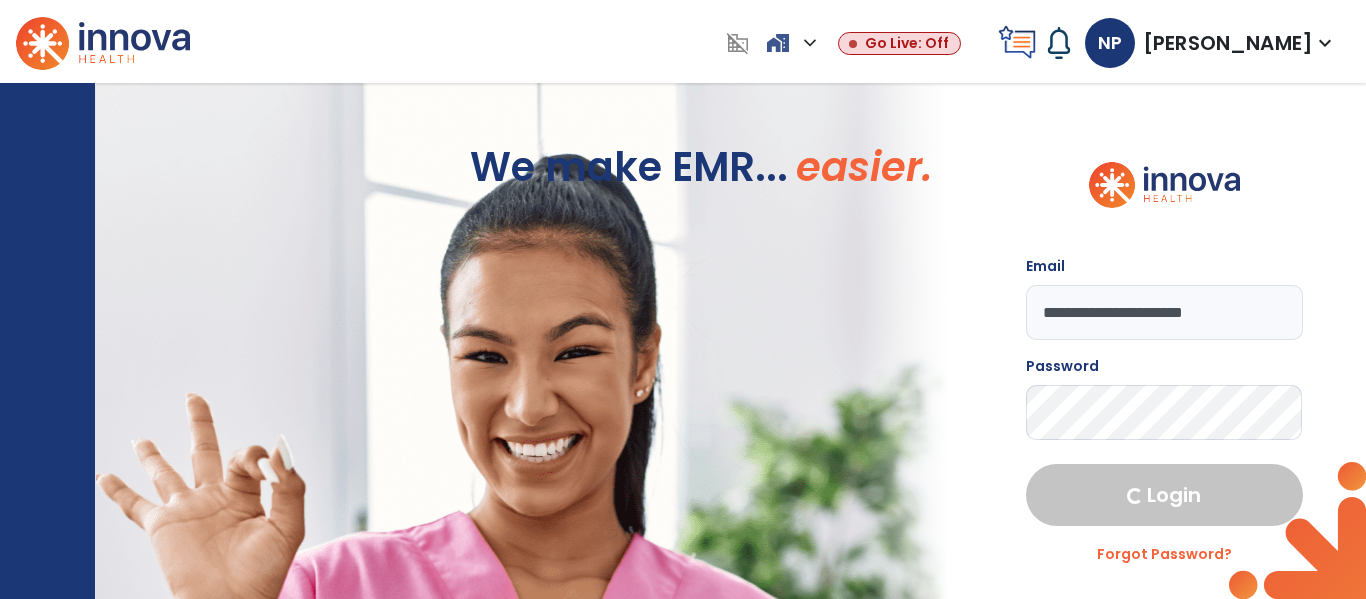 select on "****" 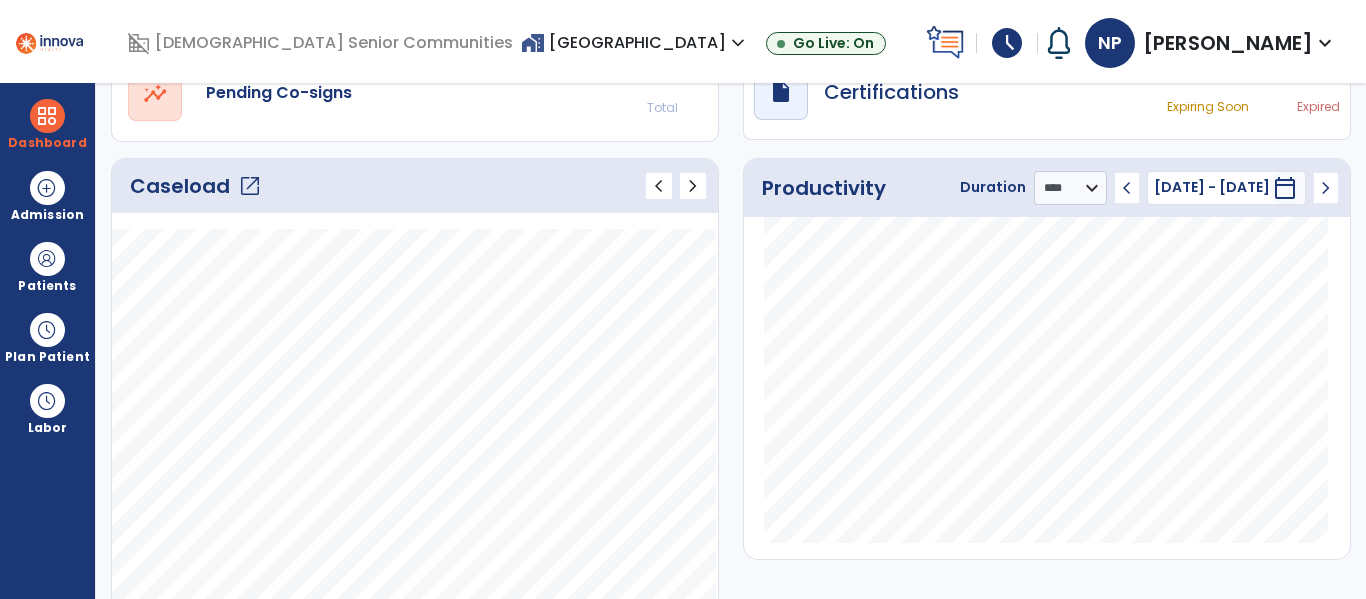 scroll, scrollTop: 211, scrollLeft: 0, axis: vertical 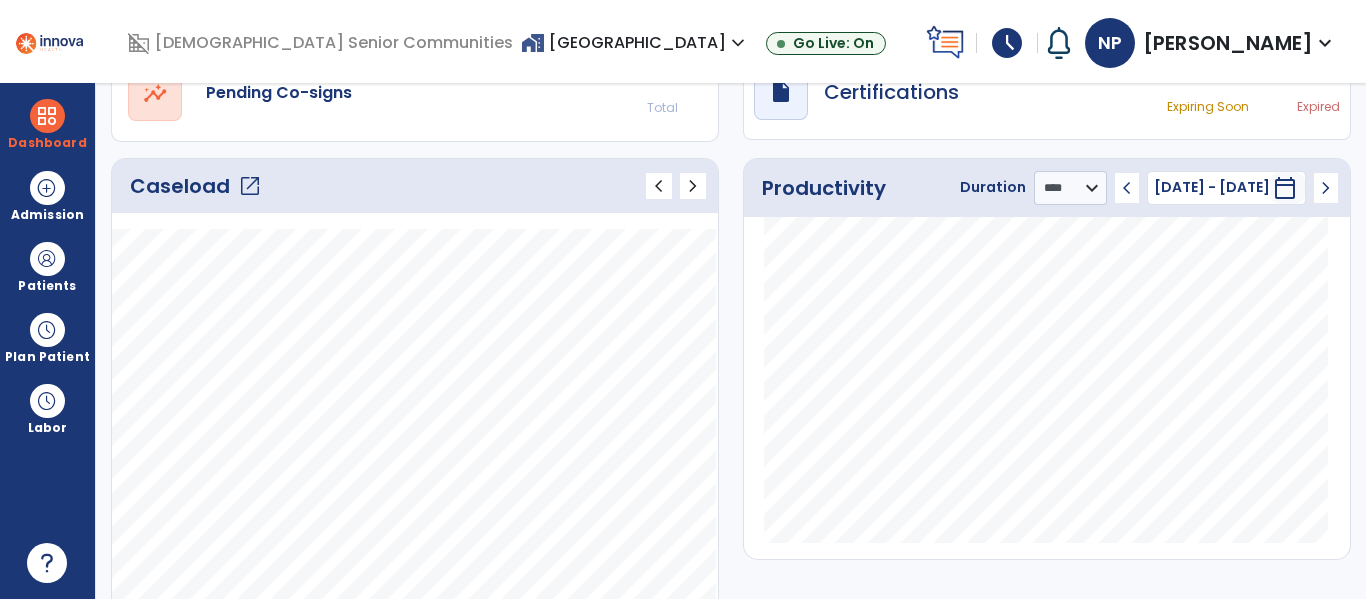 click on "open_in_new" 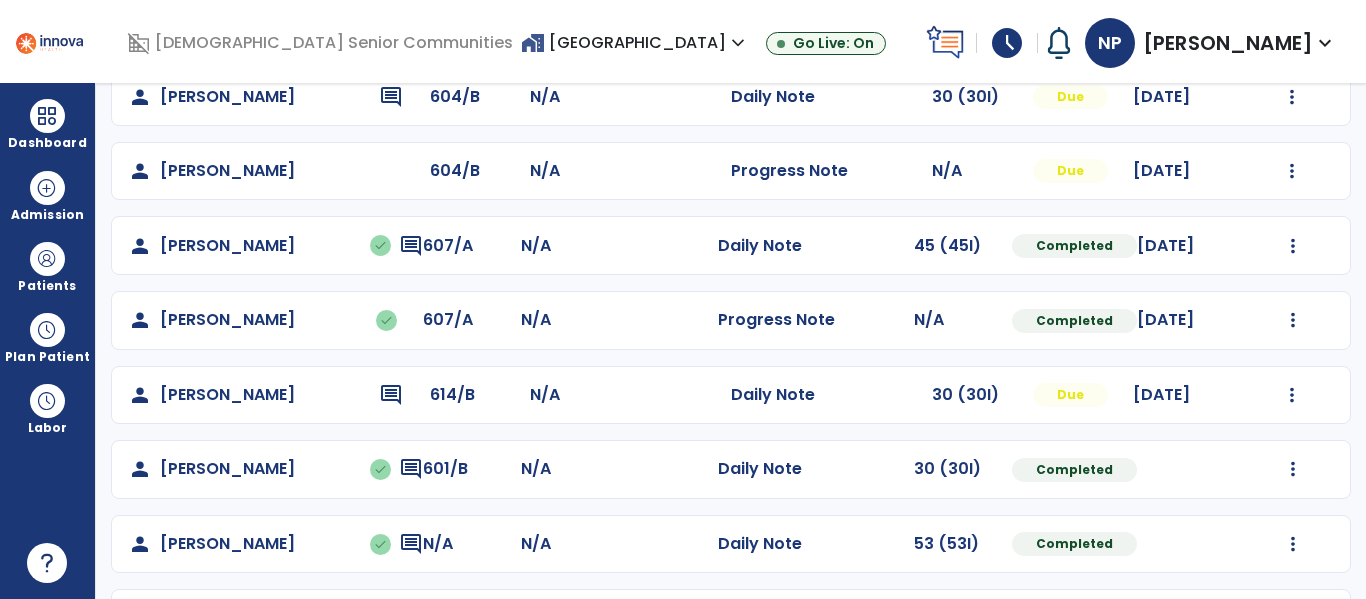 scroll, scrollTop: 289, scrollLeft: 0, axis: vertical 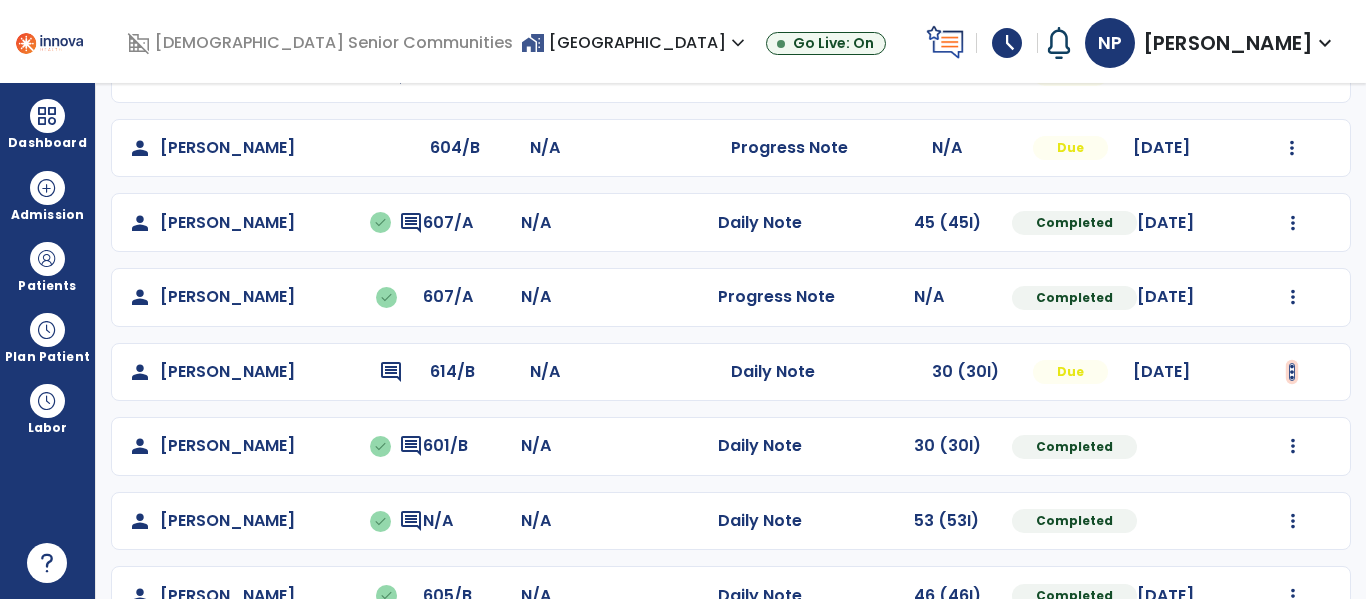 click at bounding box center (1293, -1) 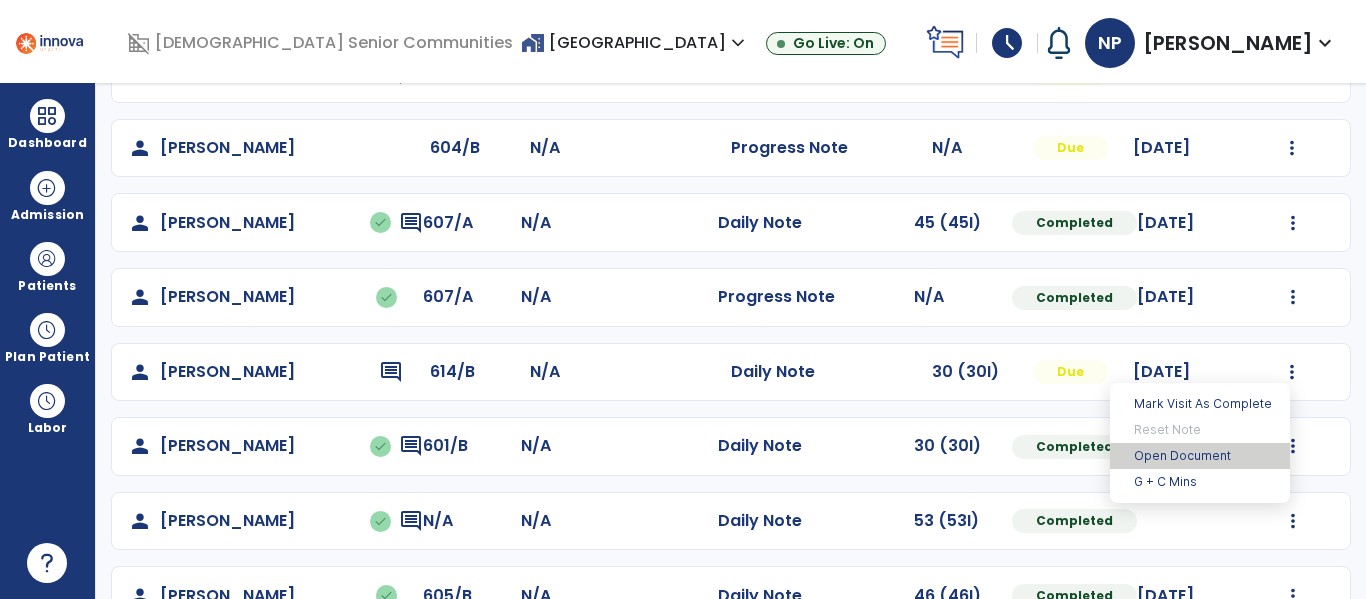 click on "Open Document" at bounding box center (1200, 456) 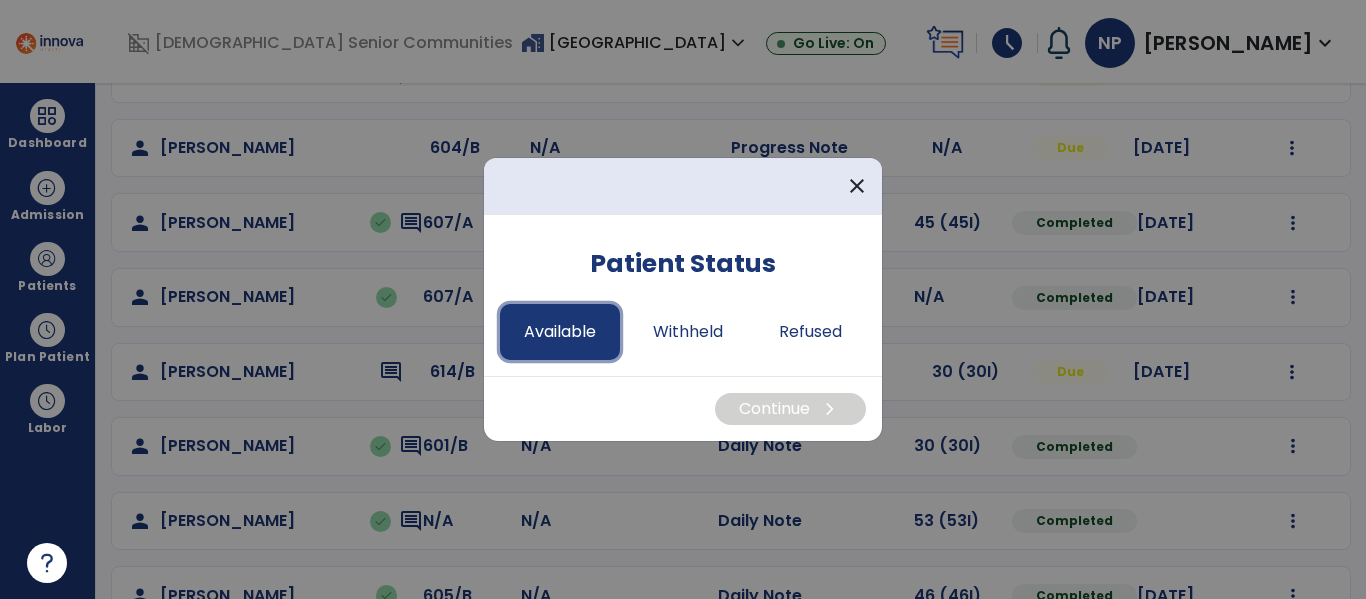 click on "Available" at bounding box center (560, 332) 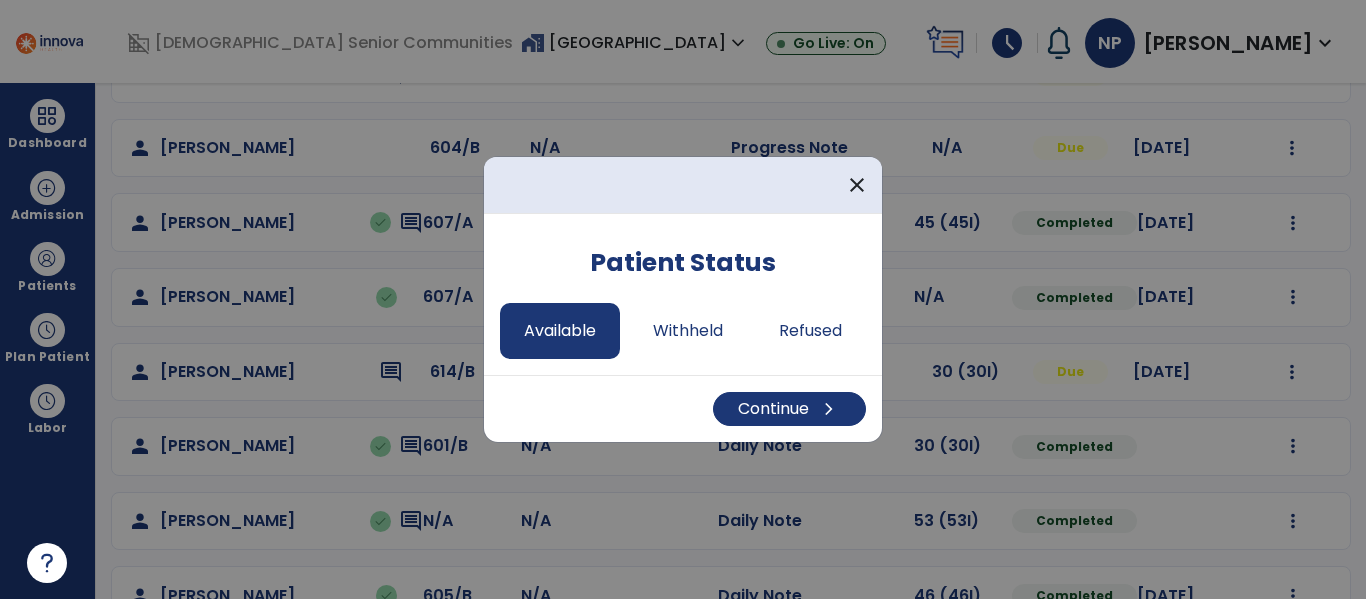 click on "Continue   chevron_right" at bounding box center [683, 408] 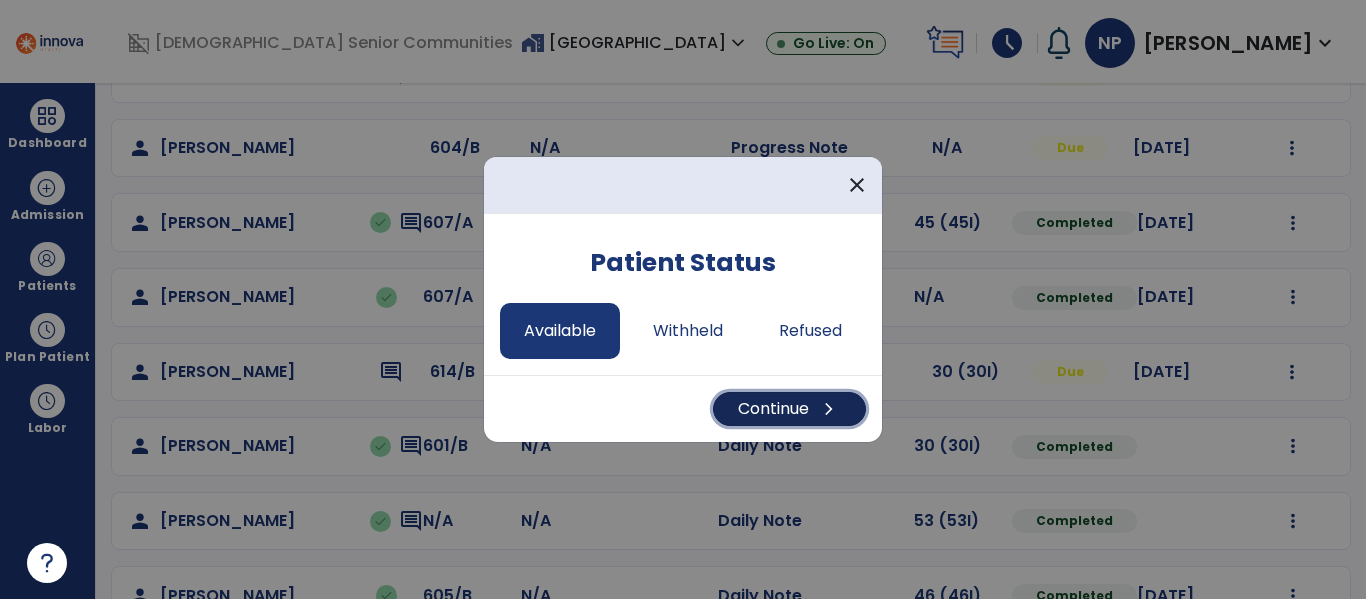 click on "Continue   chevron_right" at bounding box center [789, 409] 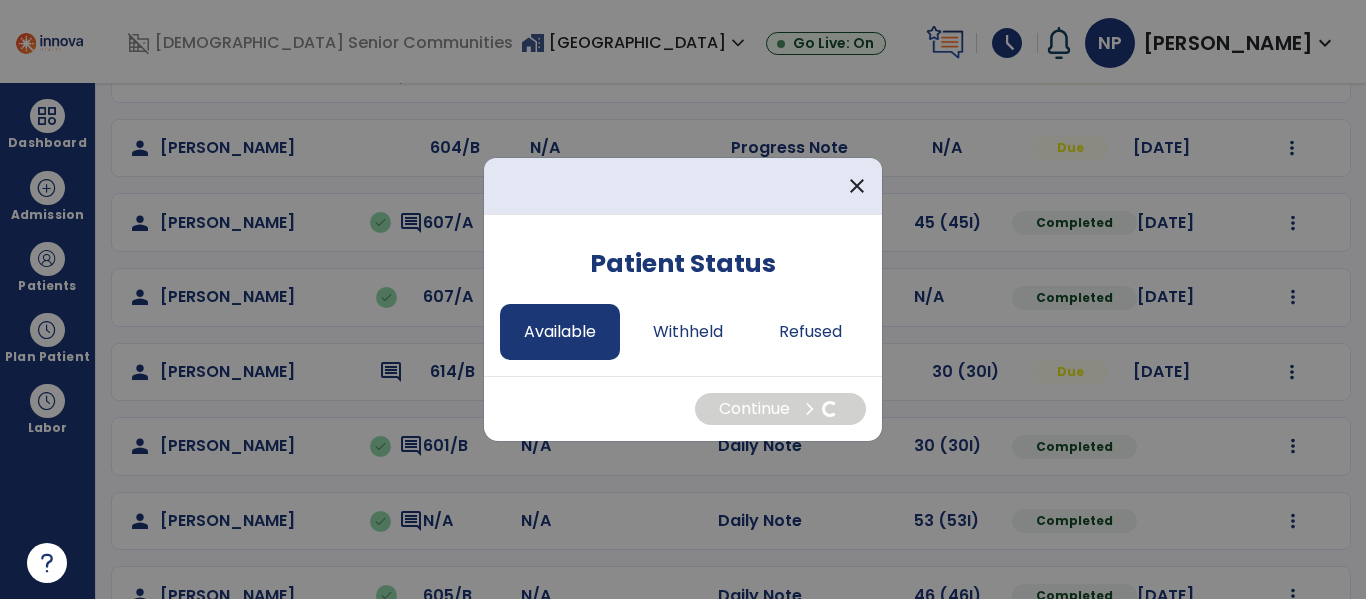 select on "*" 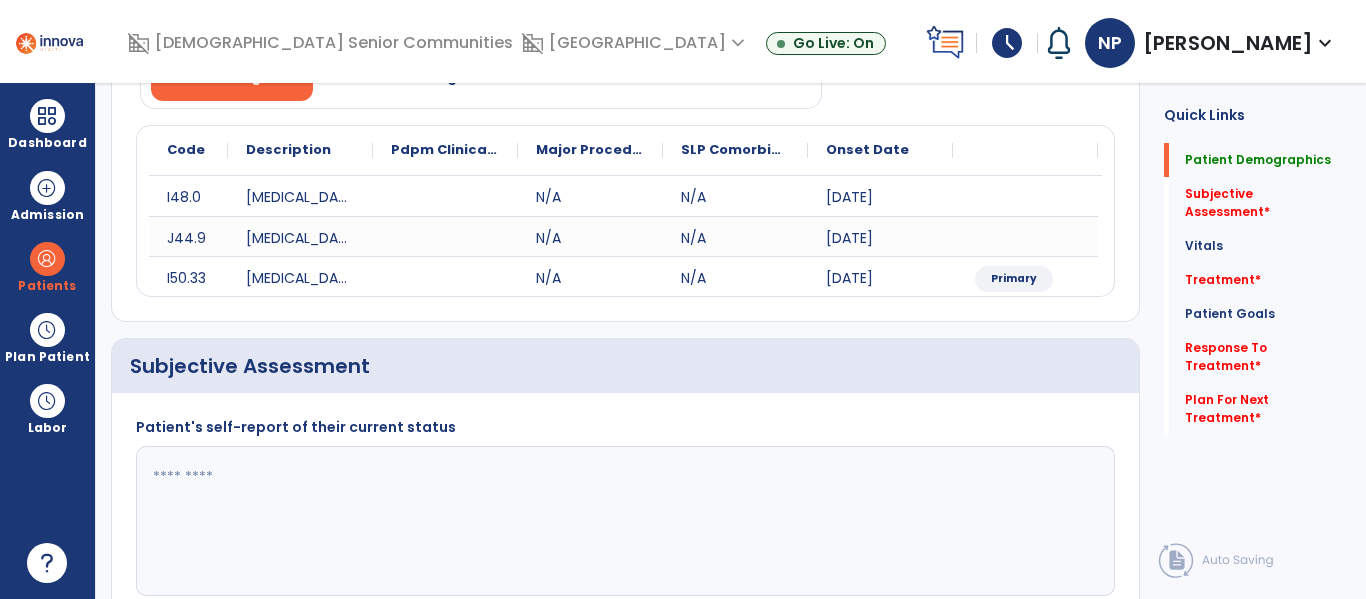 click 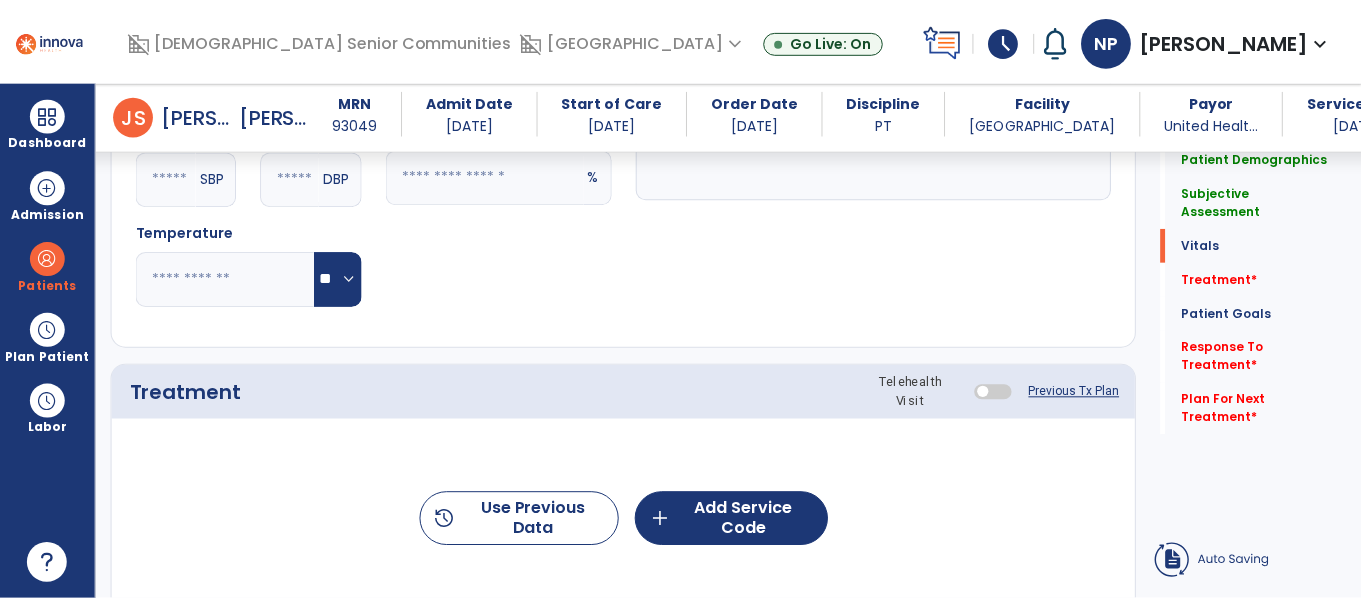 scroll, scrollTop: 970, scrollLeft: 0, axis: vertical 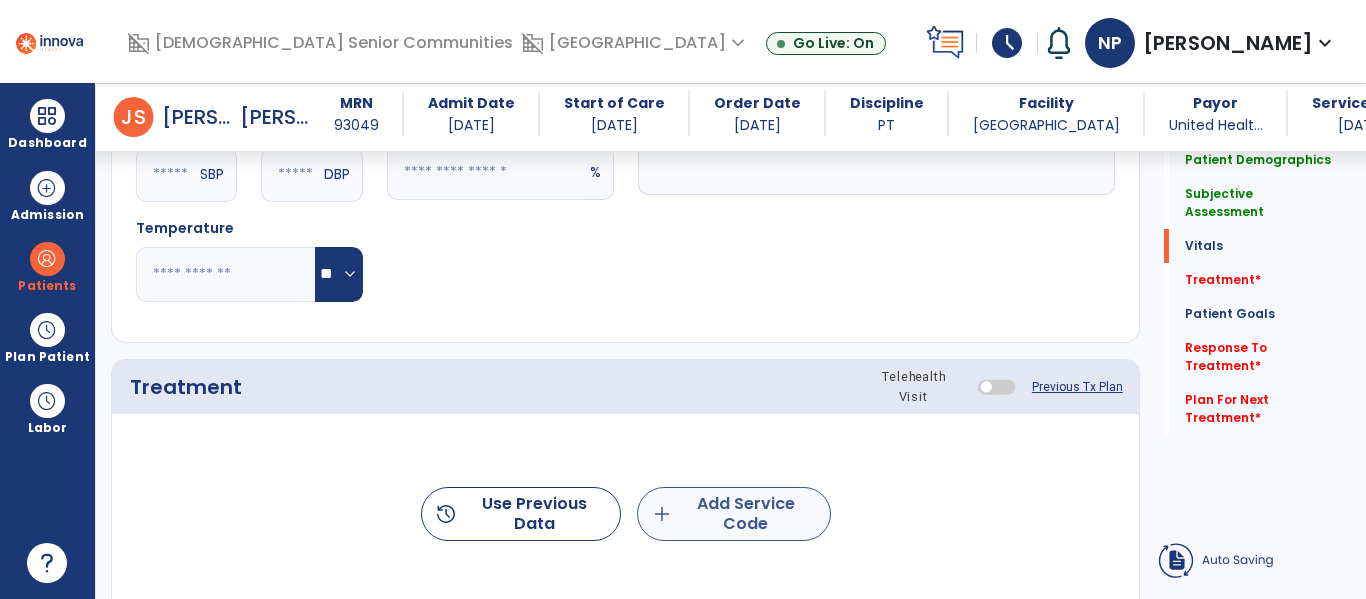 type on "**********" 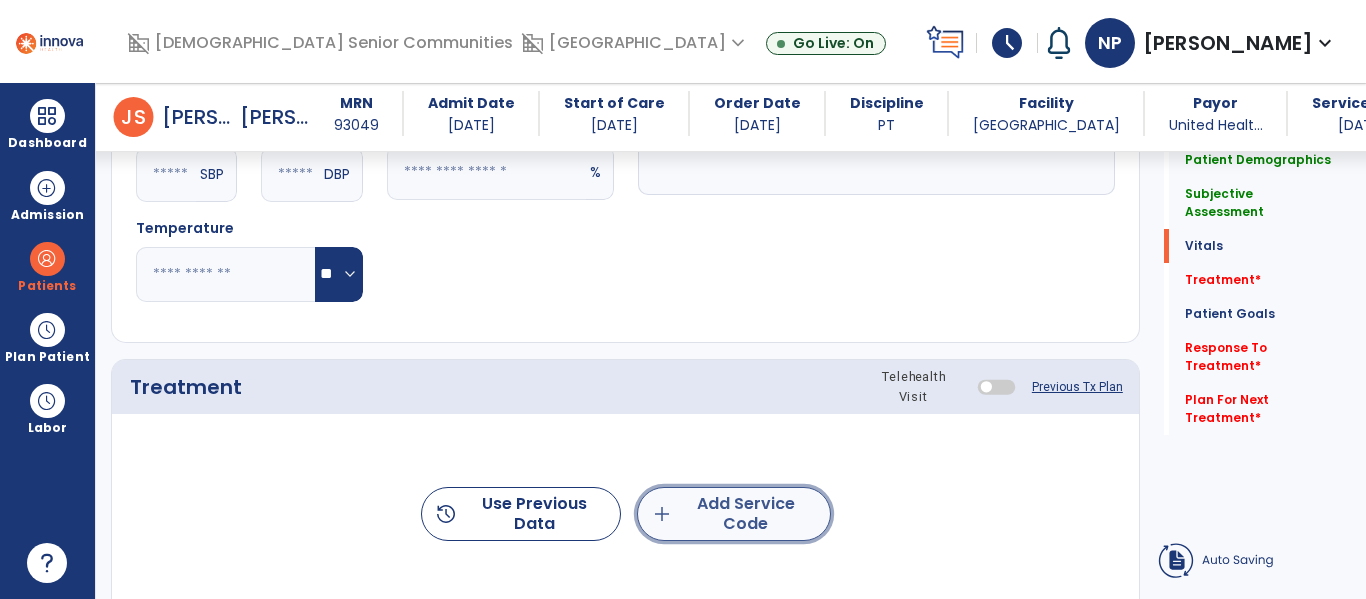 click on "add  Add Service Code" 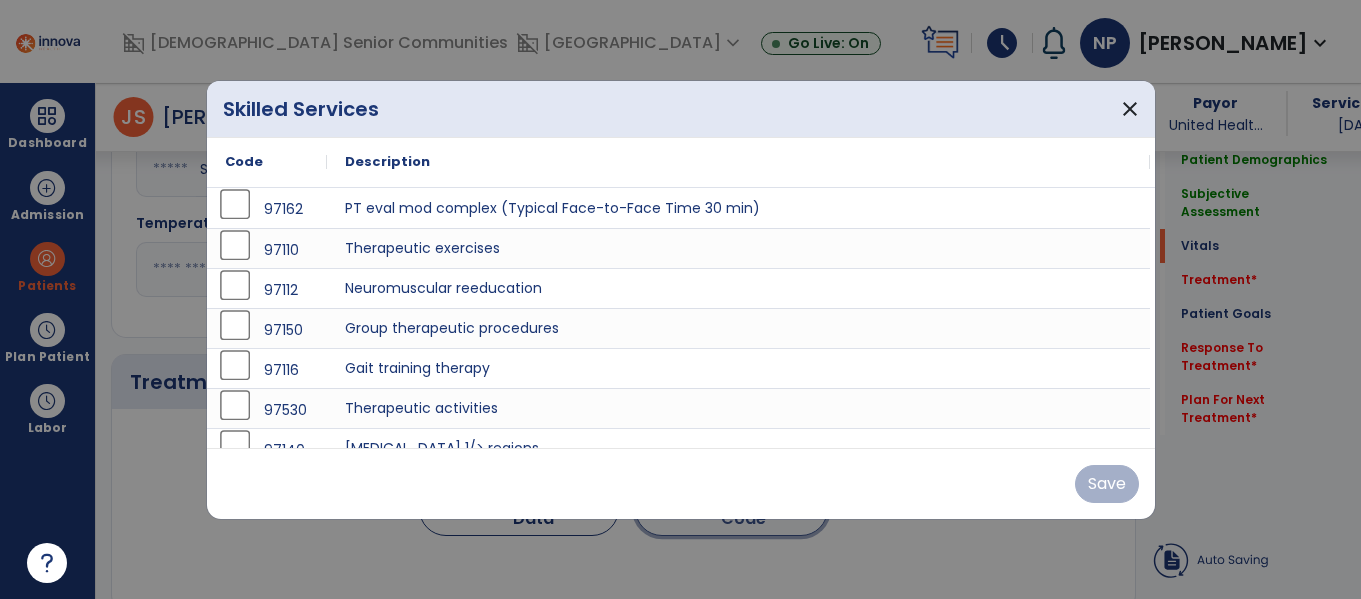 scroll, scrollTop: 970, scrollLeft: 0, axis: vertical 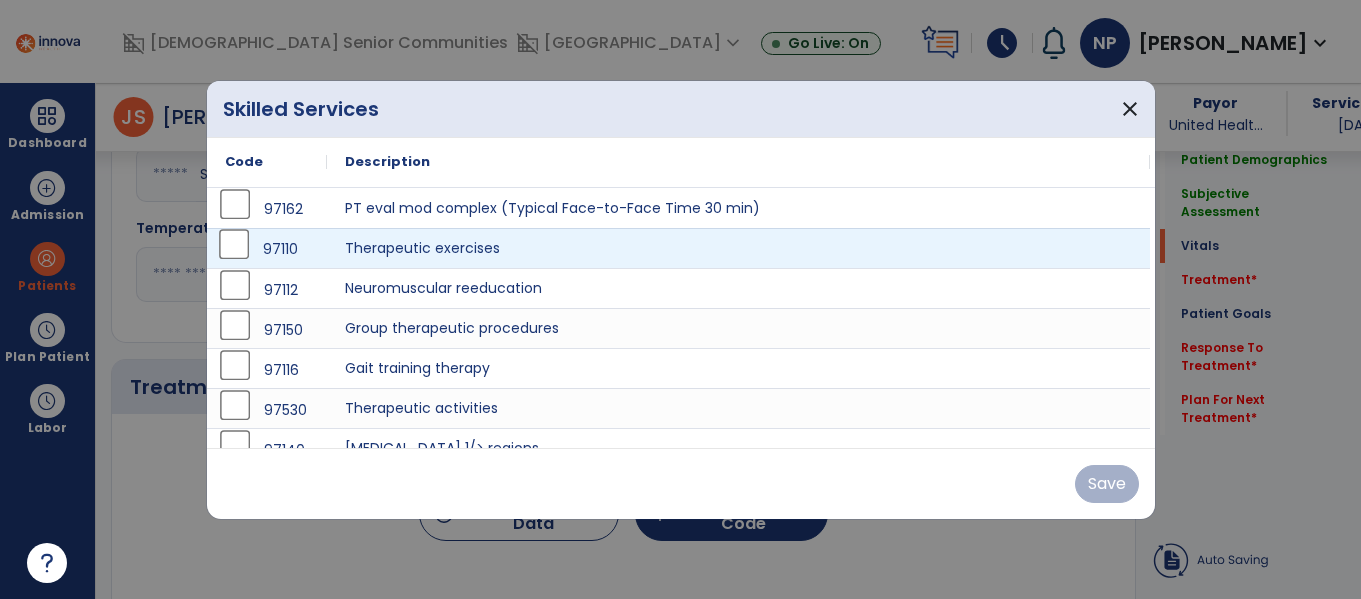 click on "97110" at bounding box center (267, 249) 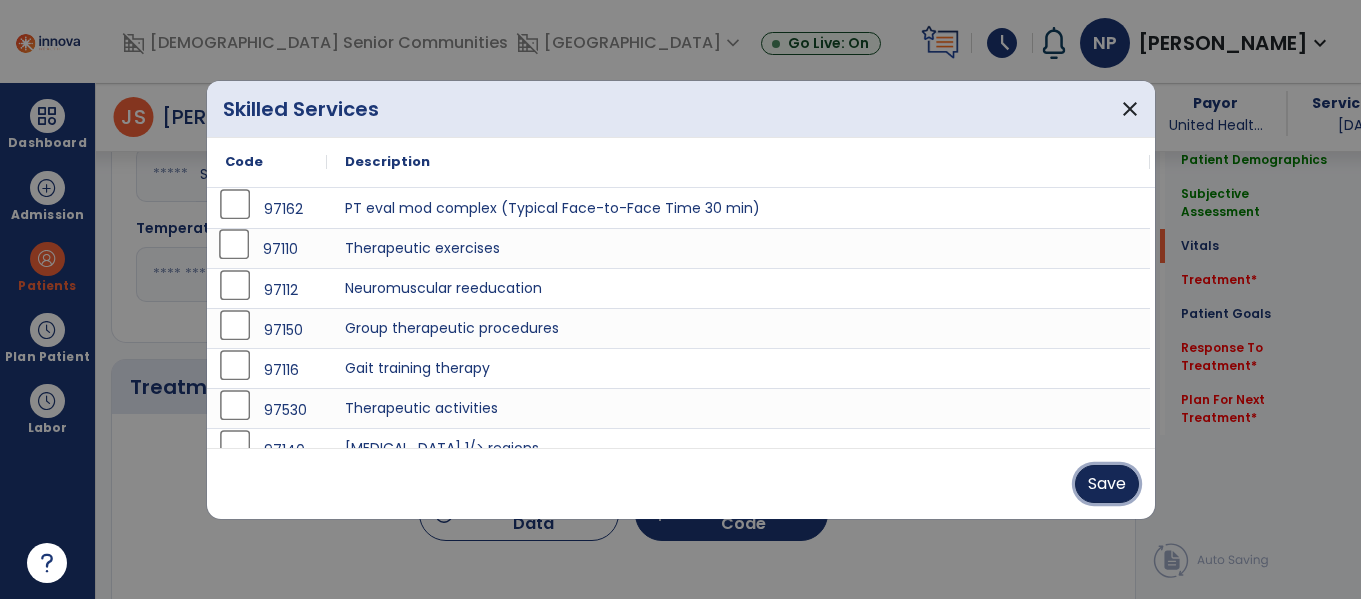 click on "Save" at bounding box center [1107, 484] 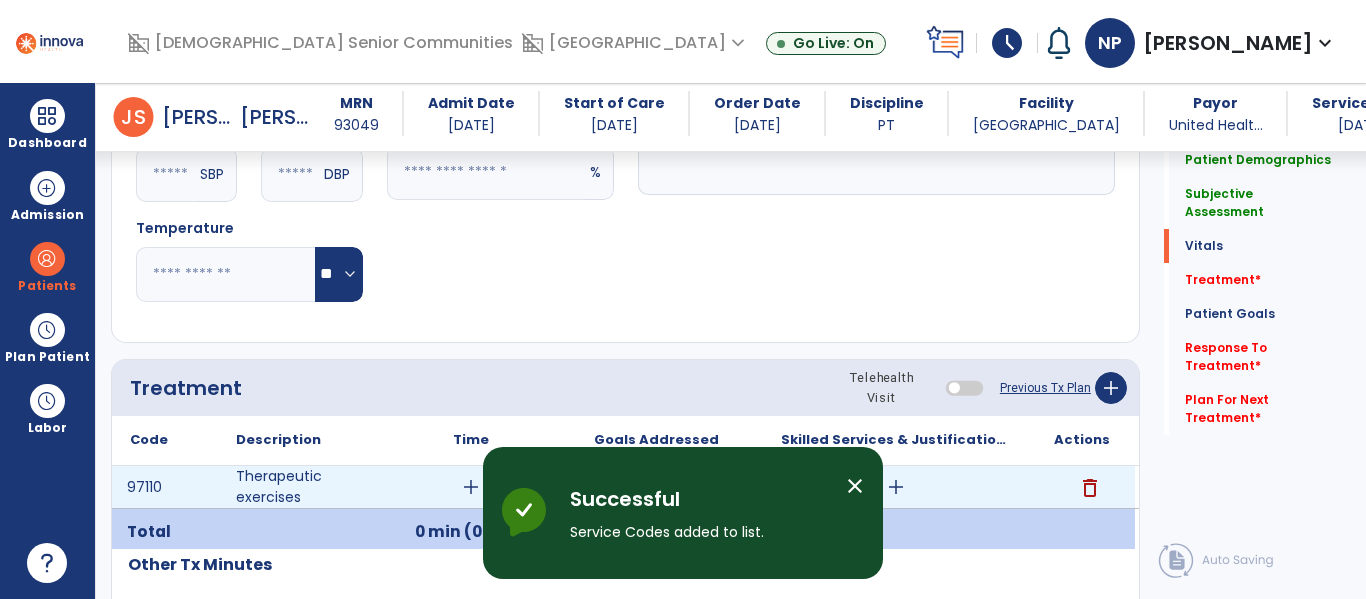 click on "add" at bounding box center (471, 487) 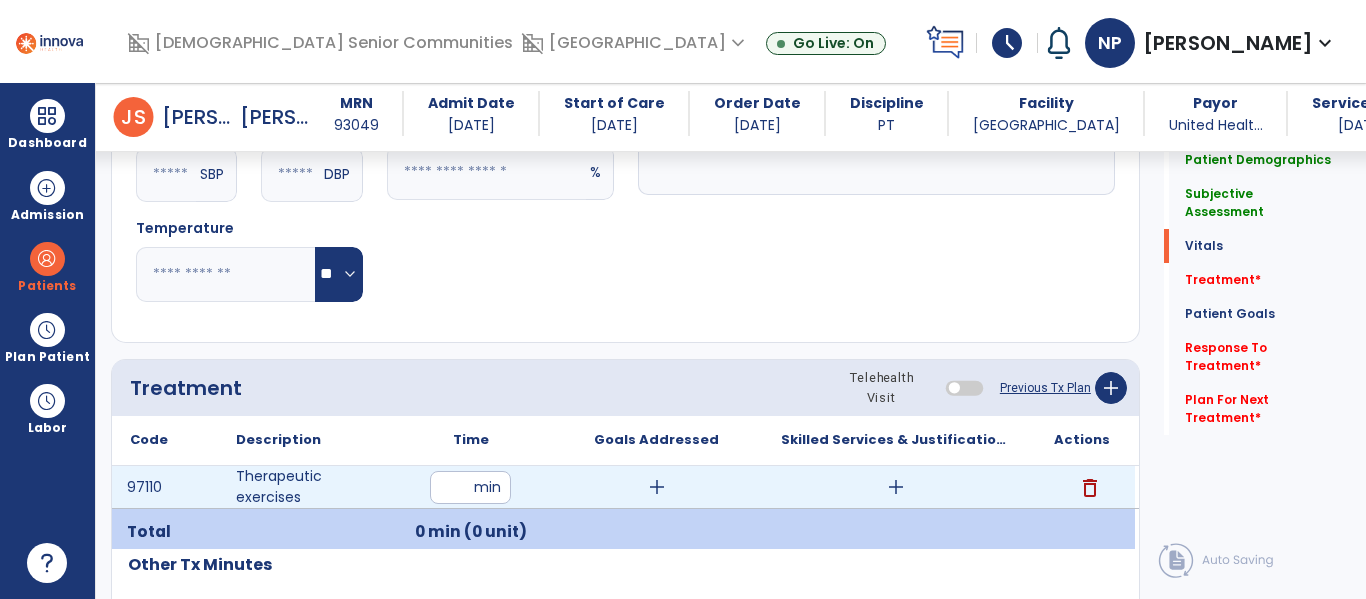 type on "**" 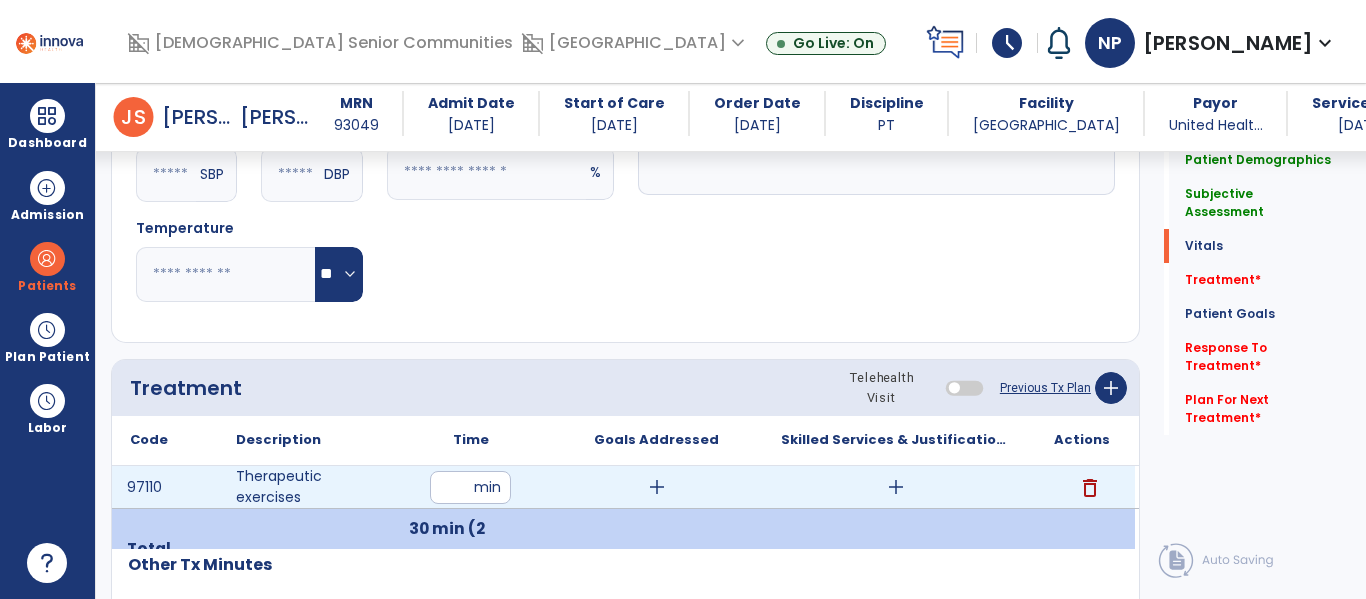 click on "add" at bounding box center [896, 487] 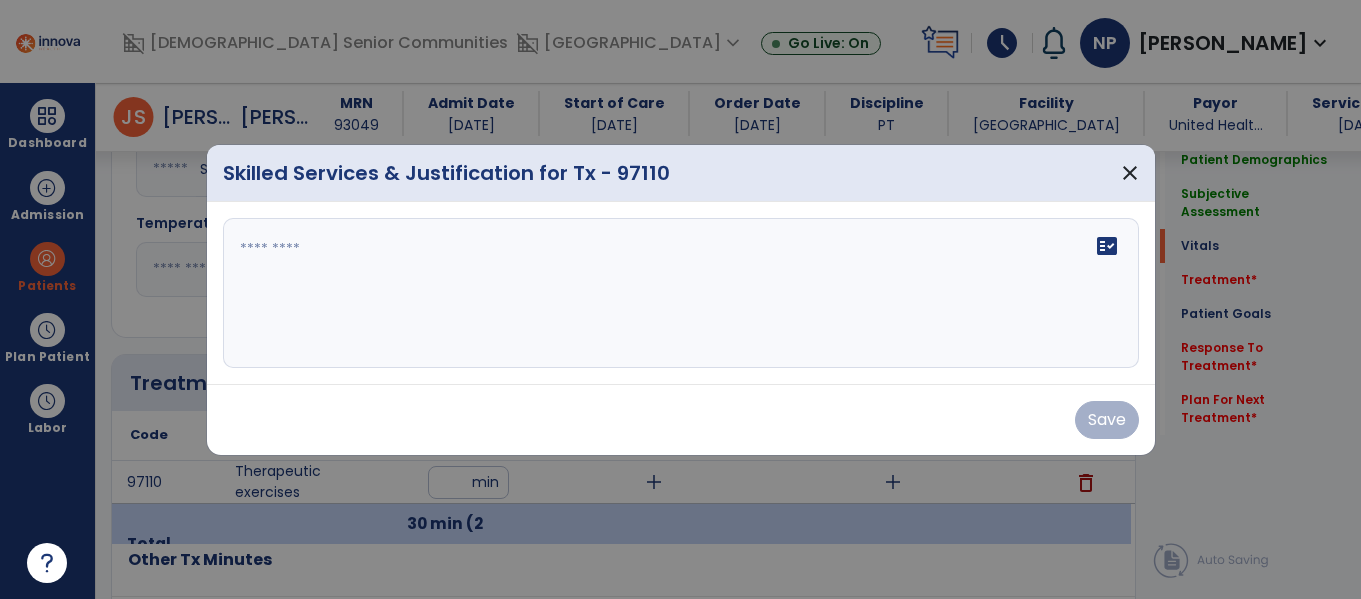 scroll, scrollTop: 970, scrollLeft: 0, axis: vertical 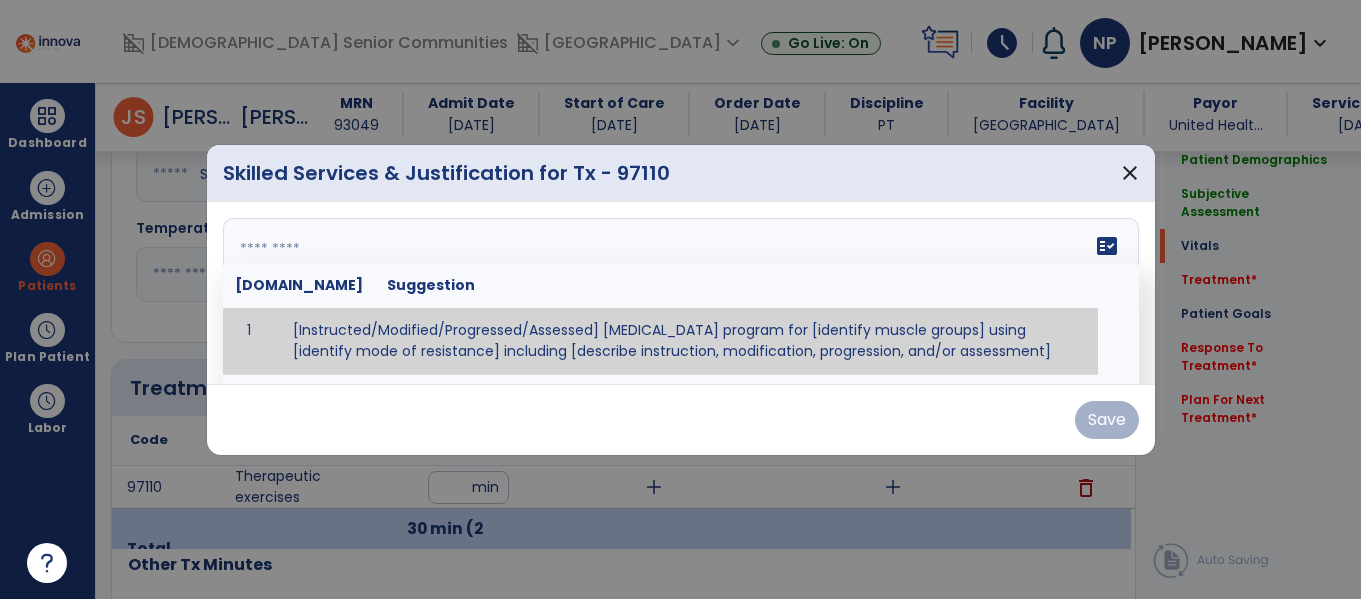 click on "fact_check  [DOMAIN_NAME] Suggestion 1 [Instructed/Modified/Progressed/Assessed] [MEDICAL_DATA] program for [identify muscle groups] using [identify mode of resistance] including [describe instruction, modification, progression, and/or assessment] 2 [Instructed/Modified/Progressed/Assessed] aerobic exercise program using [identify equipment/mode] including [describe instruction, modification,progression, and/or assessment] 3 [Instructed/Modified/Progressed/Assessed] [PROM/A/AROM/AROM] program for [identify joint movements] using [contract-relax, over-pressure, inhibitory techniques, other] 4 [Assessed/Tested] aerobic capacity with administration of [aerobic capacity test]" at bounding box center [681, 293] 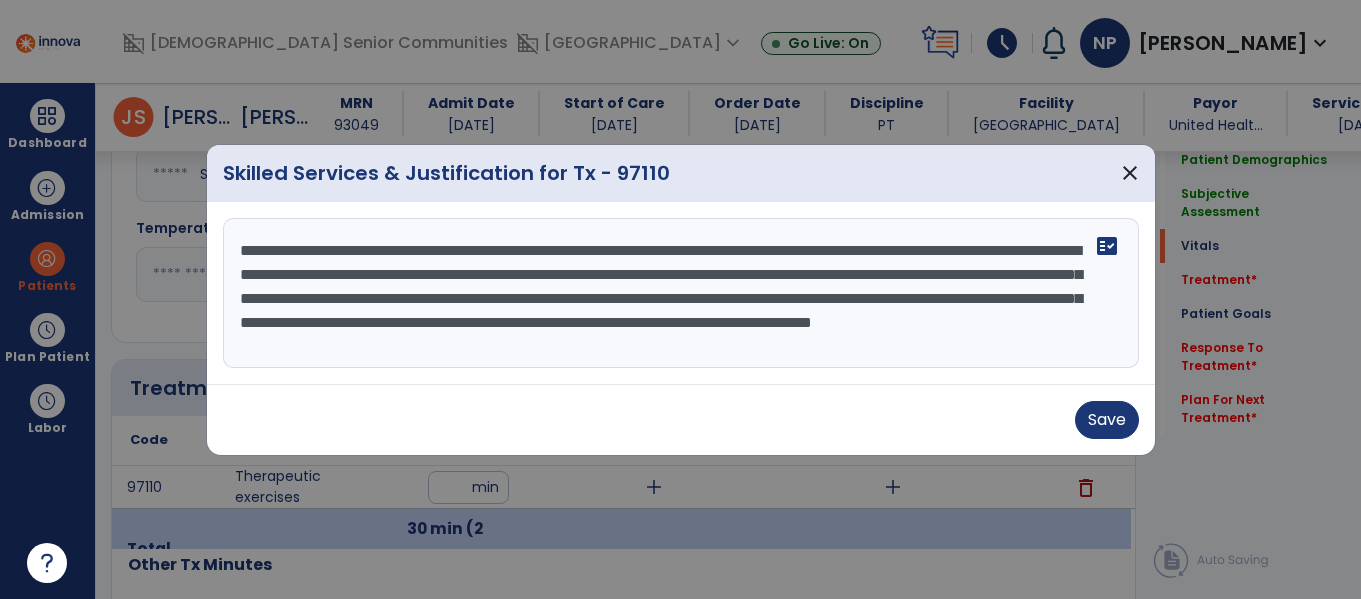scroll, scrollTop: 16, scrollLeft: 0, axis: vertical 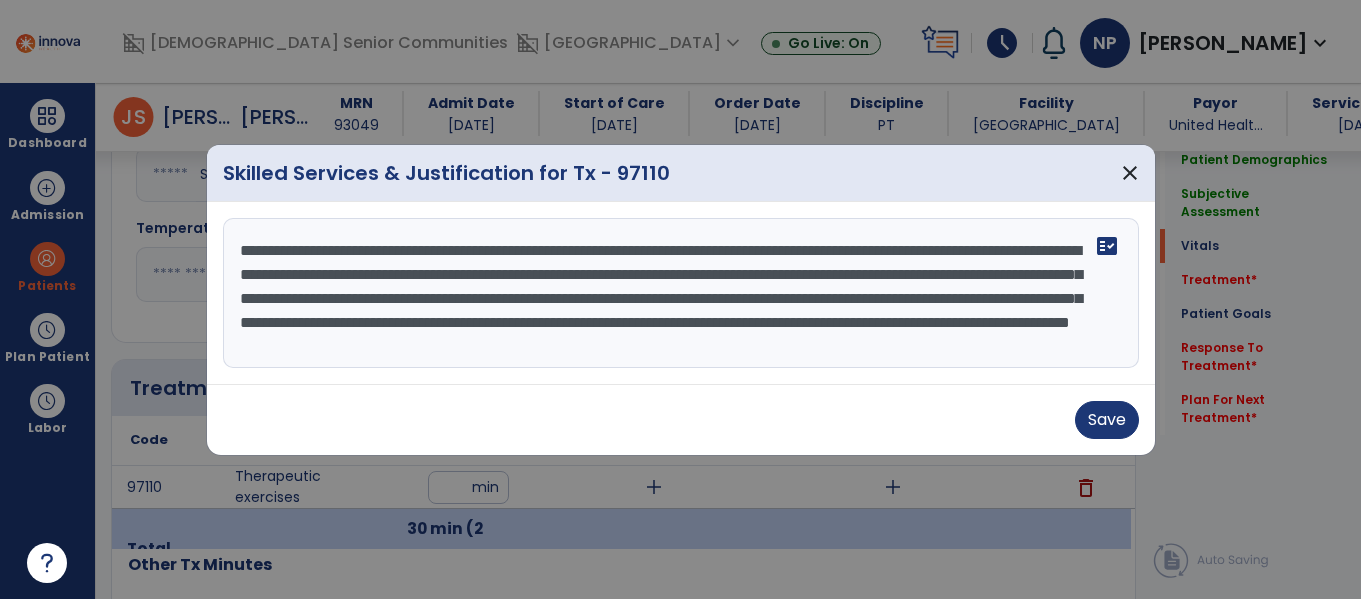 click on "**********" at bounding box center (681, 293) 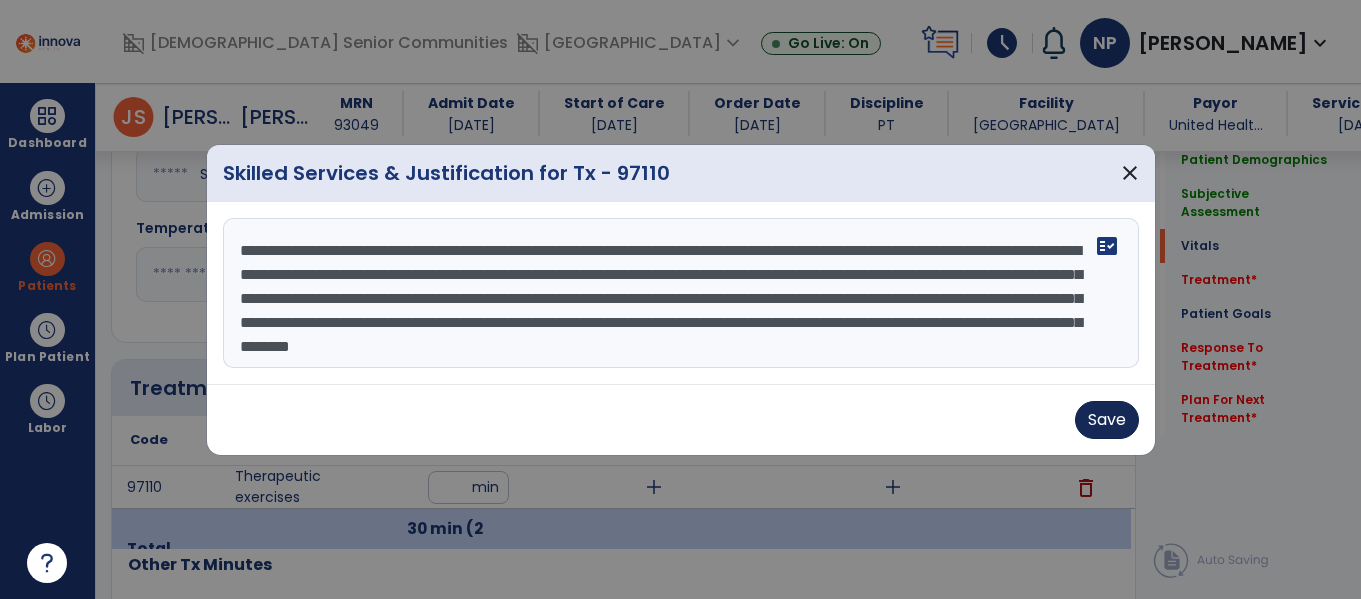 type on "**********" 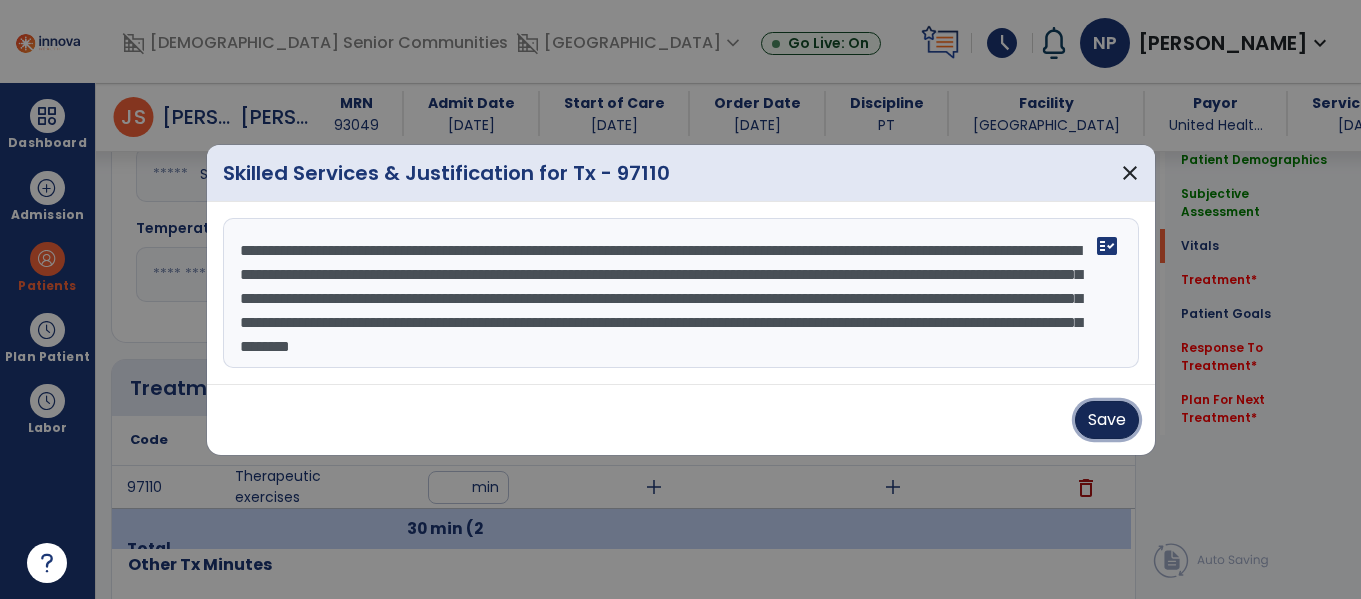 click on "Save" at bounding box center (1107, 420) 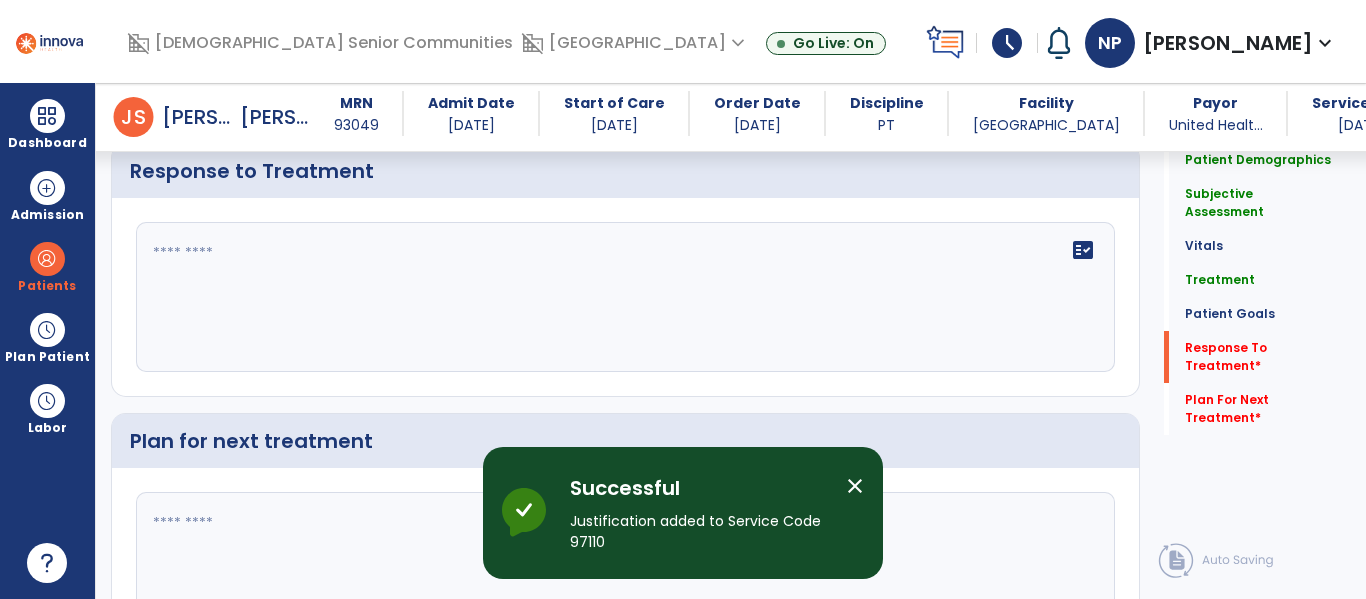 scroll, scrollTop: 2759, scrollLeft: 0, axis: vertical 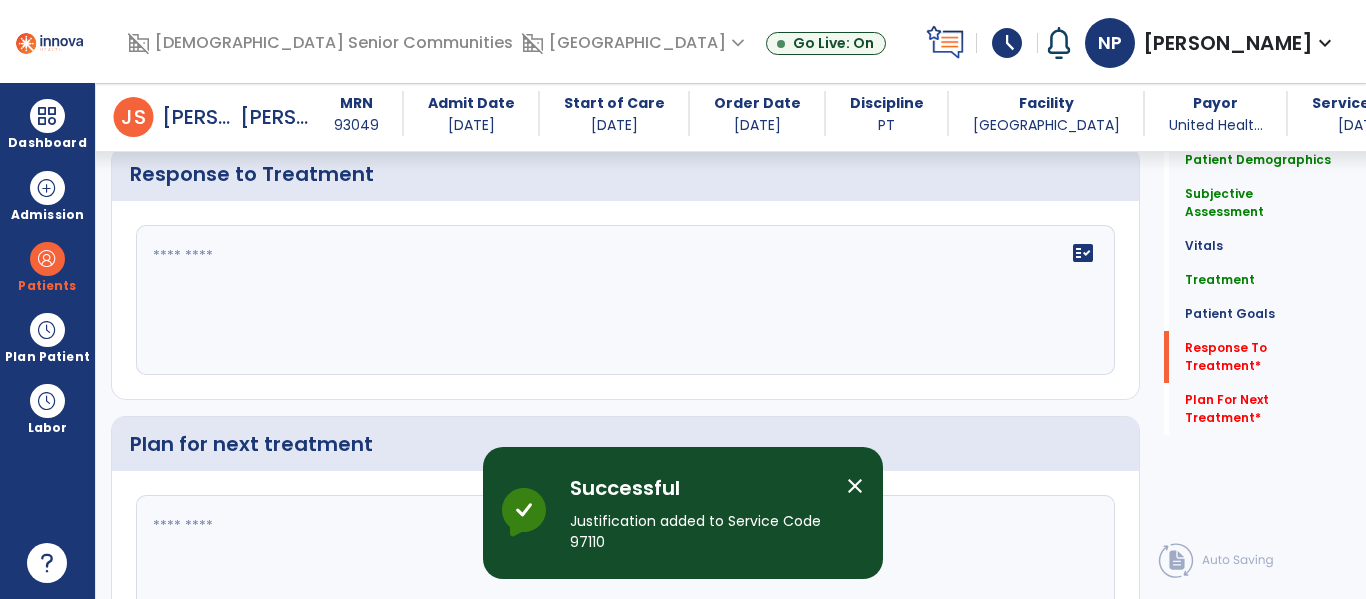 click on "fact_check" 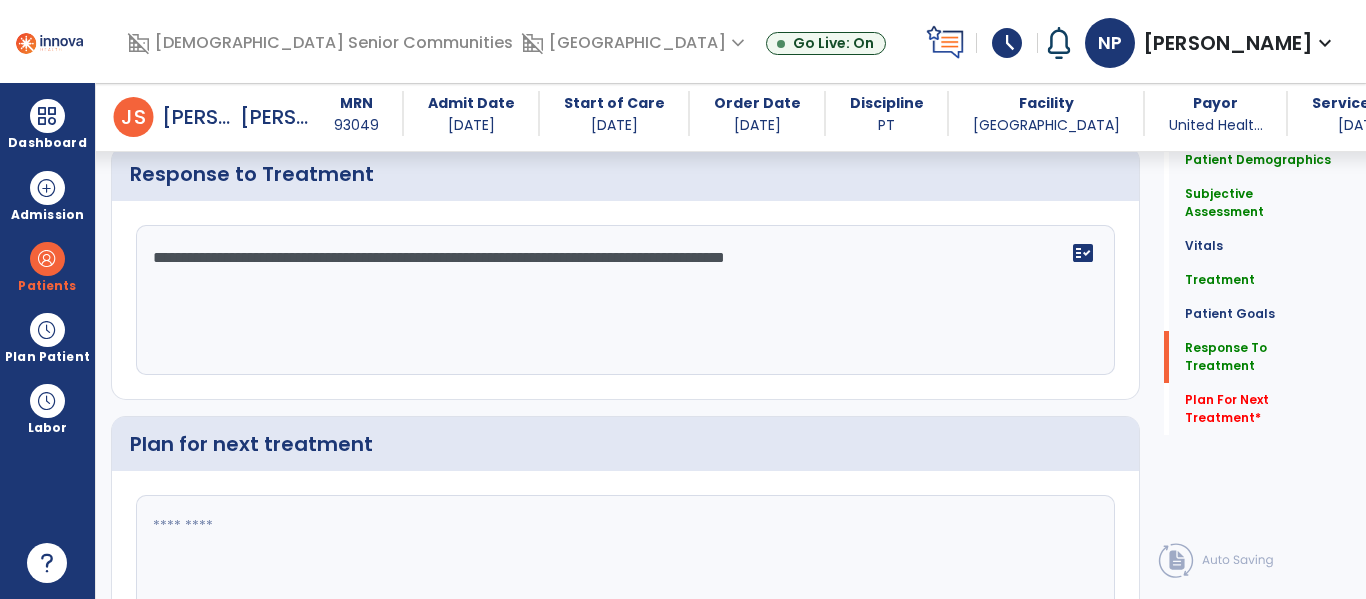scroll, scrollTop: 2875, scrollLeft: 0, axis: vertical 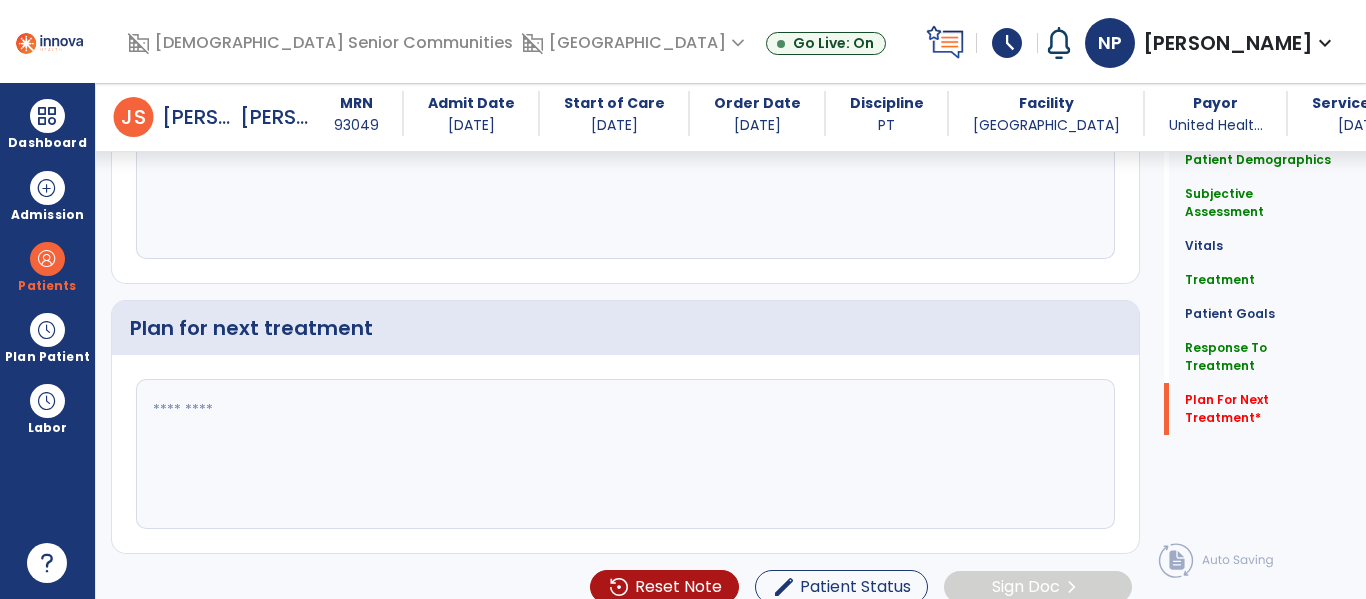 type on "**********" 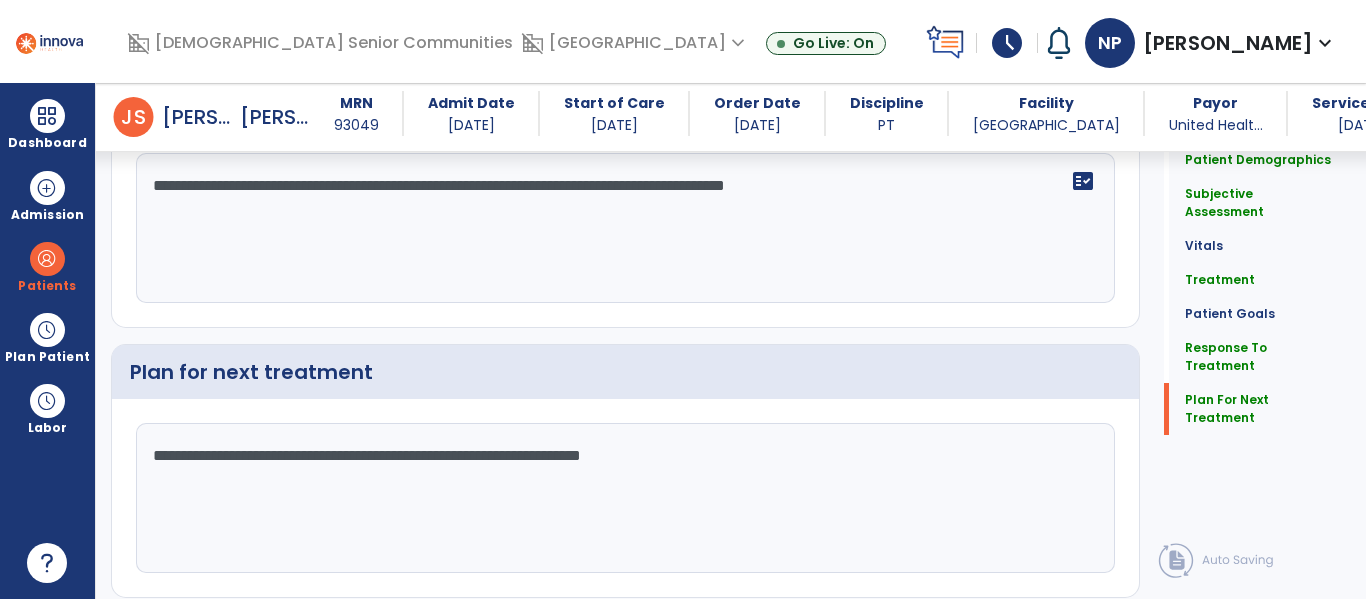 scroll, scrollTop: 2875, scrollLeft: 0, axis: vertical 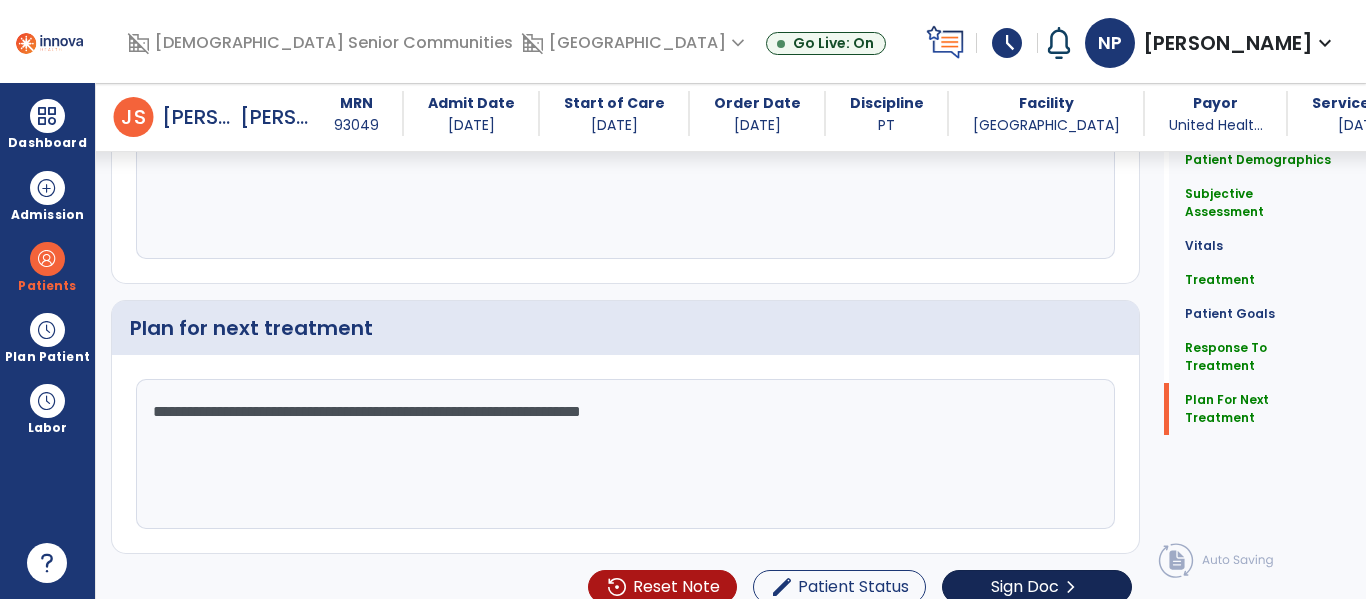 type on "**********" 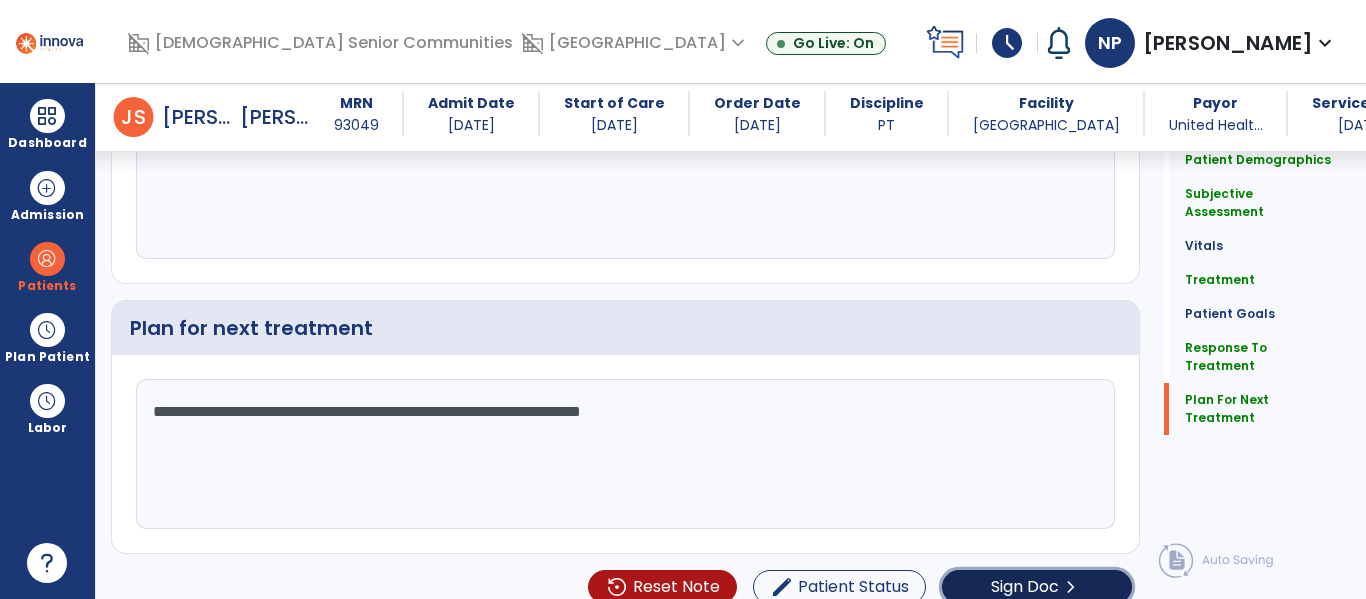 click on "Sign Doc  chevron_right" 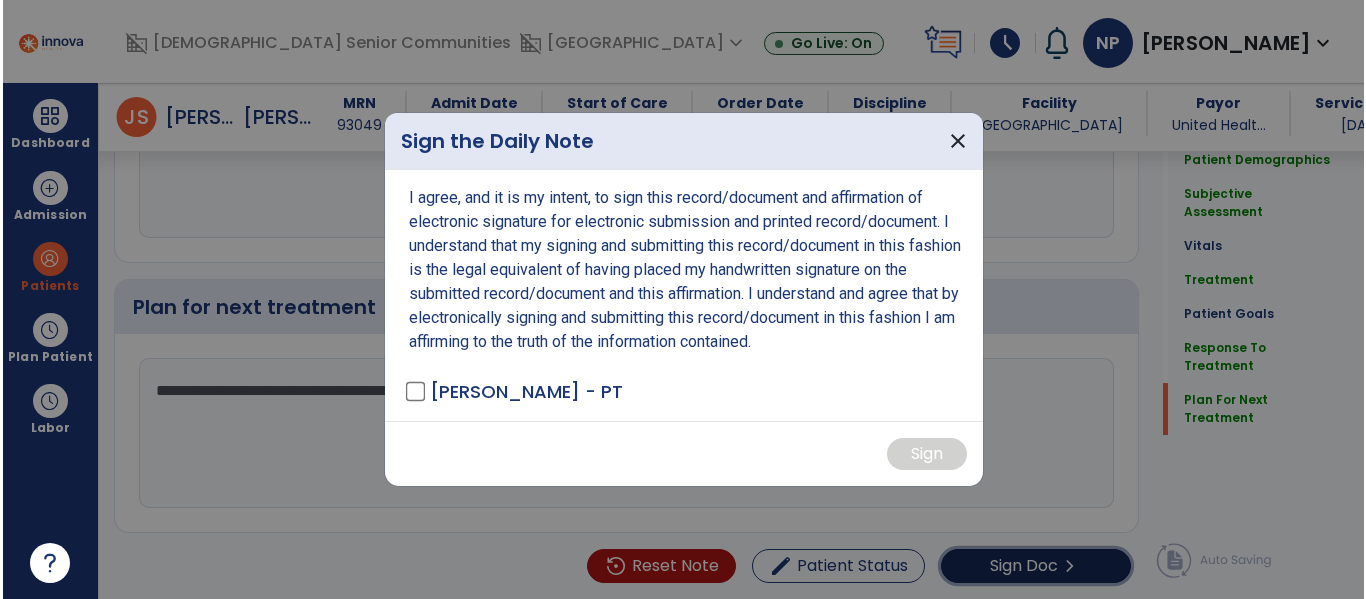 scroll, scrollTop: 2896, scrollLeft: 0, axis: vertical 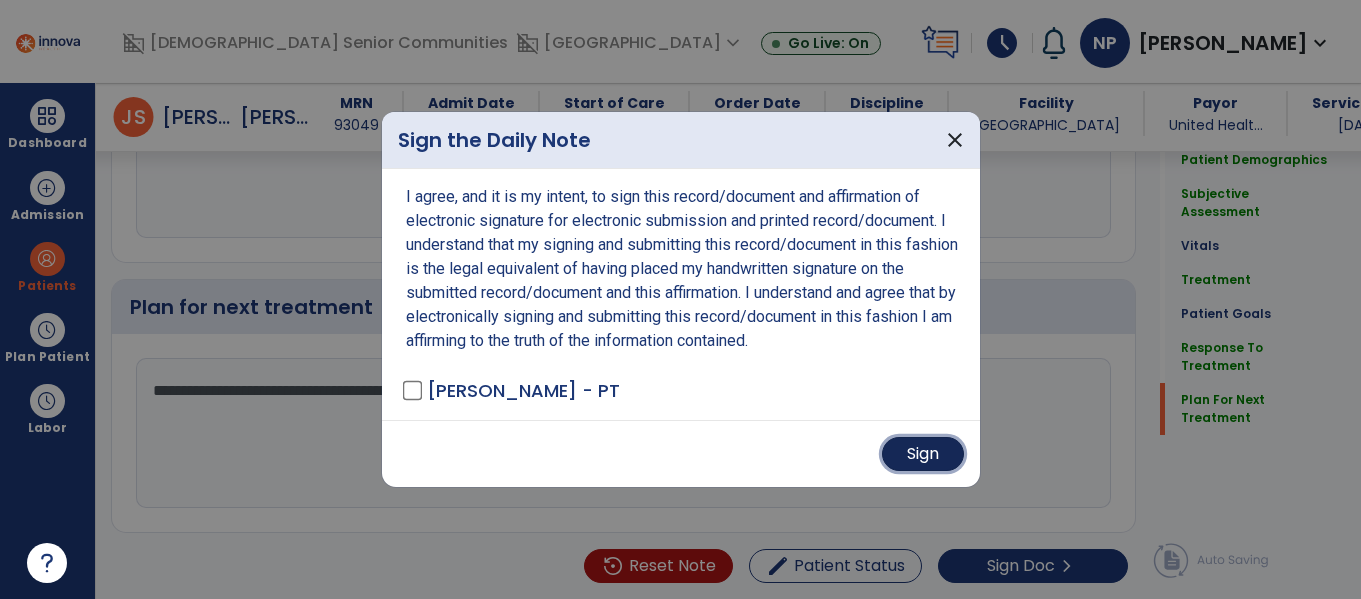 click on "Sign" at bounding box center (923, 454) 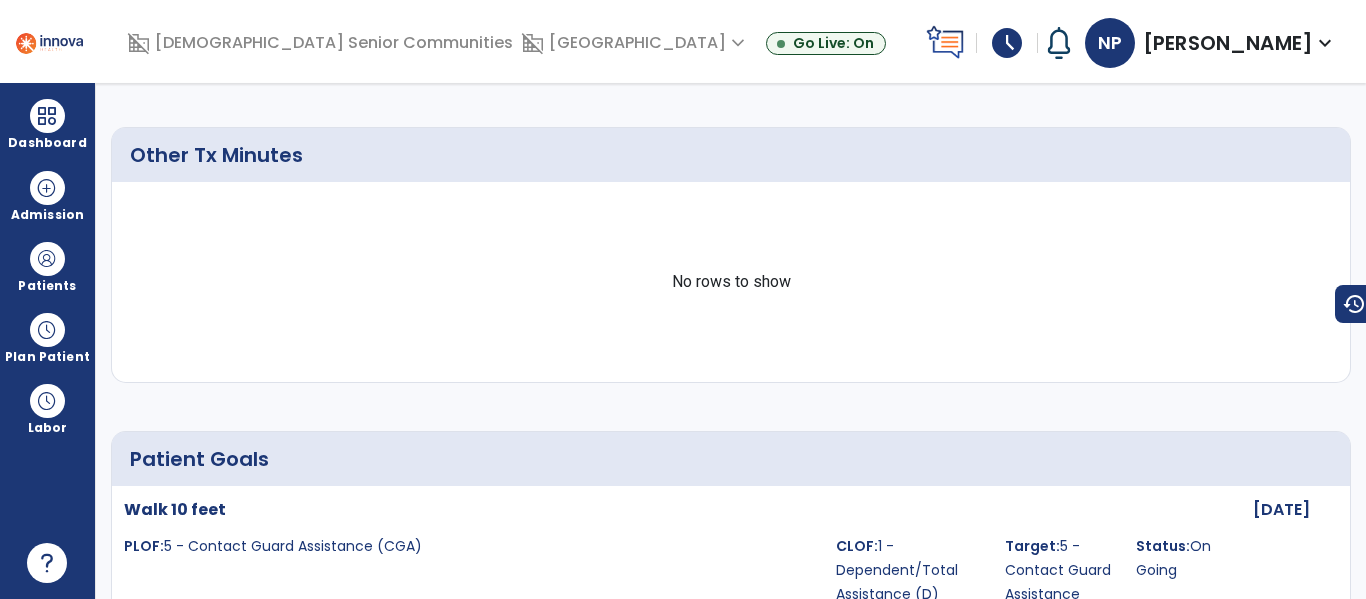 scroll, scrollTop: 0, scrollLeft: 0, axis: both 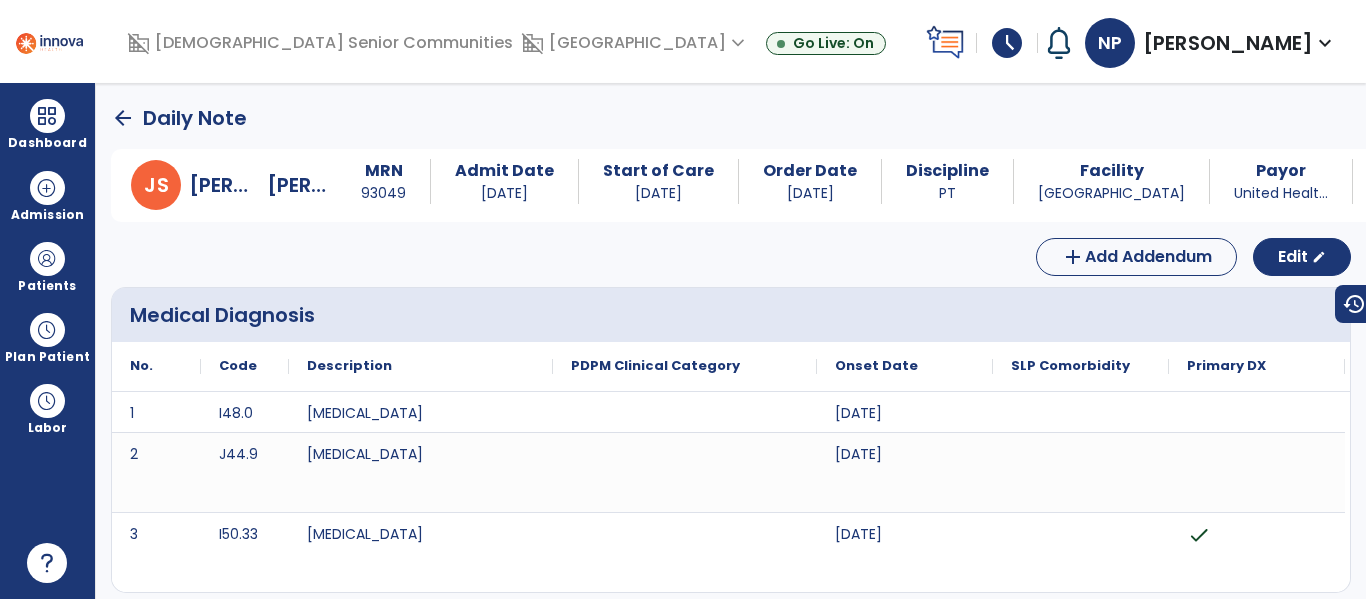 click on "arrow_back" 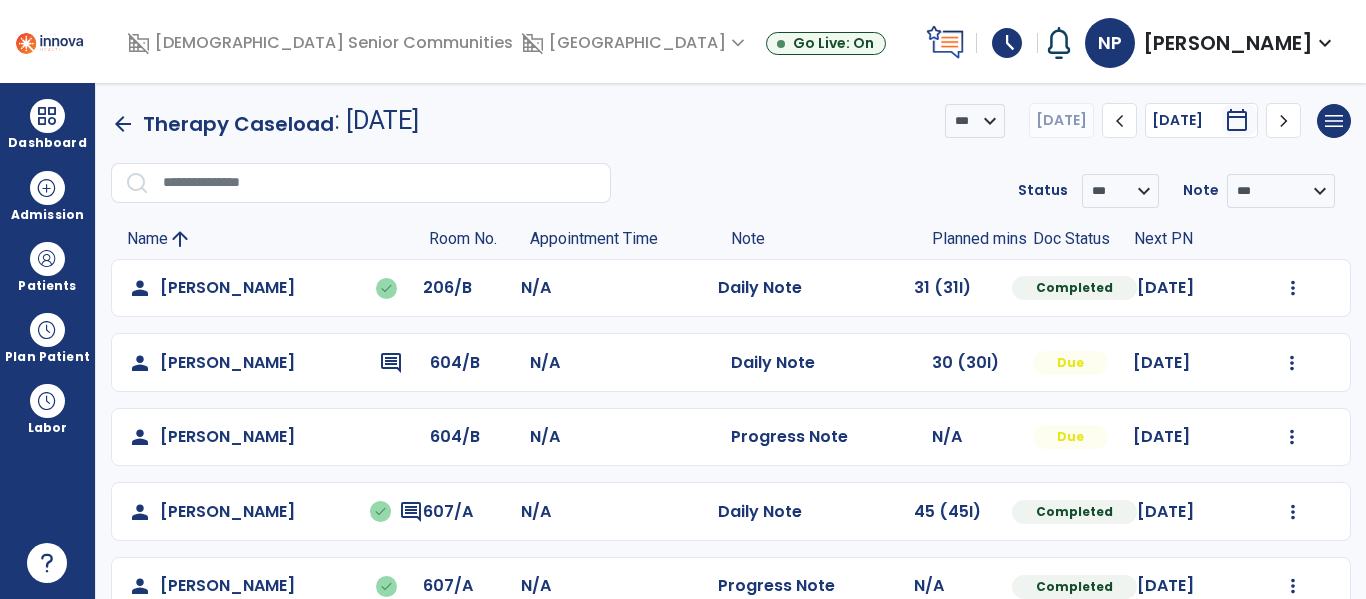 click on "Mark Visit As Complete   Reset Note   Open Document   G + C Mins" 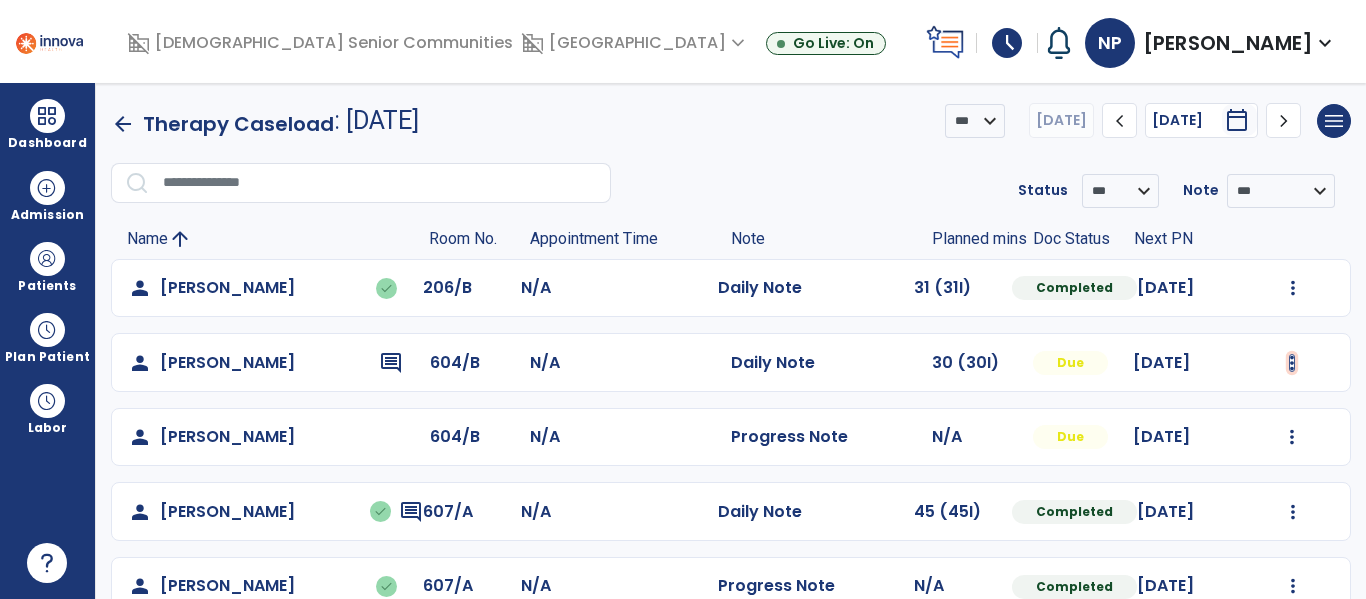 click at bounding box center (1293, 288) 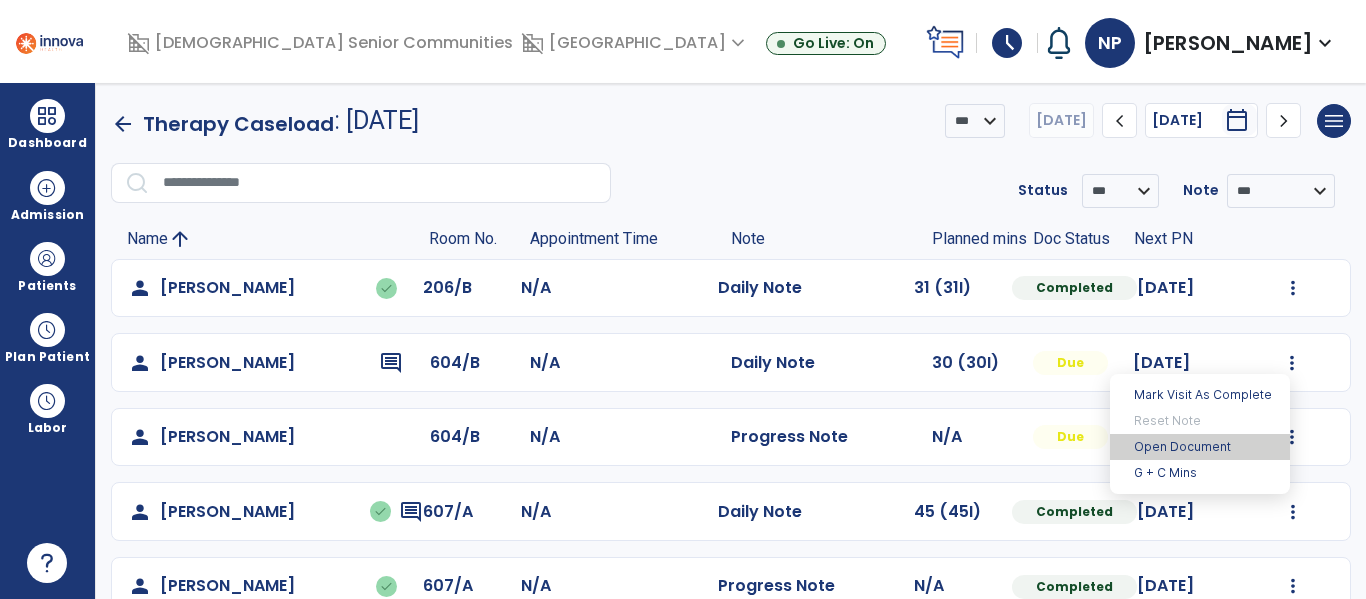 click on "Open Document" at bounding box center (1200, 447) 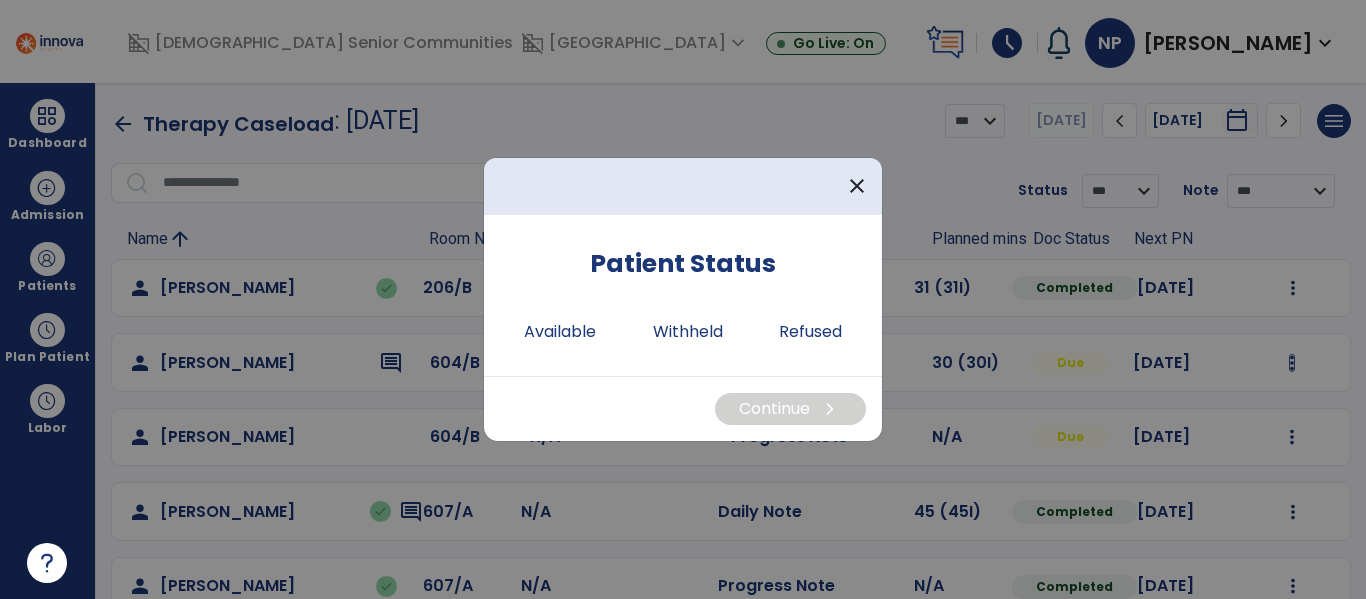 click at bounding box center (683, 299) 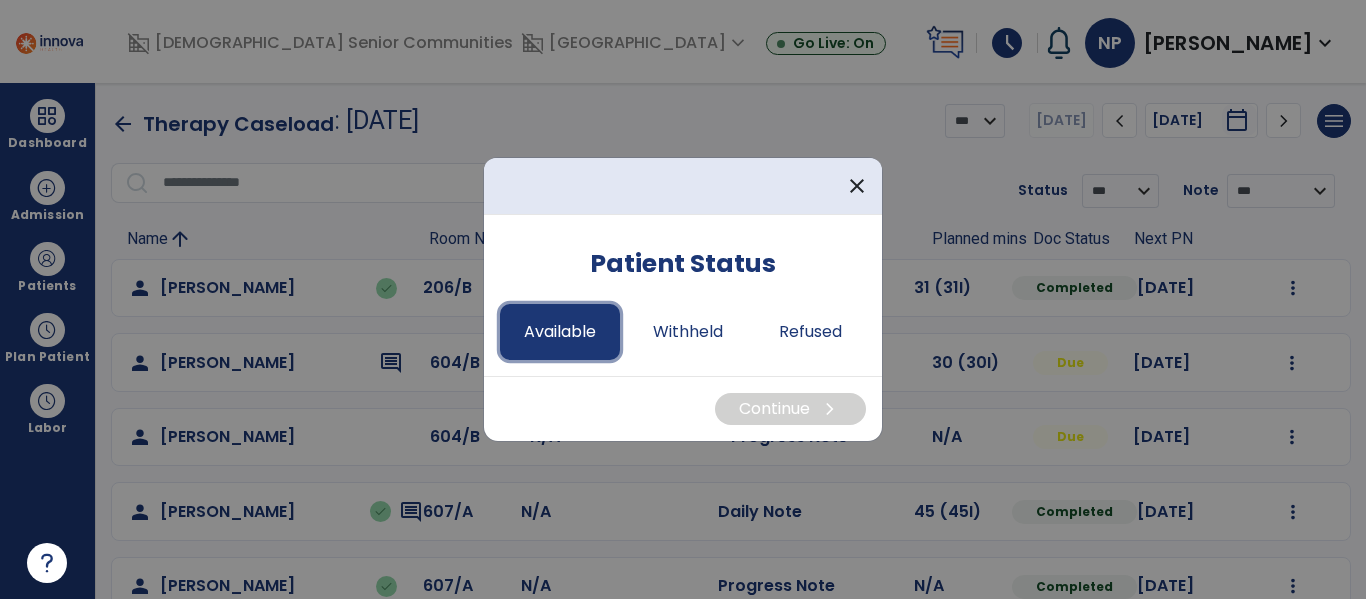 click on "Available" at bounding box center (560, 332) 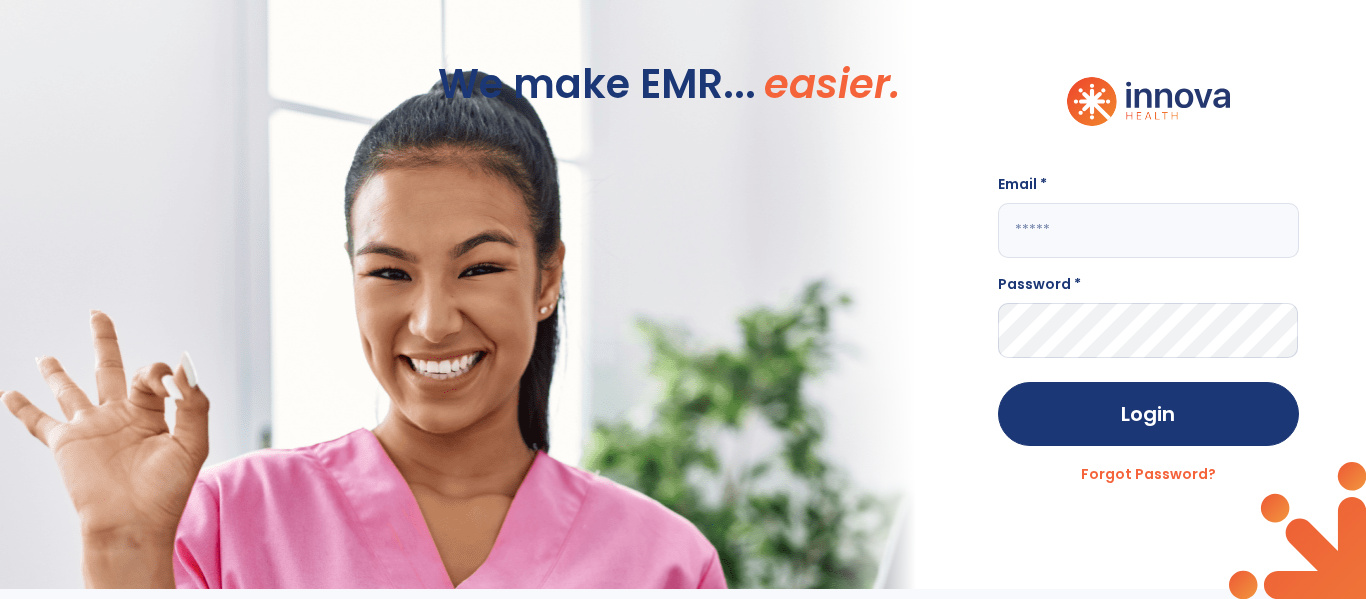 click 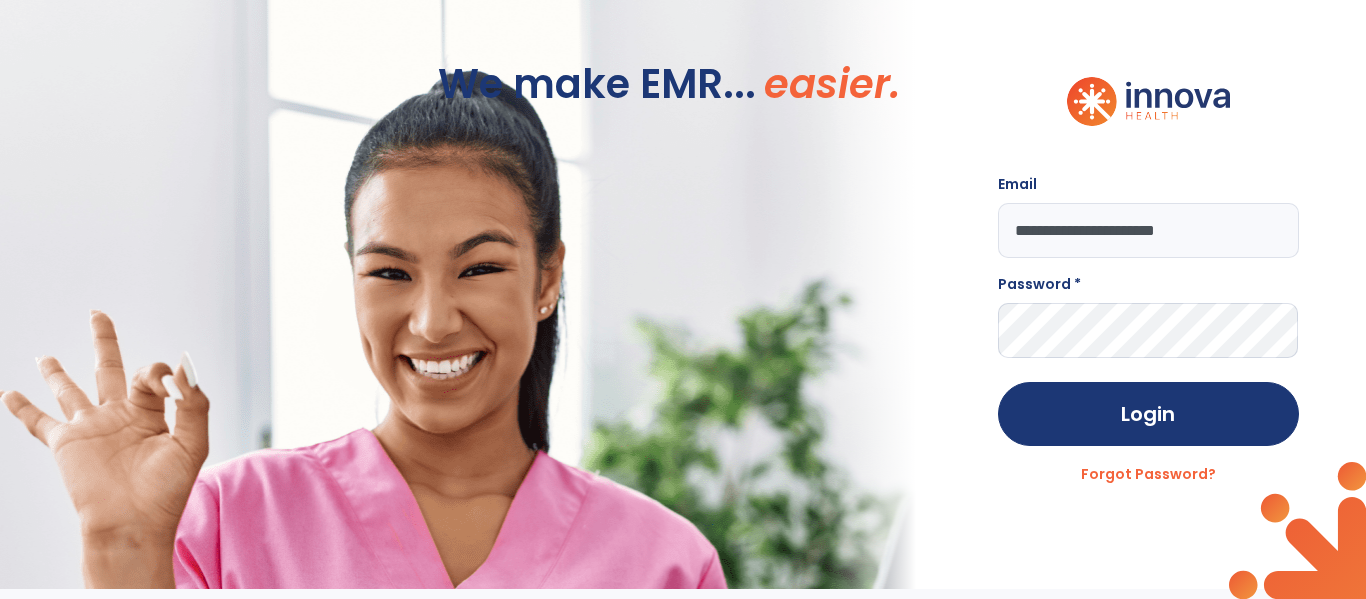 type on "**********" 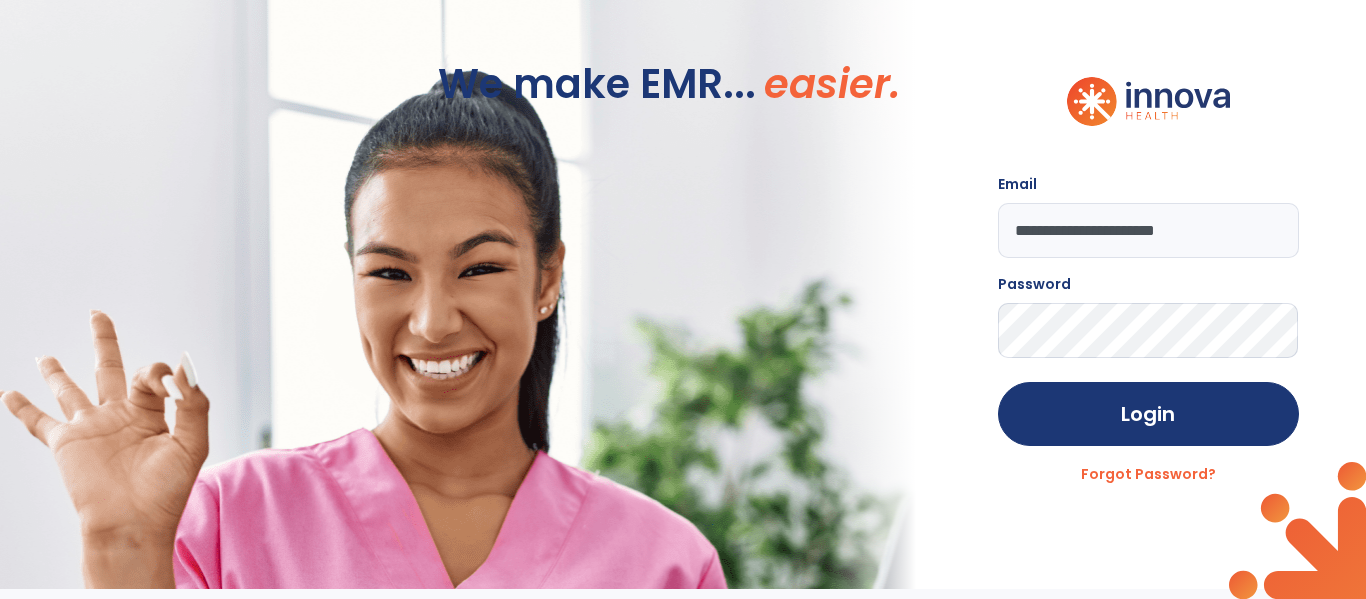 click on "Login" 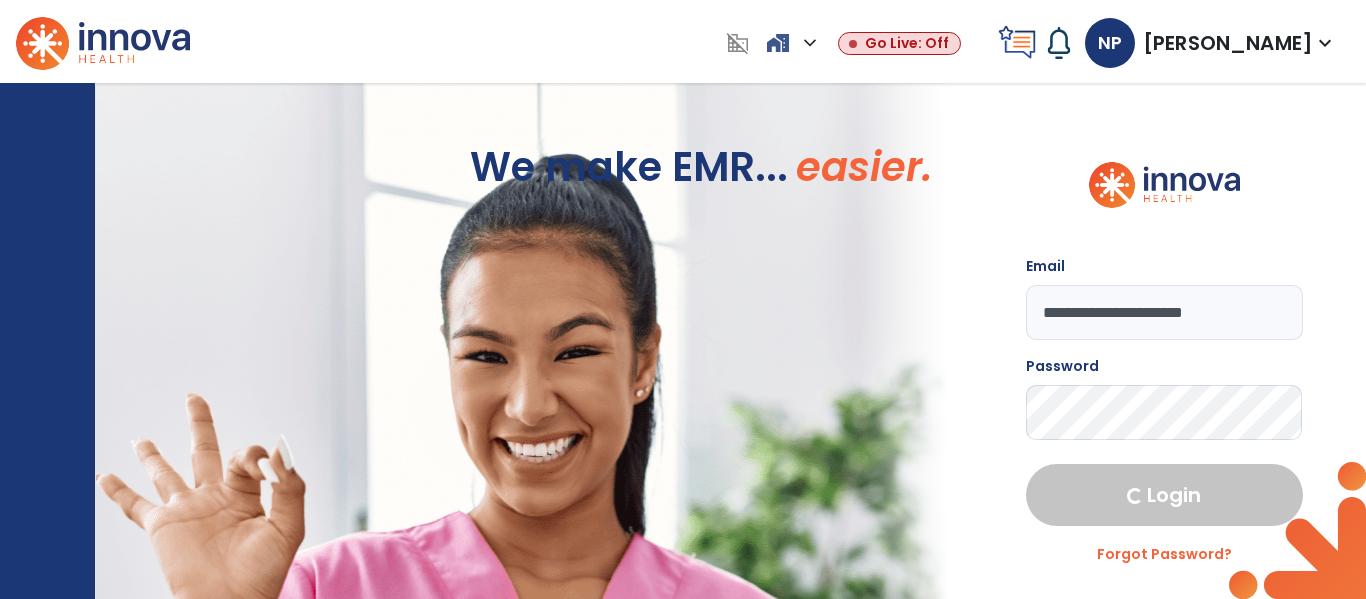 select on "****" 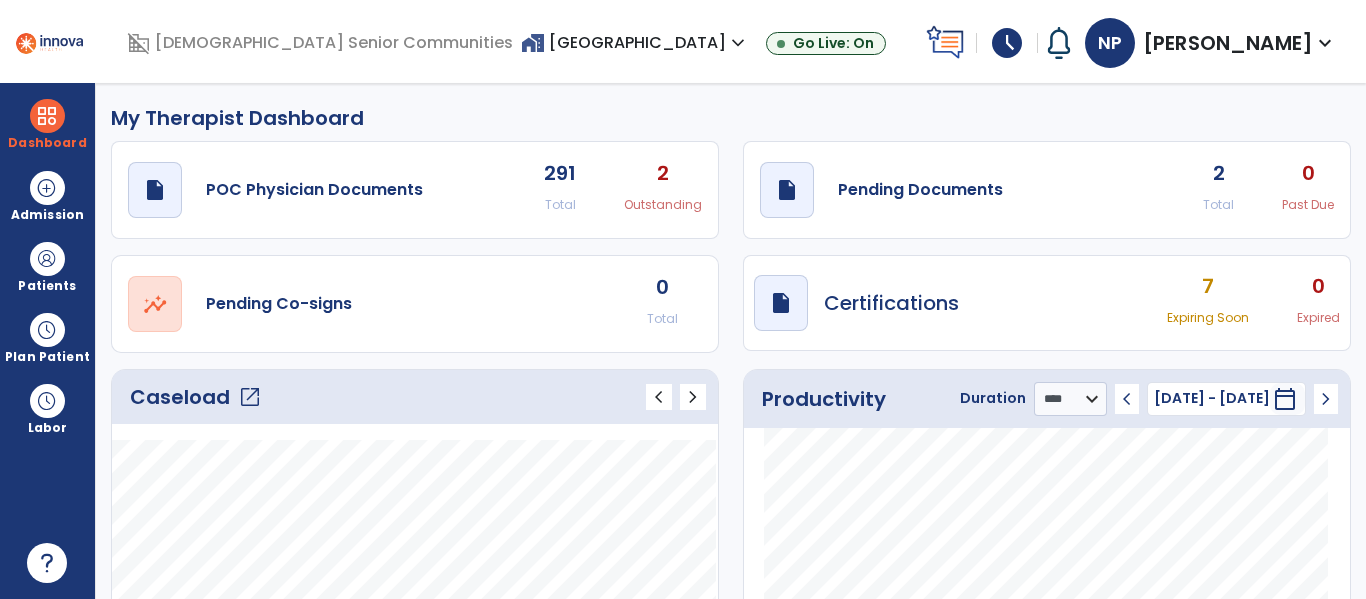 click on "open_in_new" 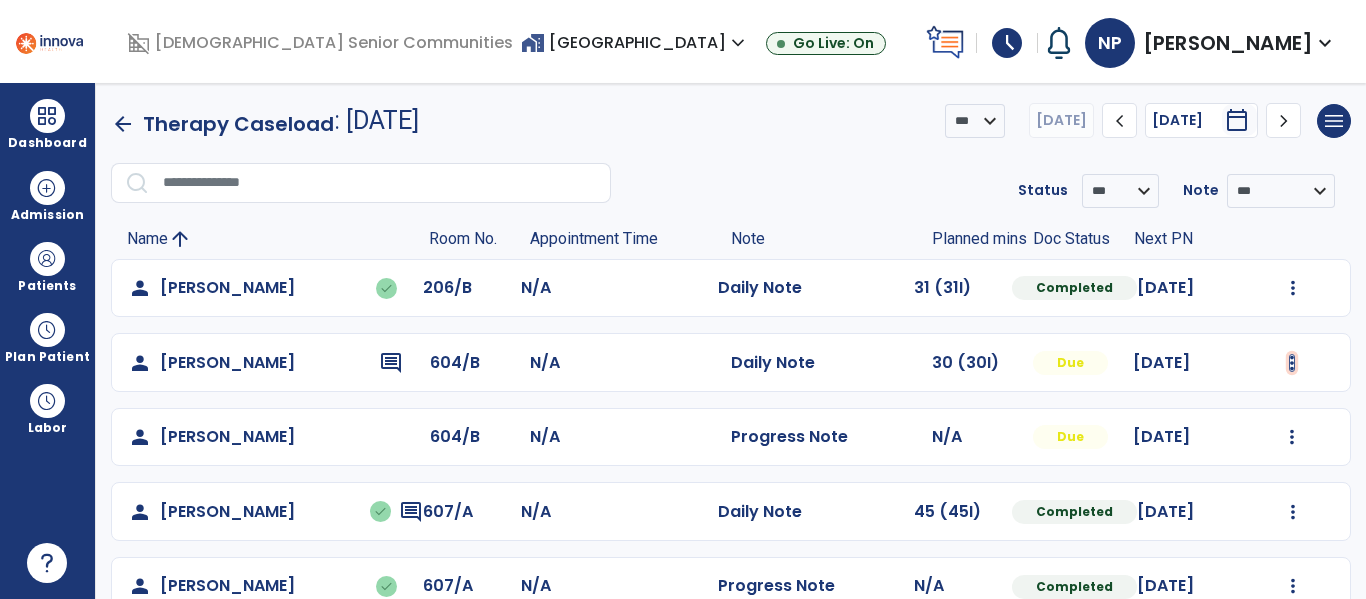 click at bounding box center [1293, 288] 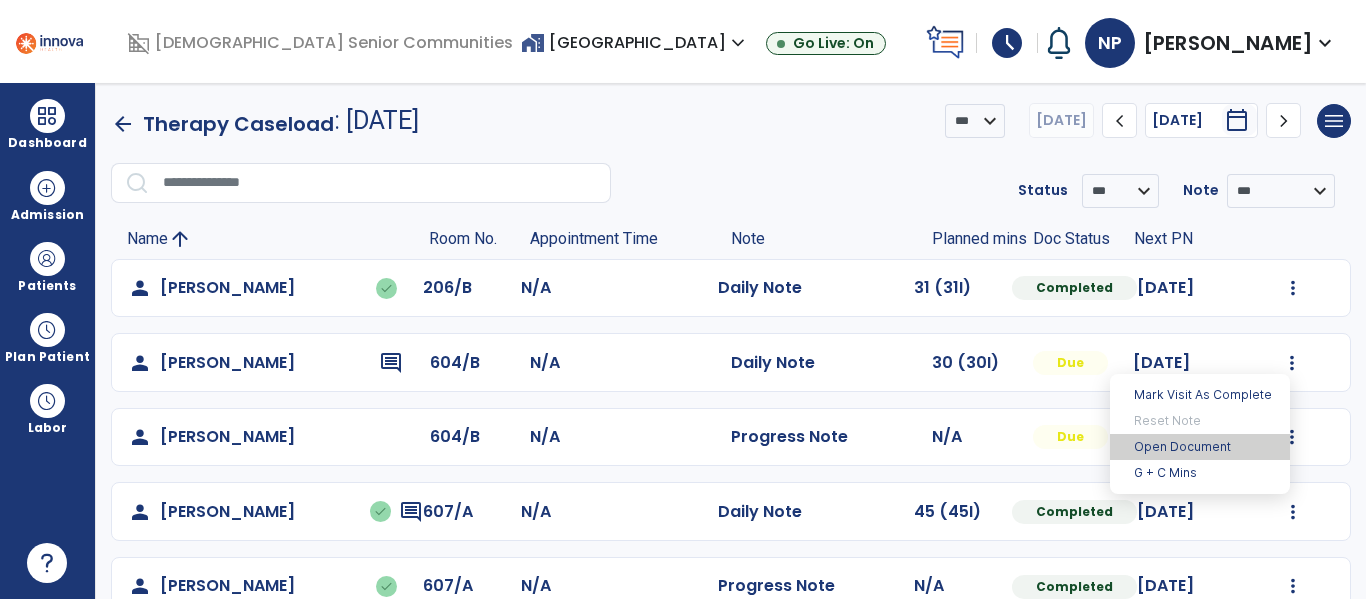 click on "Open Document" at bounding box center [1200, 447] 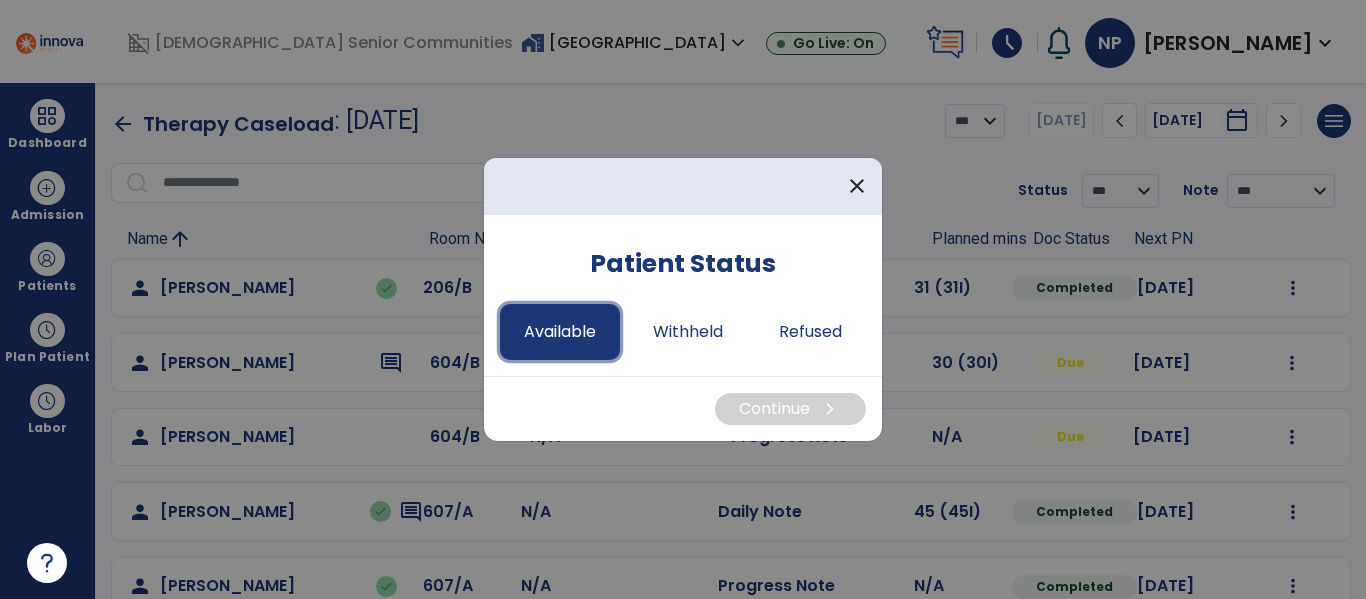 click on "Available" at bounding box center [560, 332] 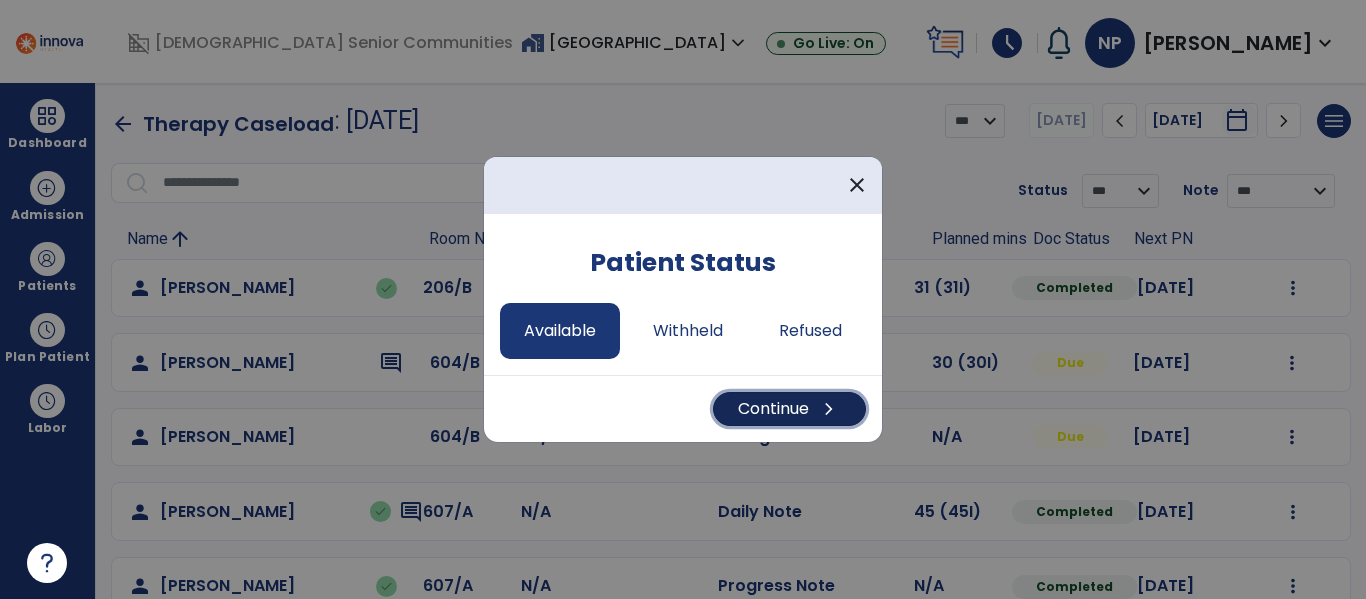 click on "Continue   chevron_right" at bounding box center (789, 409) 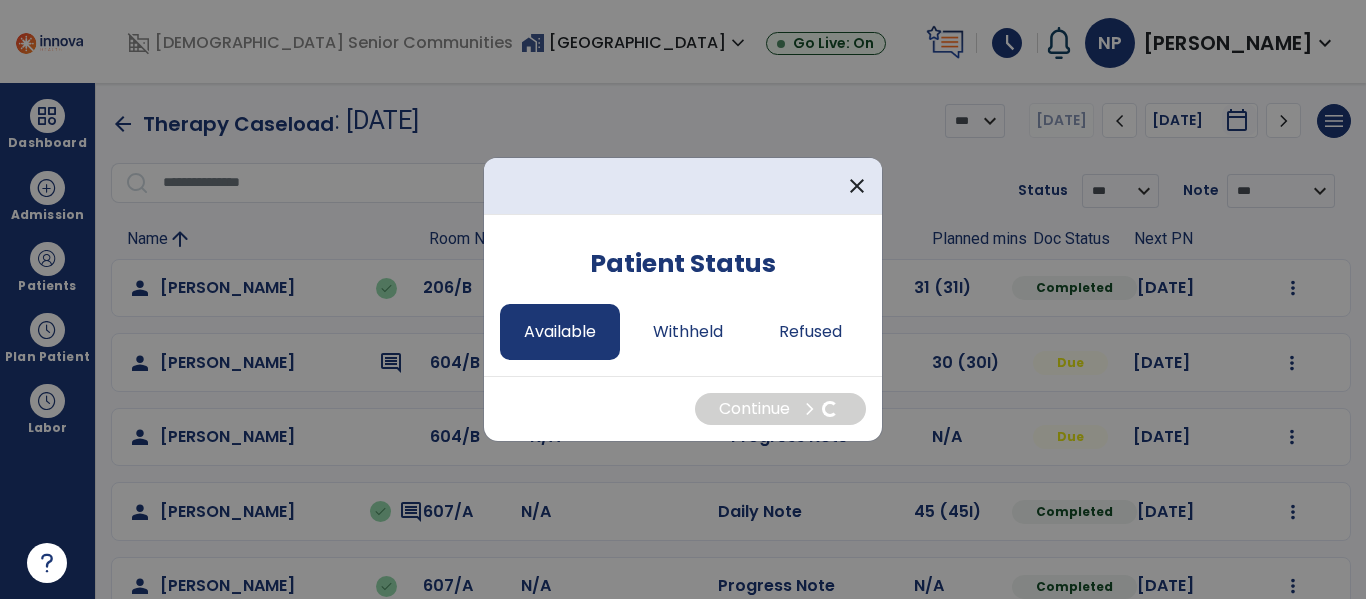 select on "*" 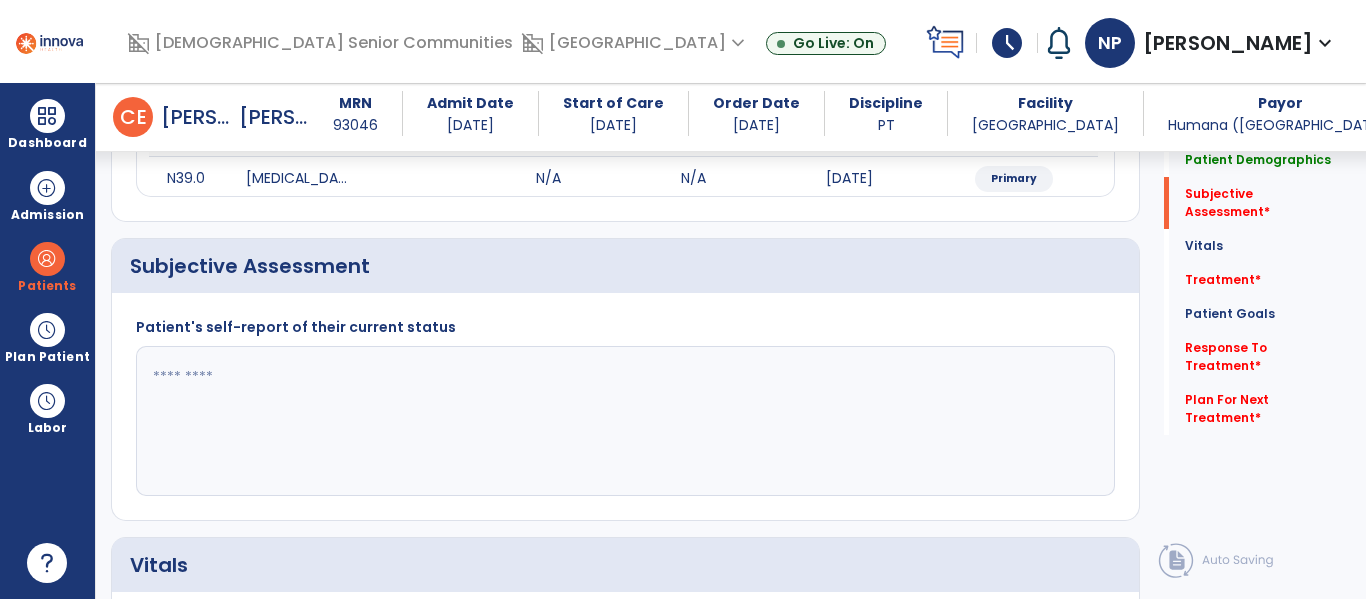 scroll, scrollTop: 440, scrollLeft: 0, axis: vertical 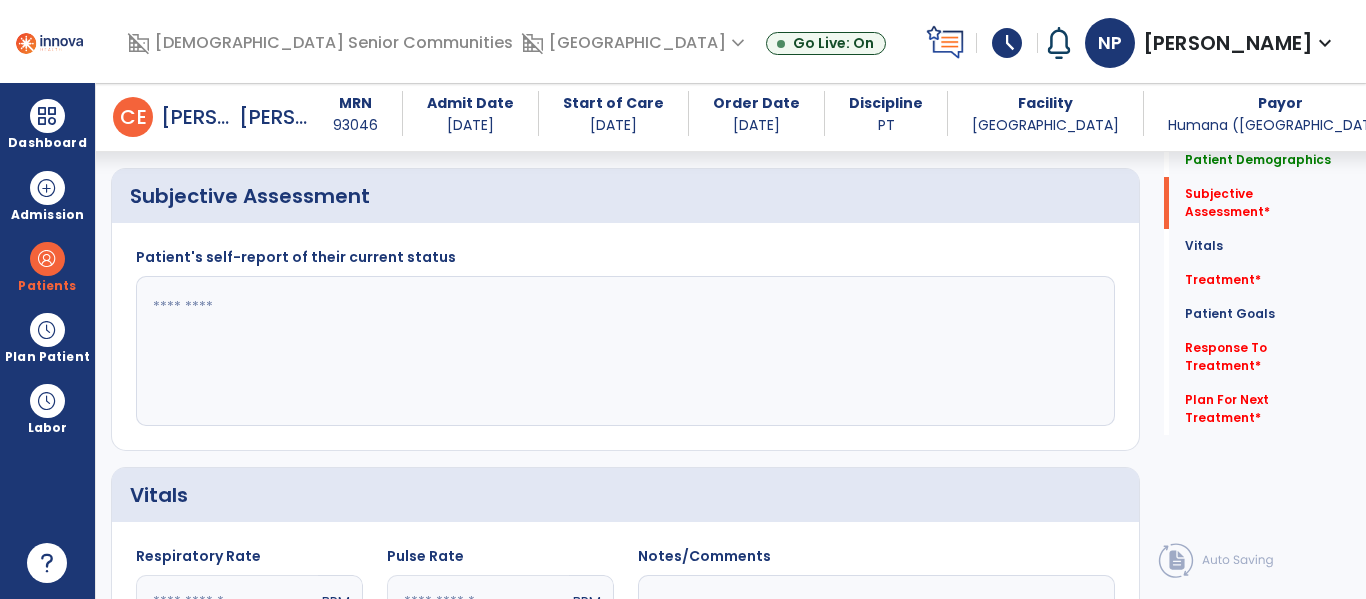 click 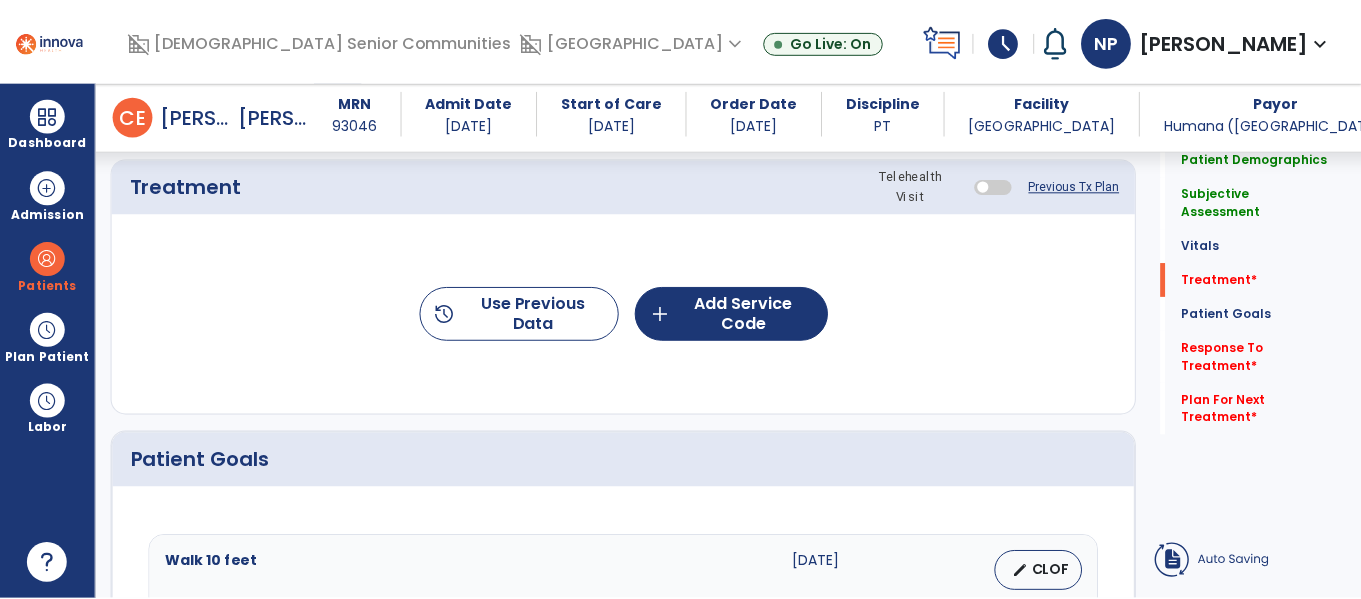 scroll, scrollTop: 1203, scrollLeft: 0, axis: vertical 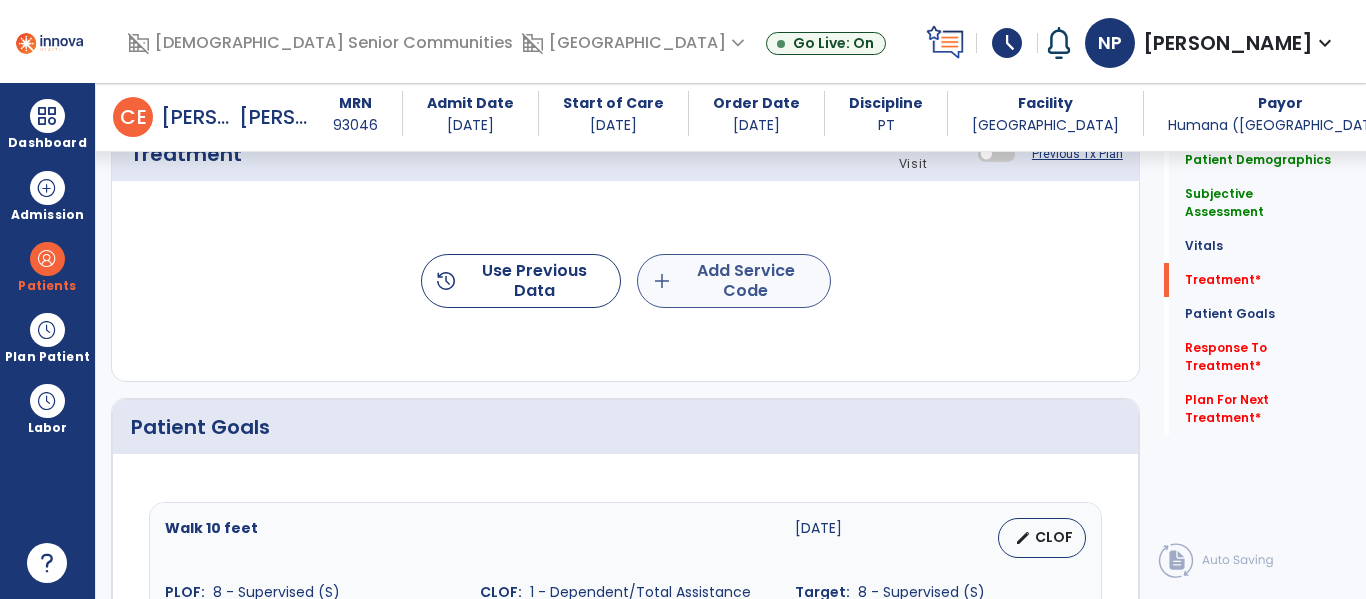 type on "**********" 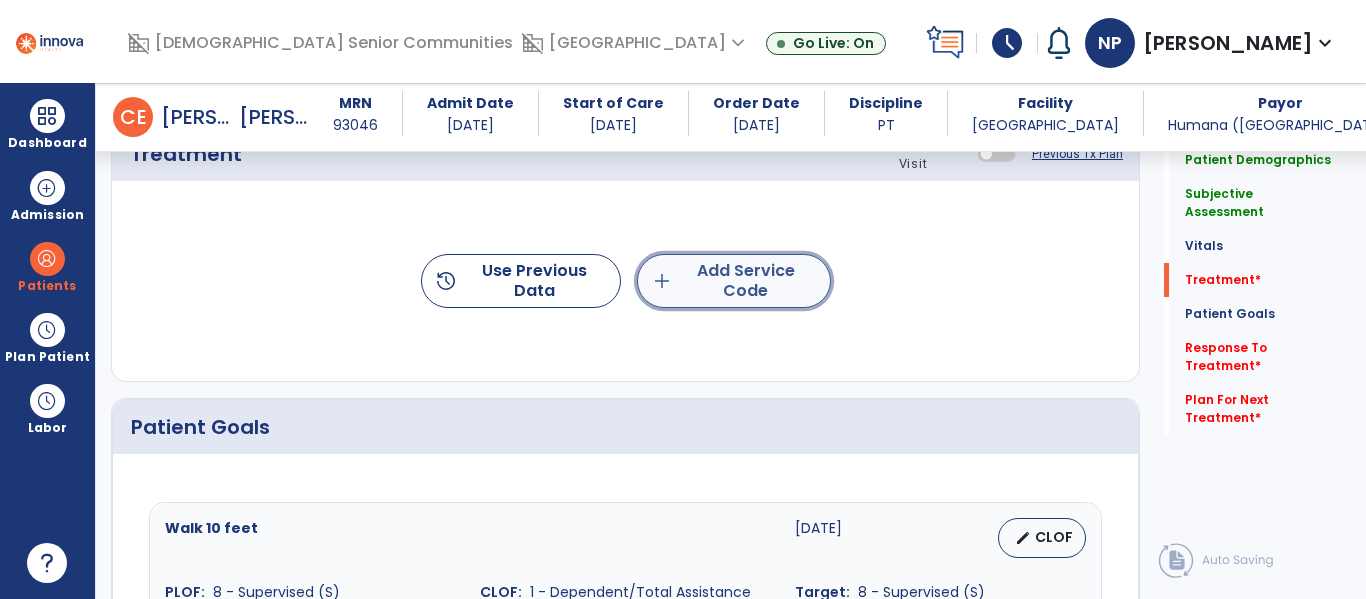 click on "add  Add Service Code" 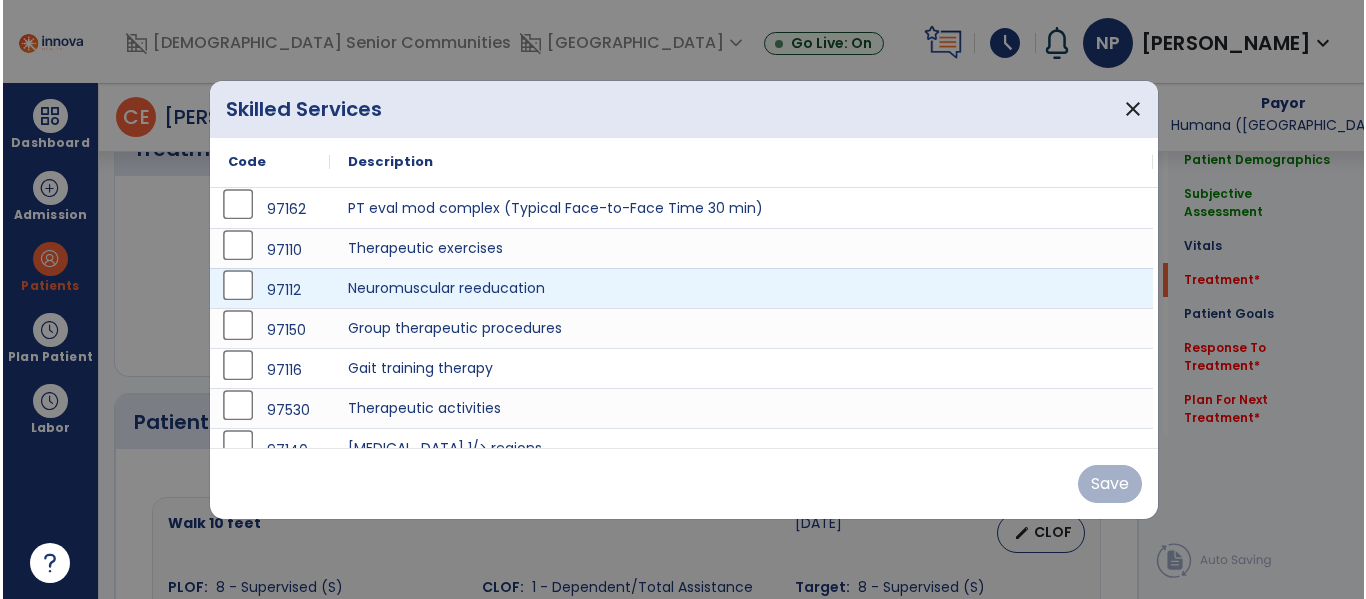 scroll, scrollTop: 1203, scrollLeft: 0, axis: vertical 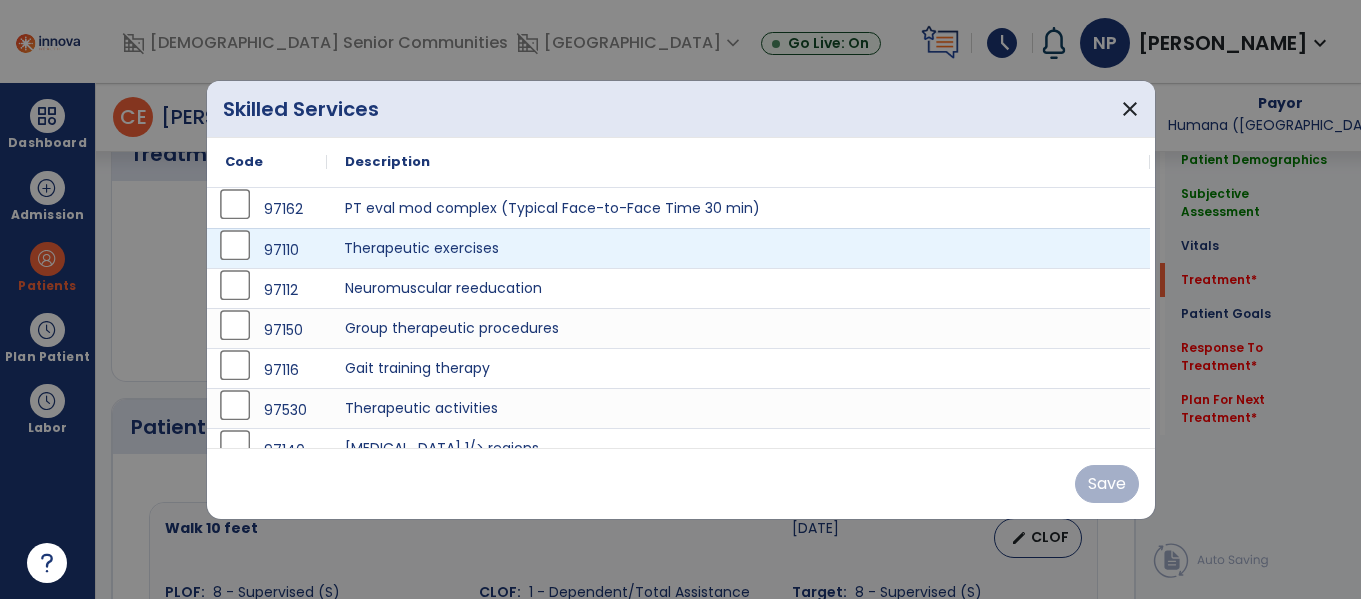 click on "Therapeutic exercises" at bounding box center (738, 248) 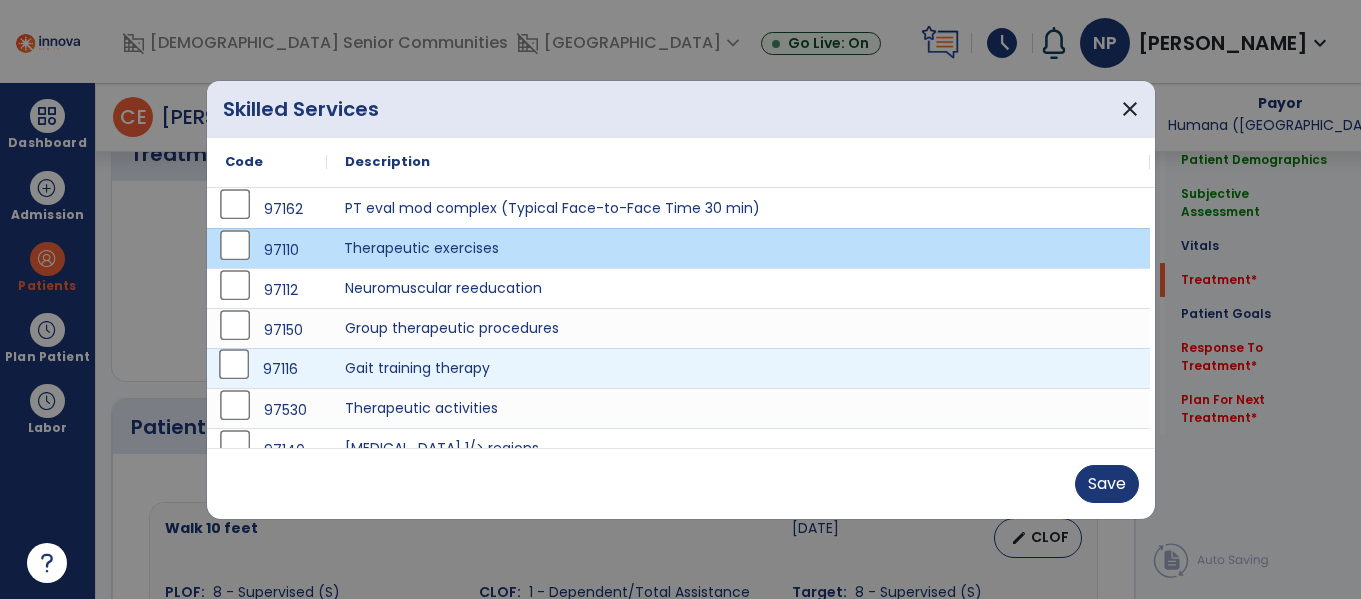 click on "97116" at bounding box center (267, 368) 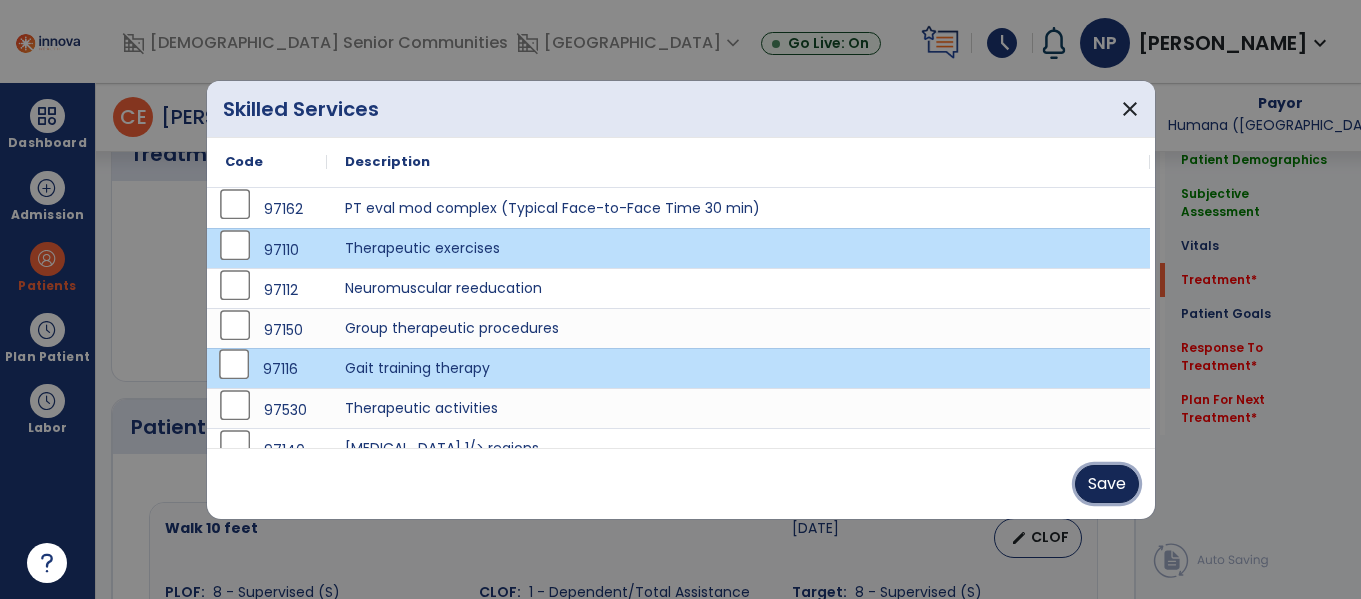 click on "Save" at bounding box center (1107, 484) 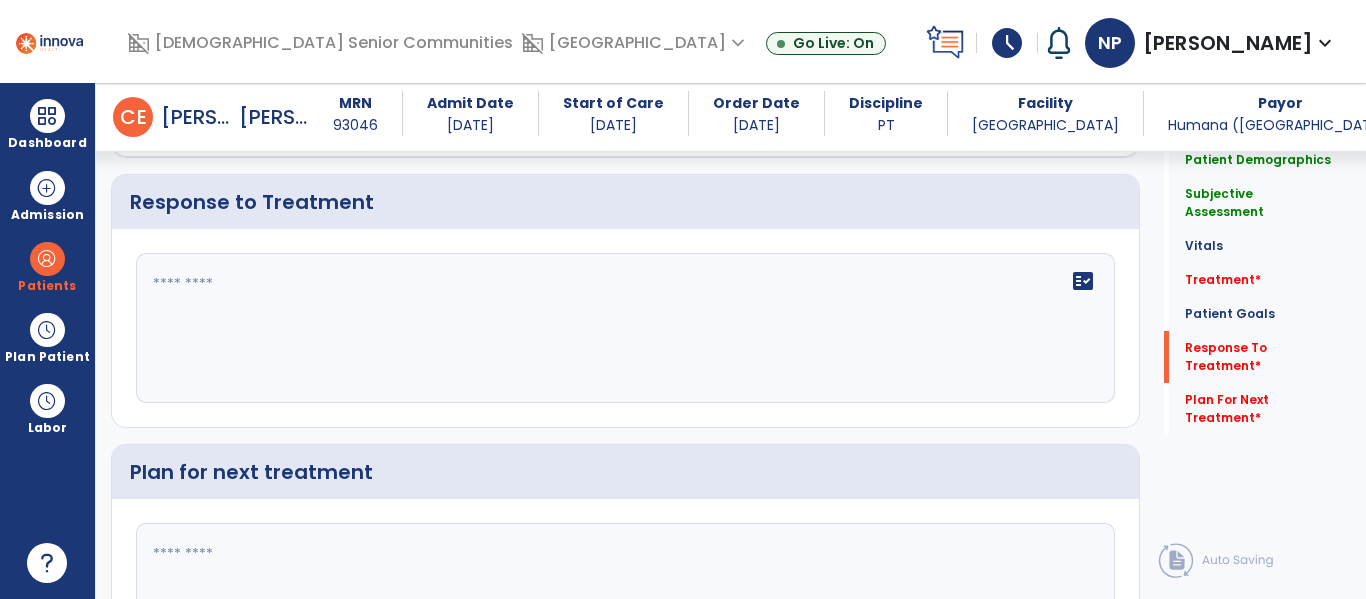 scroll, scrollTop: 2489, scrollLeft: 0, axis: vertical 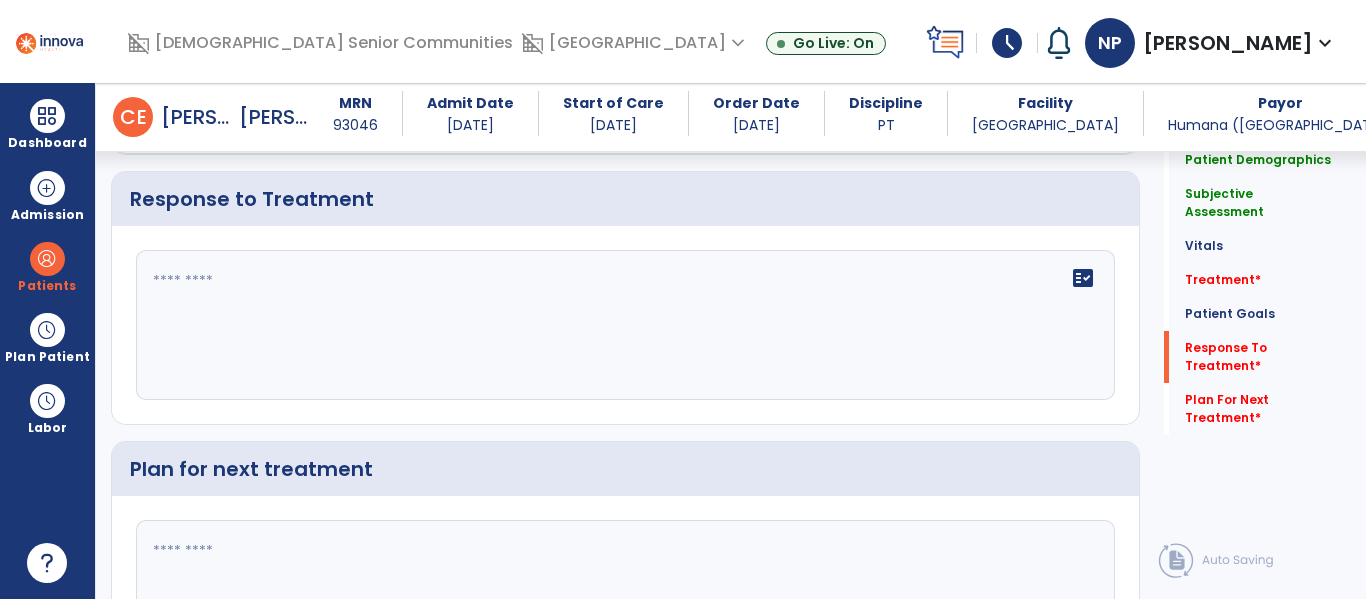 click on "fact_check" 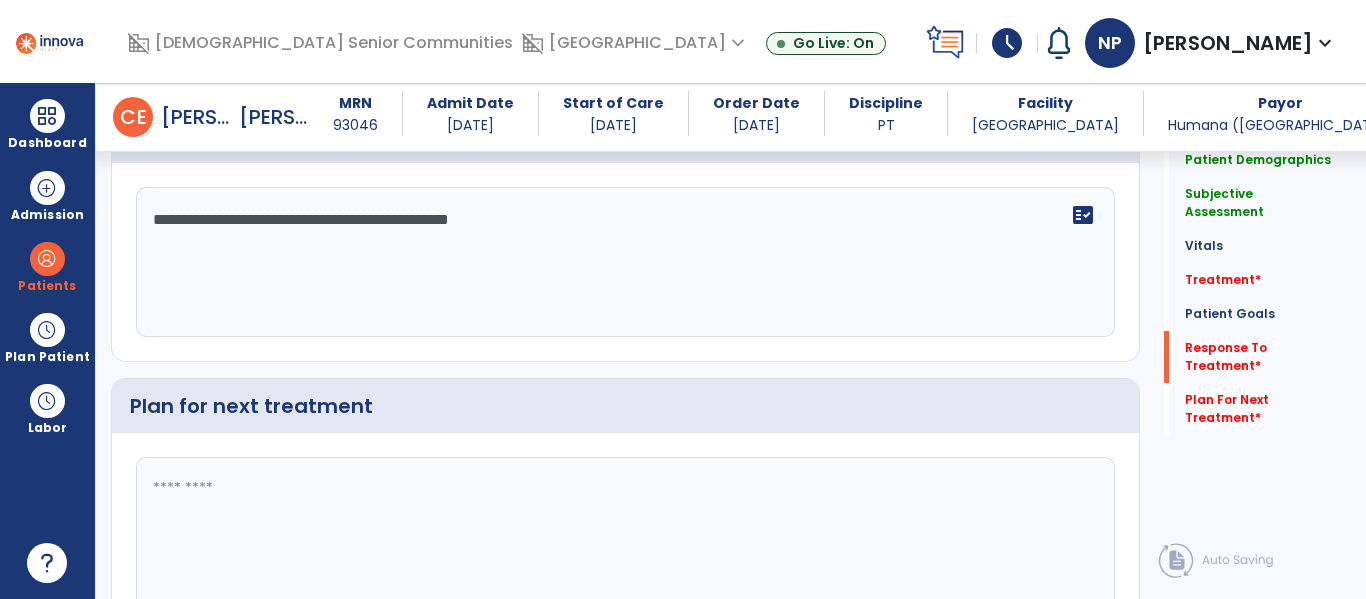 scroll, scrollTop: 2557, scrollLeft: 0, axis: vertical 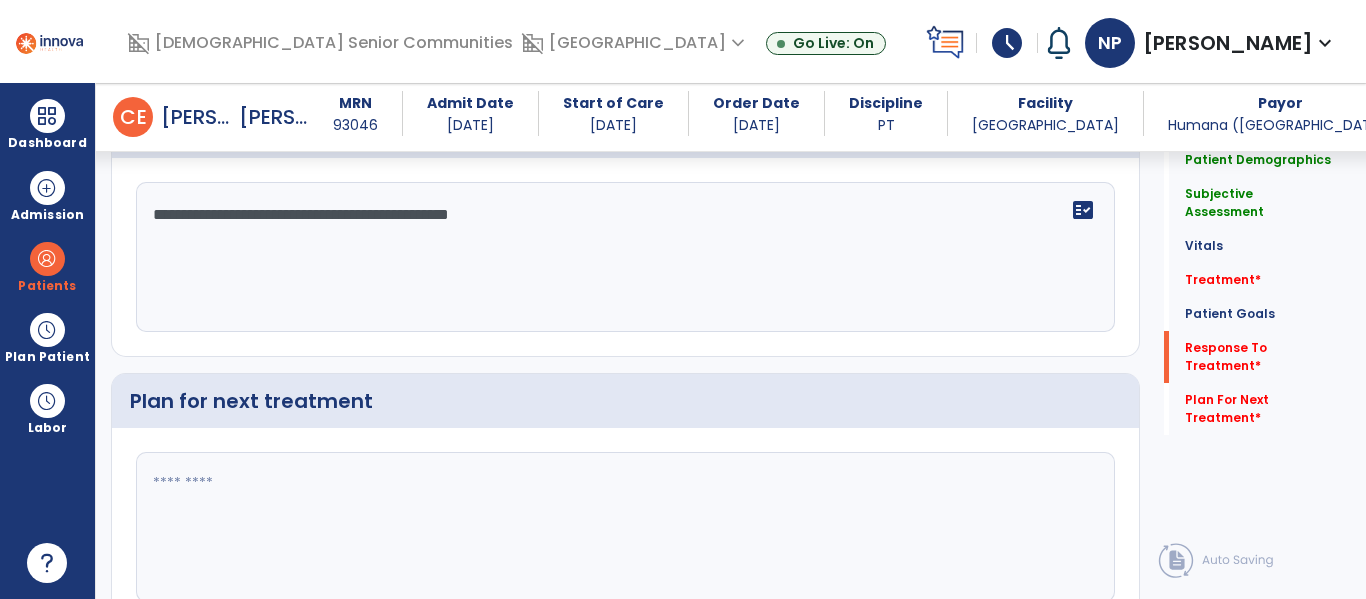 type on "**********" 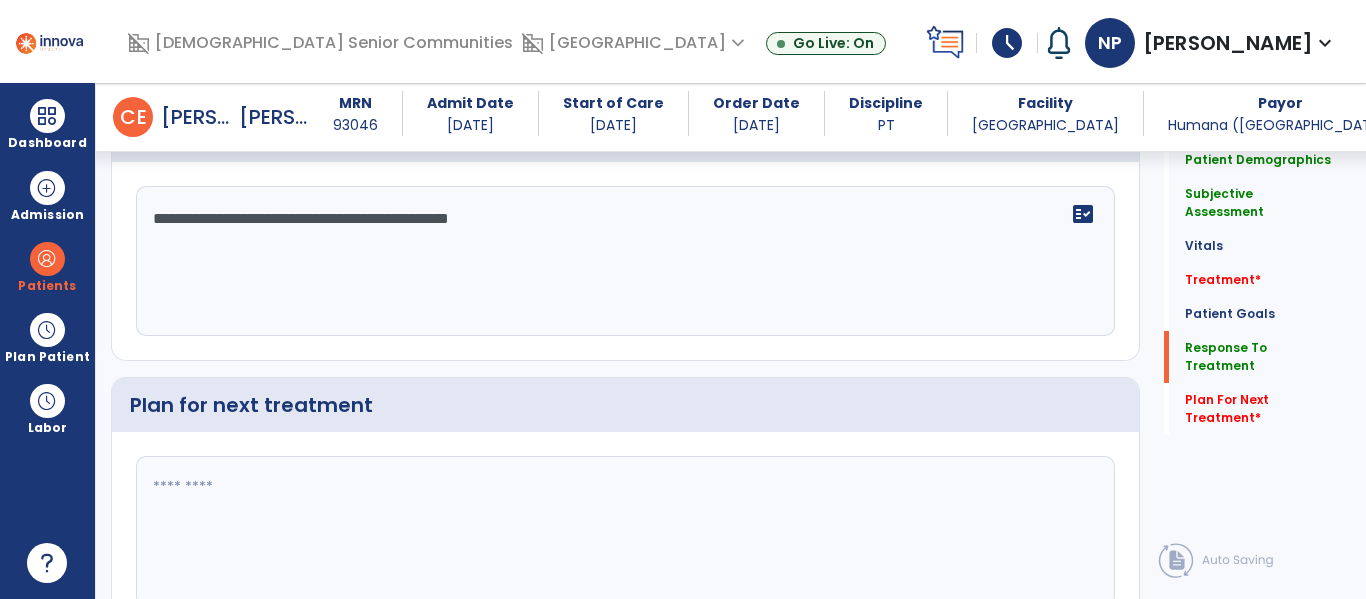 scroll, scrollTop: 2557, scrollLeft: 0, axis: vertical 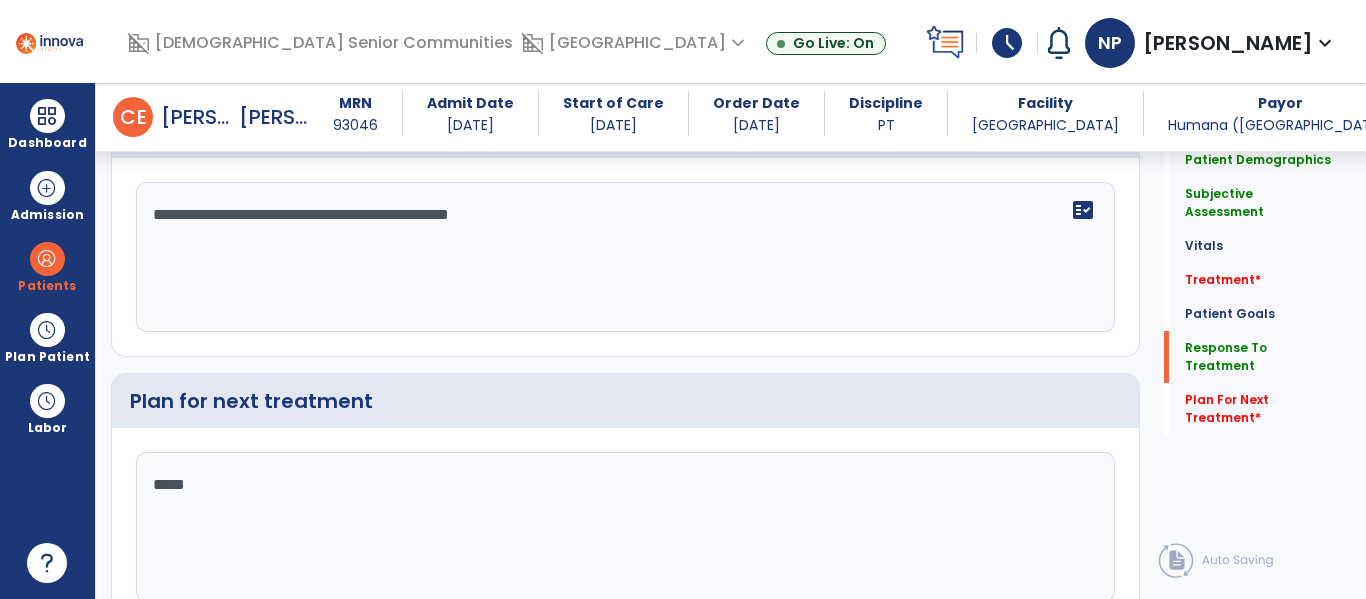 type on "******" 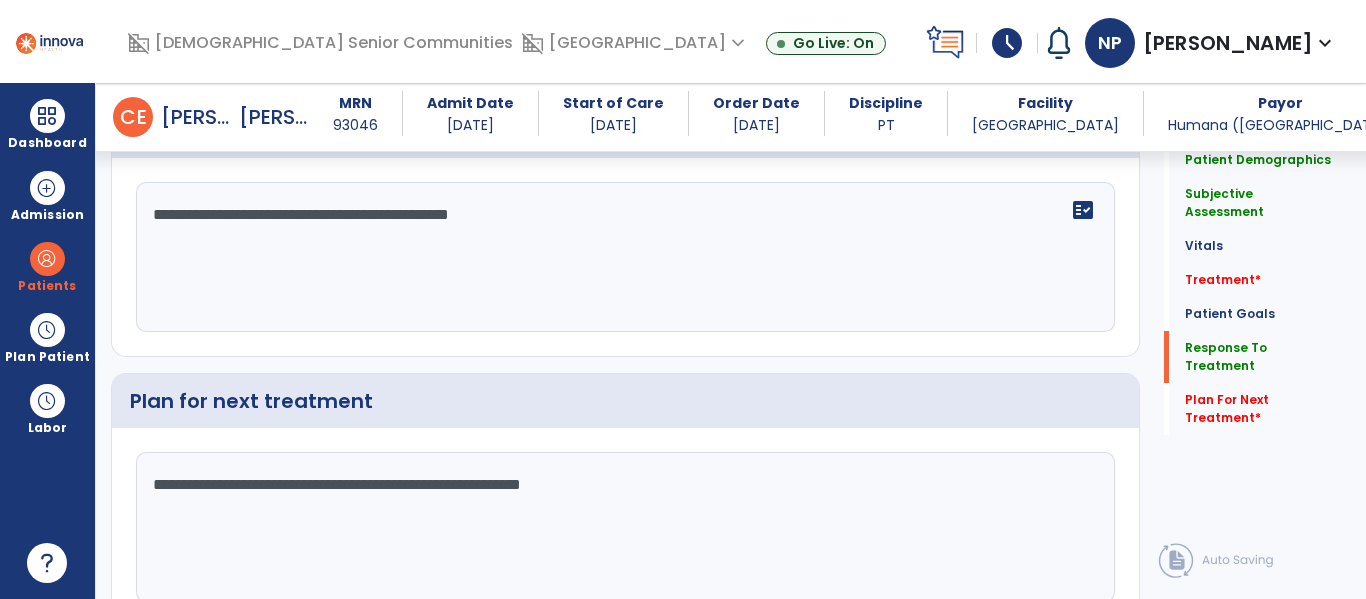 type on "**********" 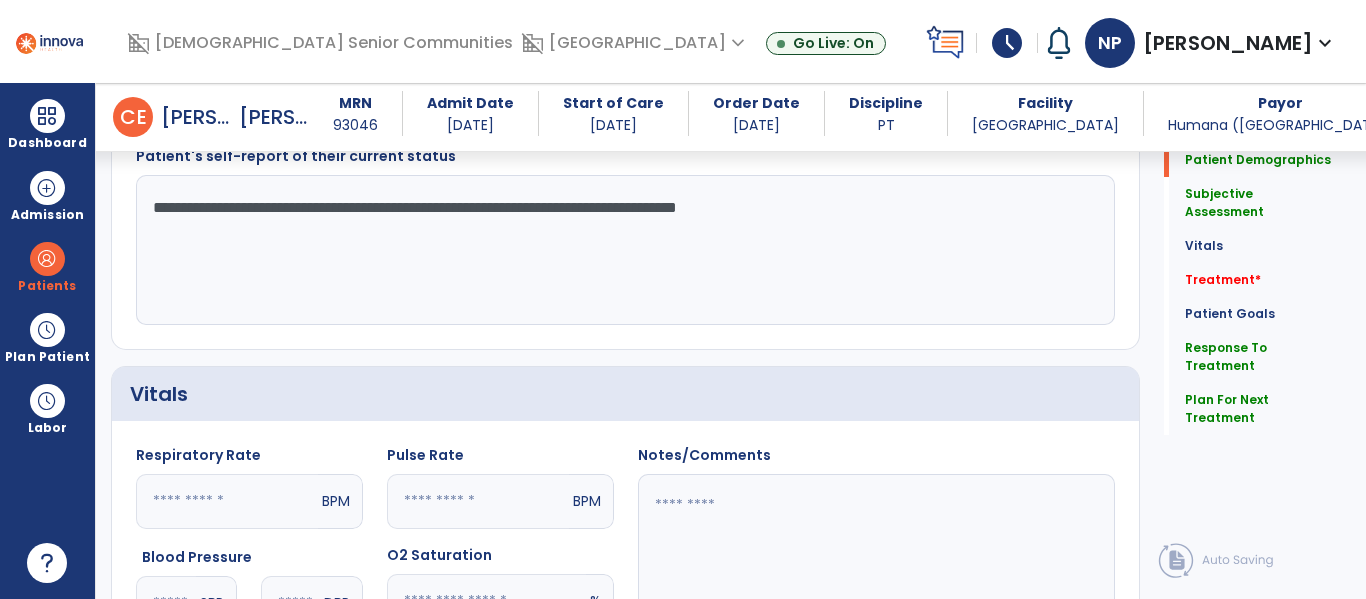 scroll, scrollTop: 0, scrollLeft: 0, axis: both 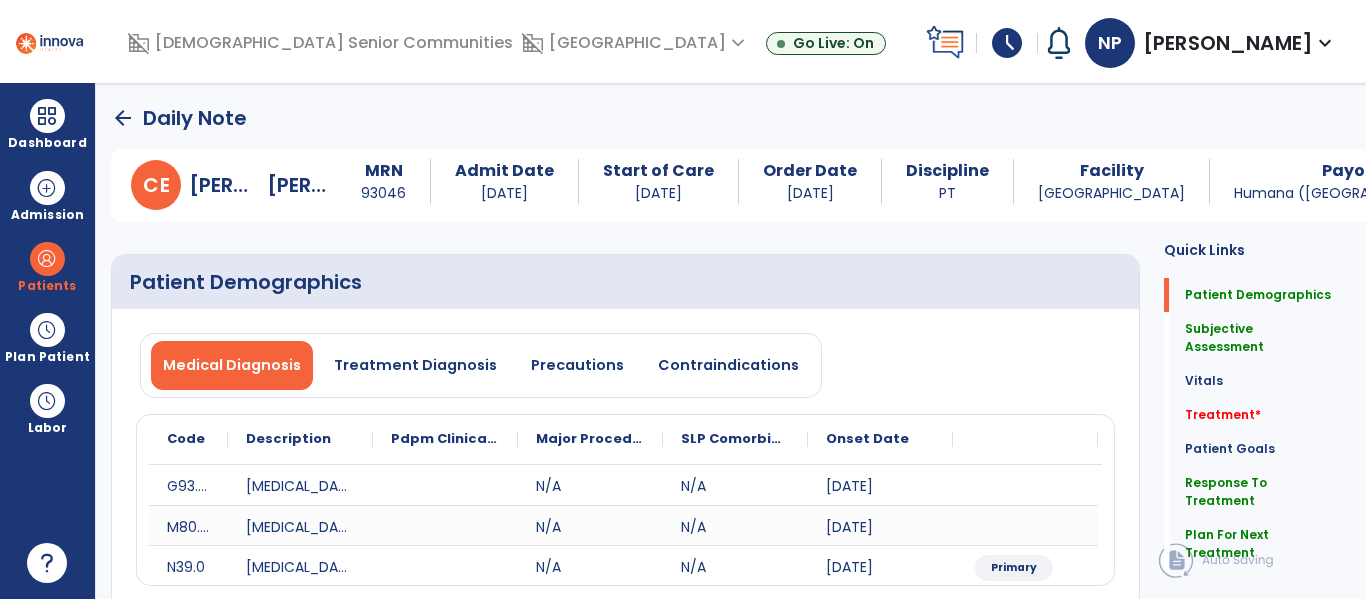 click on "arrow_back" 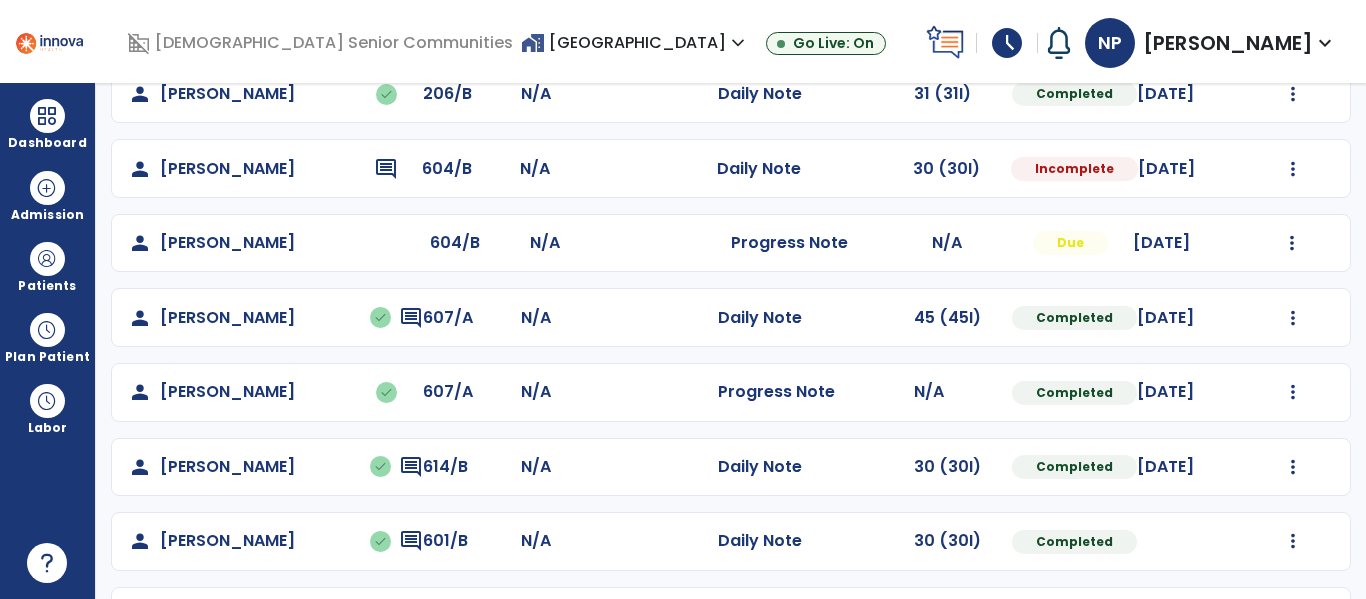 scroll, scrollTop: 190, scrollLeft: 0, axis: vertical 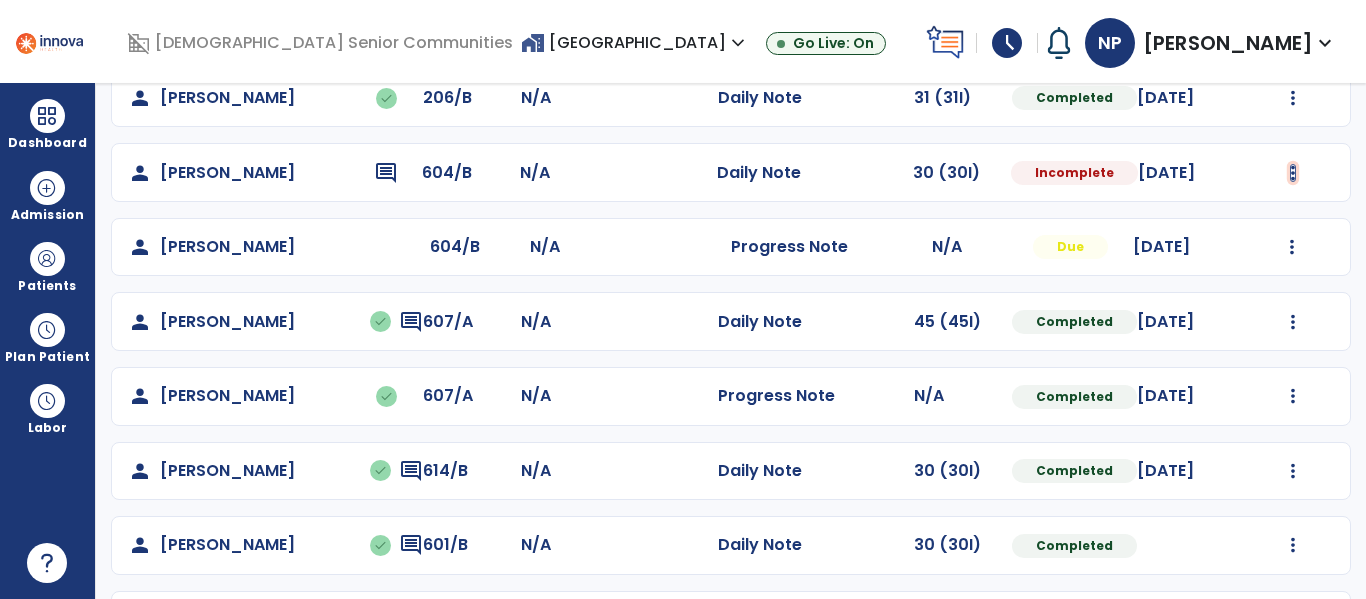 click at bounding box center [1293, 98] 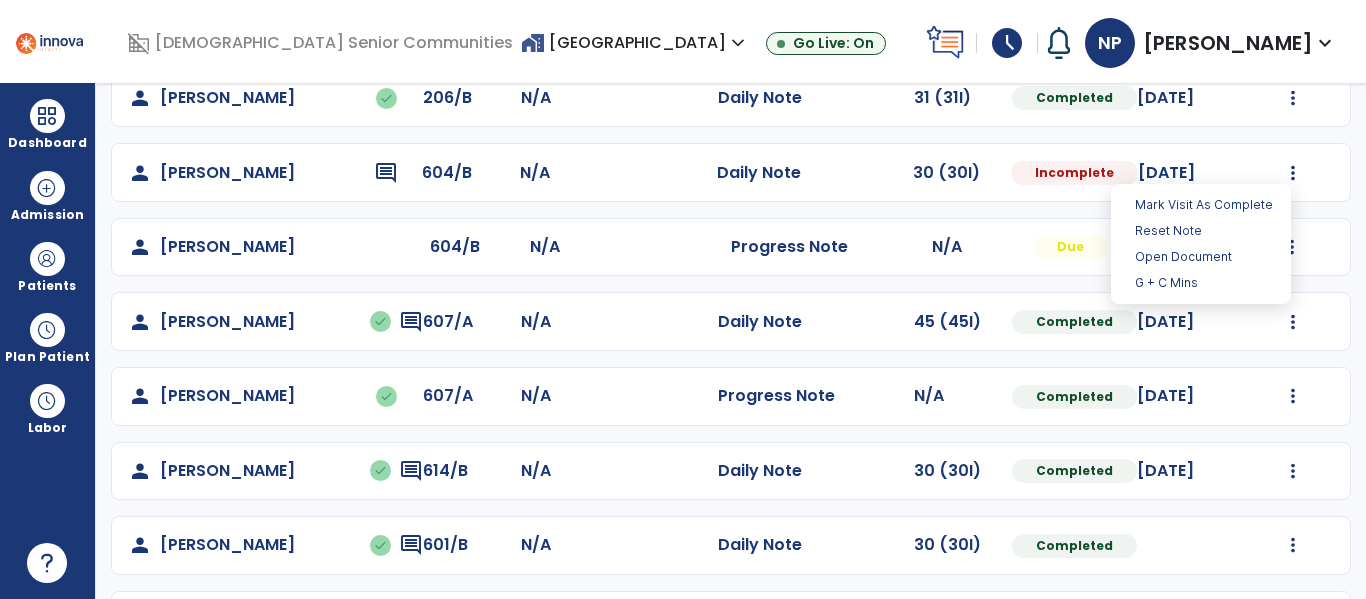 click on "person   [PERSON_NAME]   done  206/B N/A  Daily Note   31 (31I)  Completed [DATE]  Undo Visit Status   Reset Note   Open Document   G + C Mins   person   [PERSON_NAME]  comment 604/B N/A  Daily Note   30 (30I)  Incomplete [DATE]  person   [PERSON_NAME]  604/B N/A  Progress Note   N/A  Due [DATE]  Mark Visit As Complete   Reset Note   Open Document   G + C Mins   person   [PERSON_NAME]   done  comment 607/A N/A  Daily Note   45 (45I)  Completed [DATE]  Undo Visit Status   Reset Note   Open Document   G + C Mins   person   [PERSON_NAME]   done  607/A N/A  Progress Note   N/A  Completed [DATE]  Undo Visit Status   Reset Note   Open Document   G + C Mins   person   [PERSON_NAME]   done  comment 614/B N/A  Daily Note   30 (30I)  Completed [DATE]  Undo Visit Status   Reset Note   Open Document   G + C Mins   person   [PERSON_NAME]   done  comment 601/B N/A  Daily Note   30 (30I)  Completed  Undo Visit Status   Reset Note   Open Document   G + C Mins   person   done" 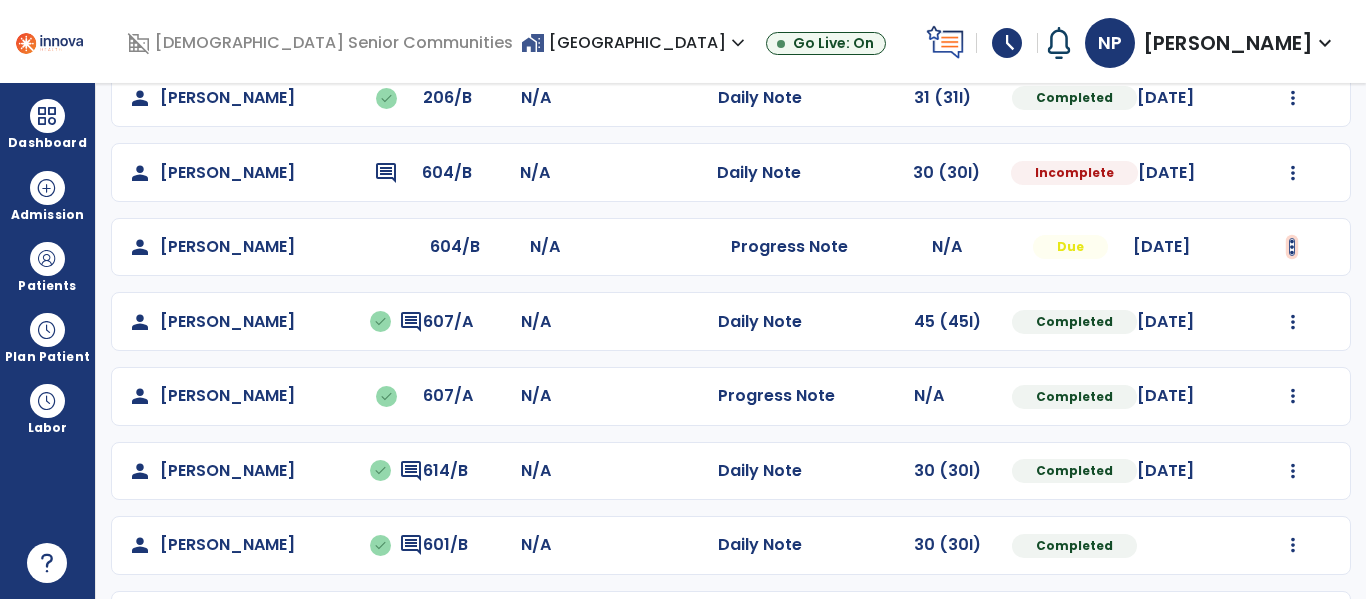 click at bounding box center (1293, 98) 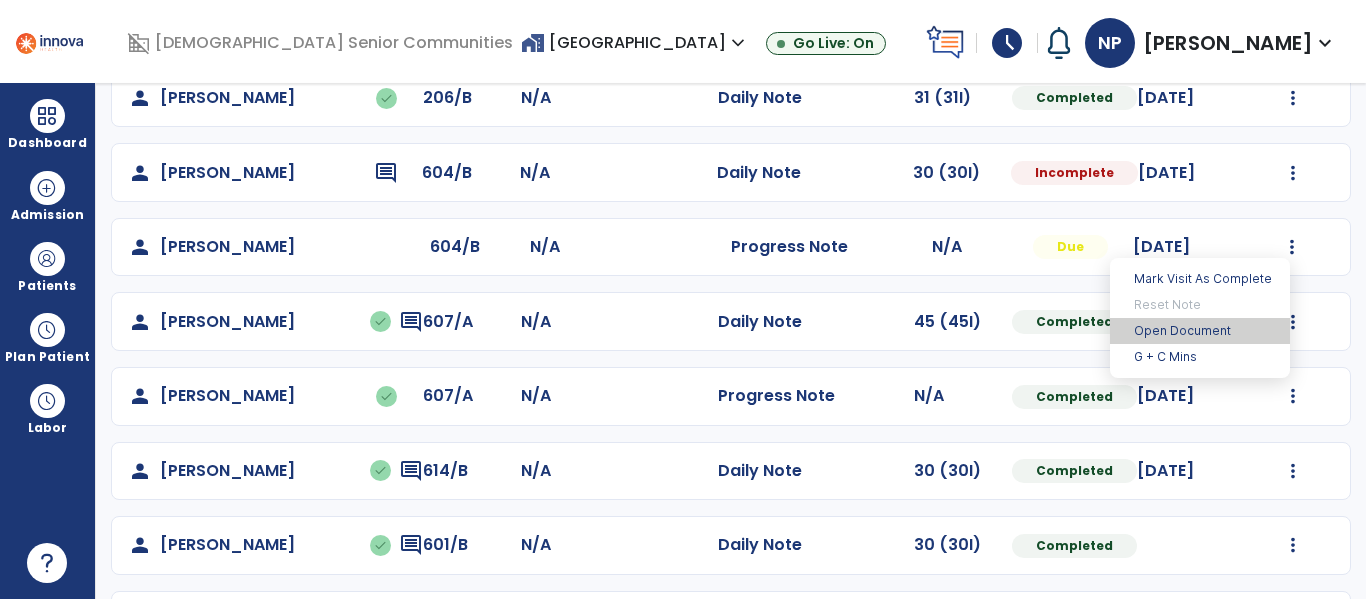 click on "Open Document" at bounding box center (1200, 331) 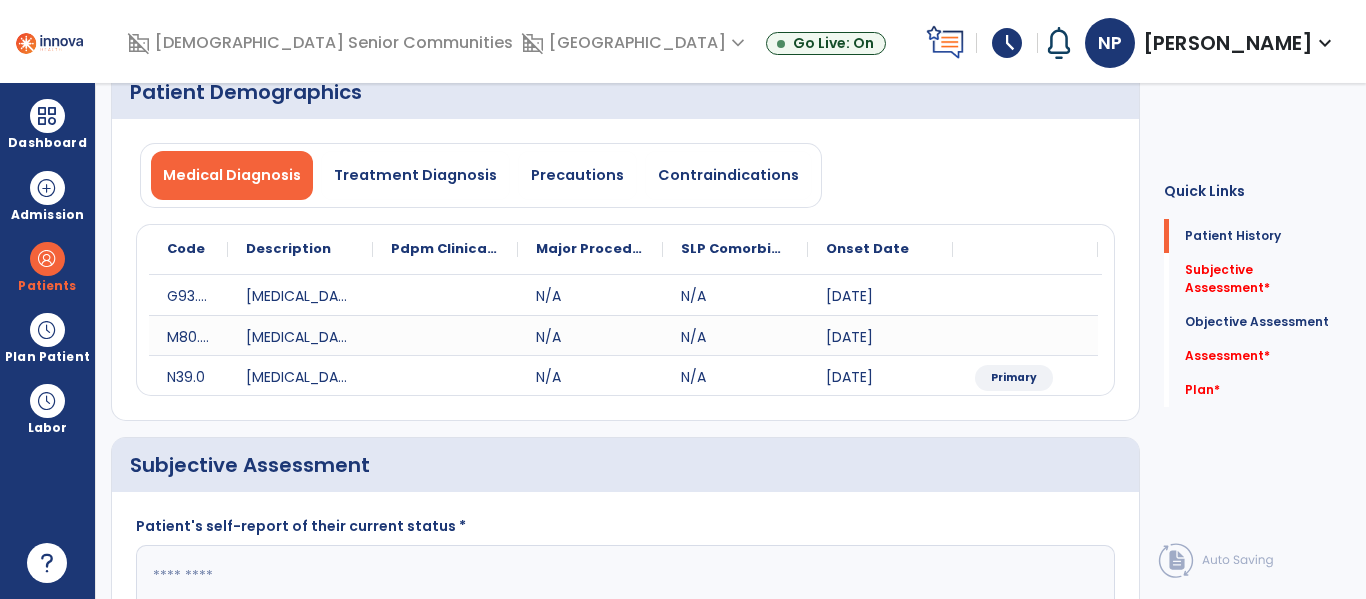 scroll, scrollTop: 383, scrollLeft: 0, axis: vertical 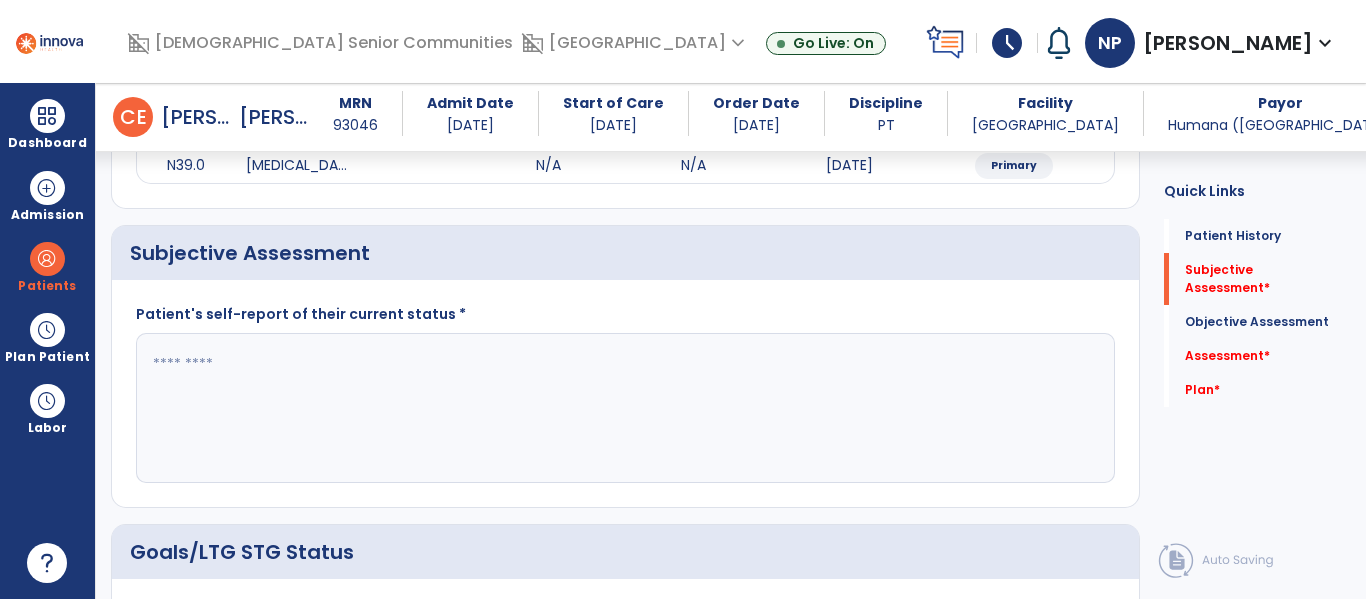 click 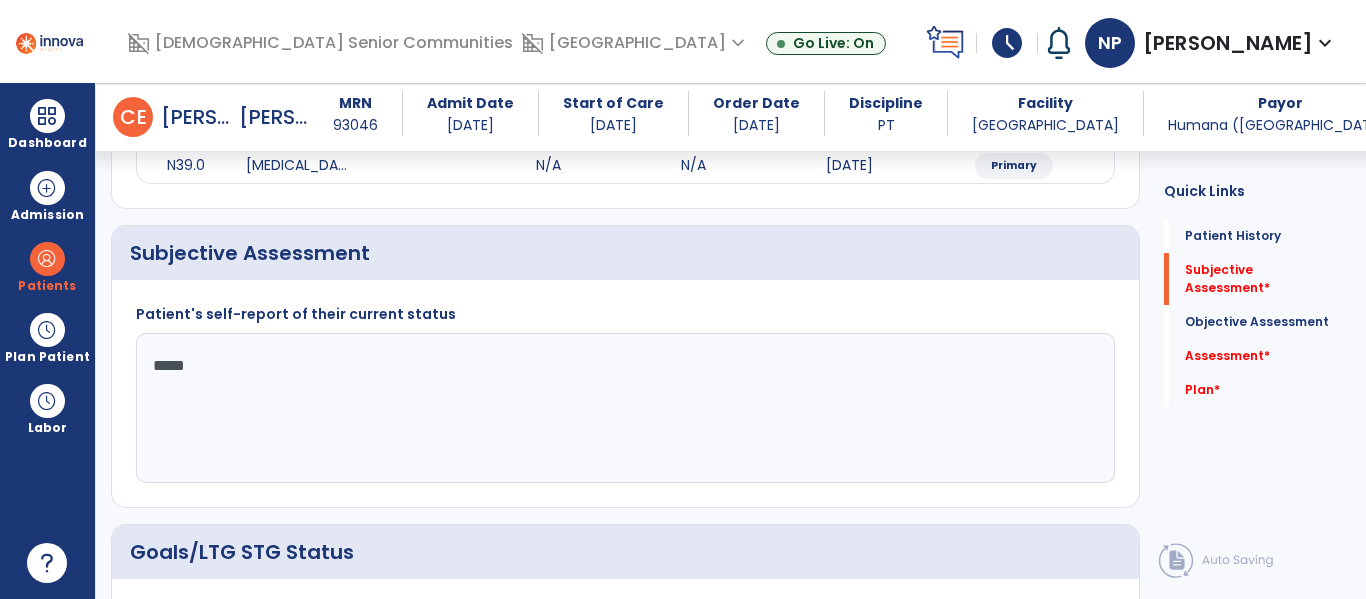 type on "******" 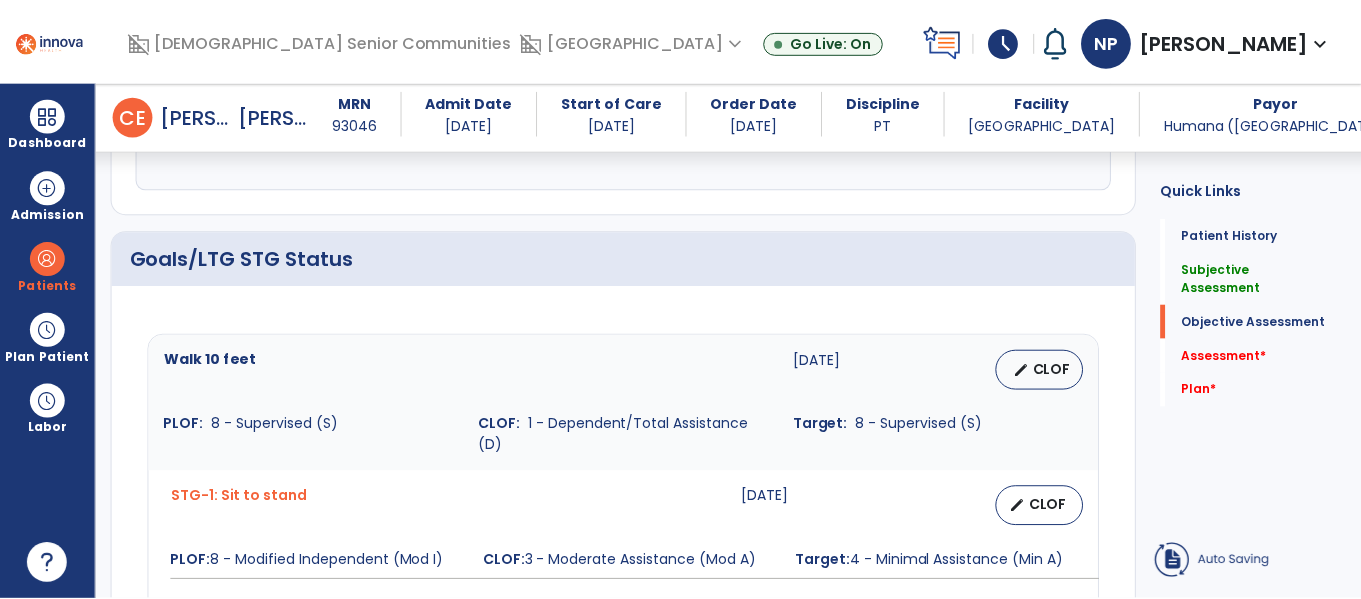 scroll, scrollTop: 682, scrollLeft: 0, axis: vertical 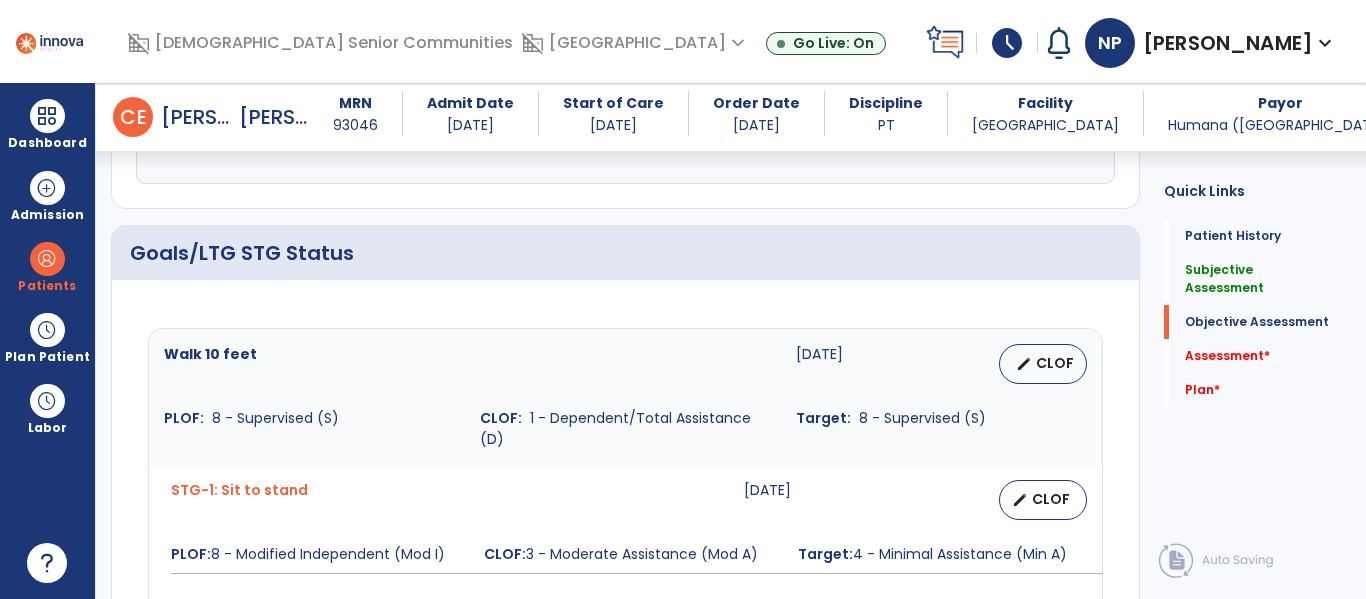 type on "**********" 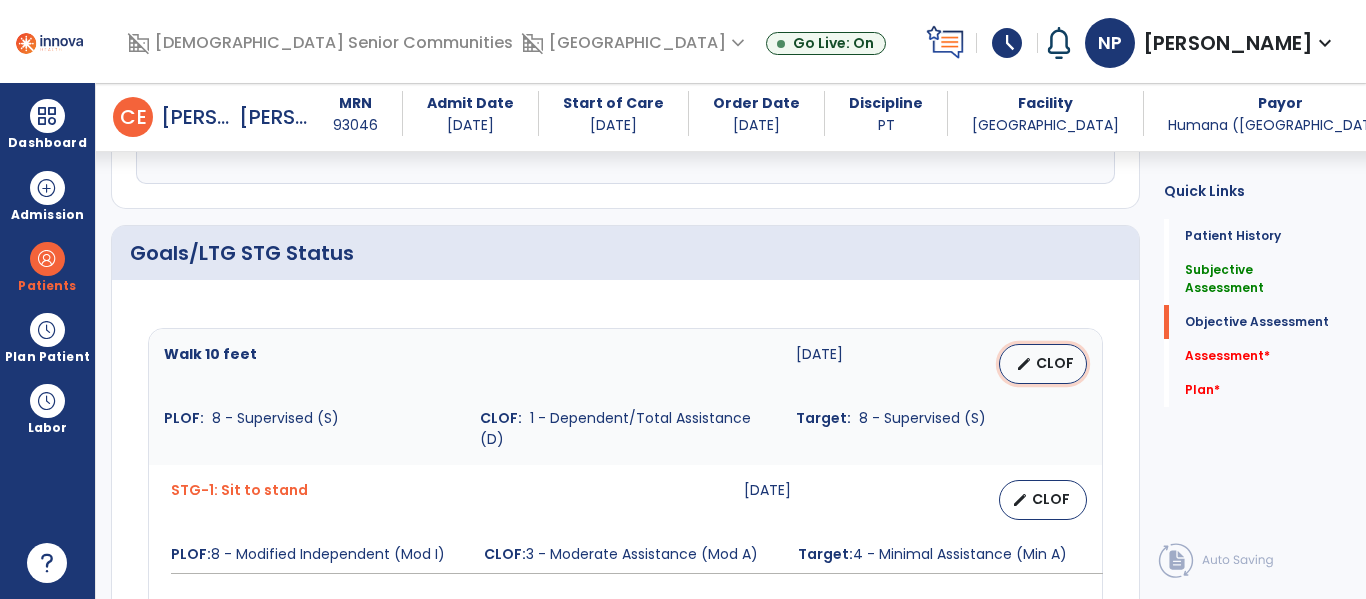 click on "CLOF" at bounding box center [1055, 363] 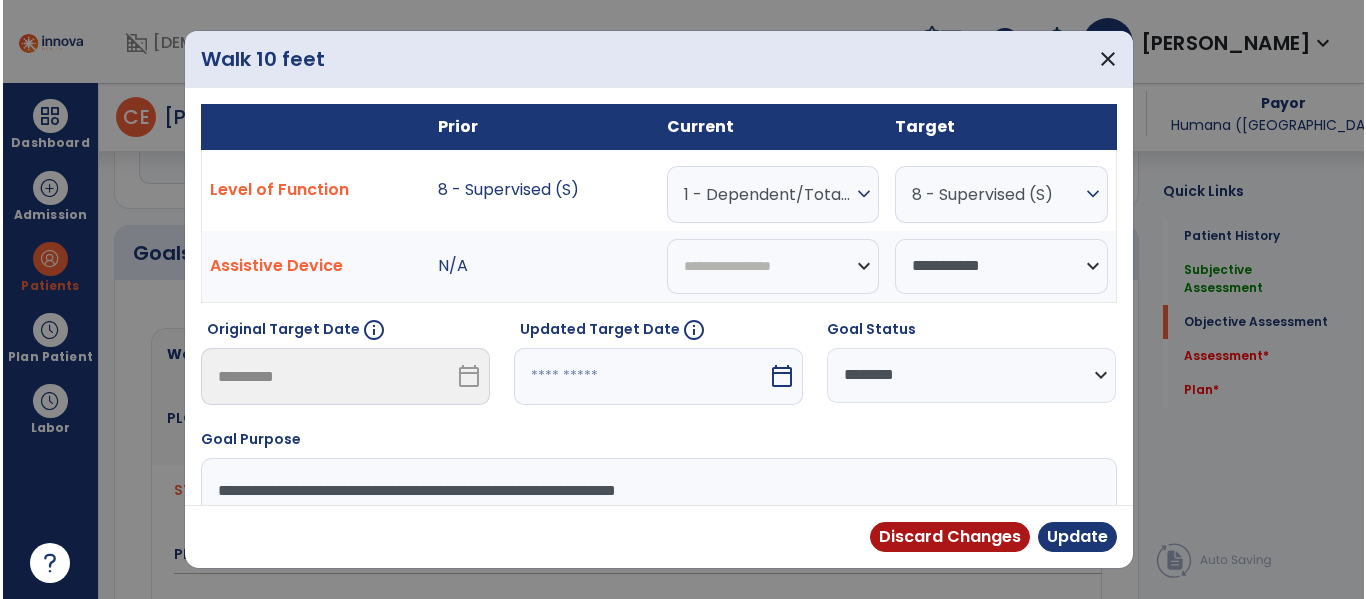 scroll, scrollTop: 682, scrollLeft: 0, axis: vertical 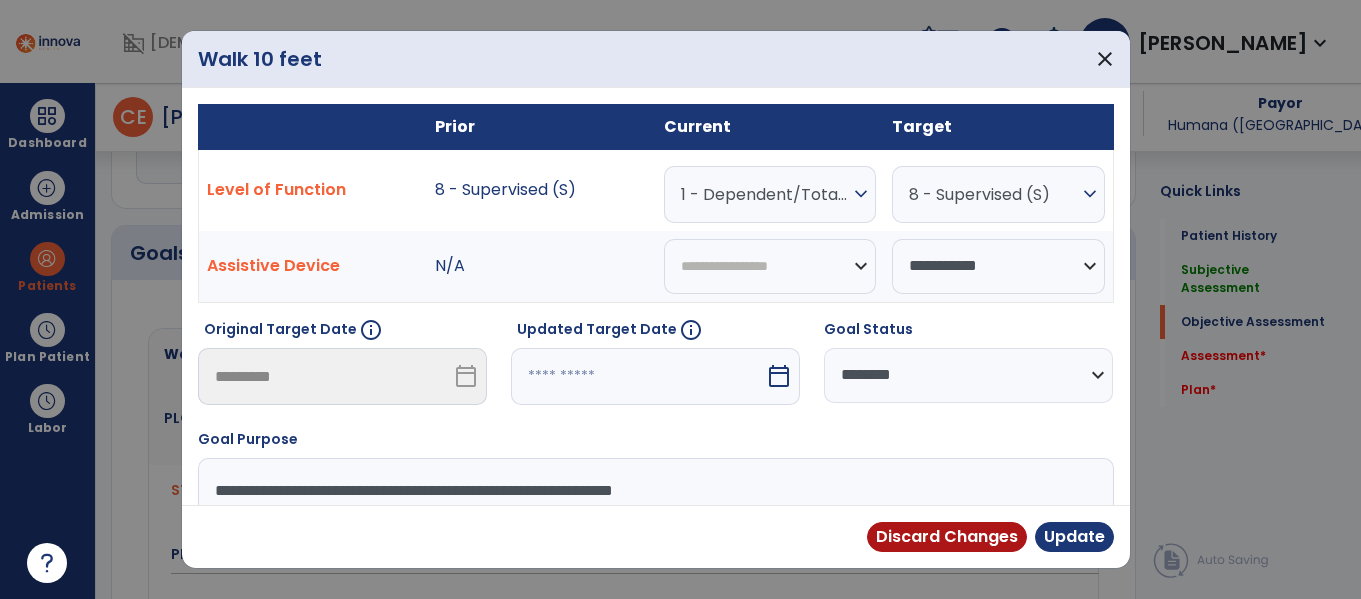click on "1 - Dependent/Total Assistance (D)" at bounding box center (765, 194) 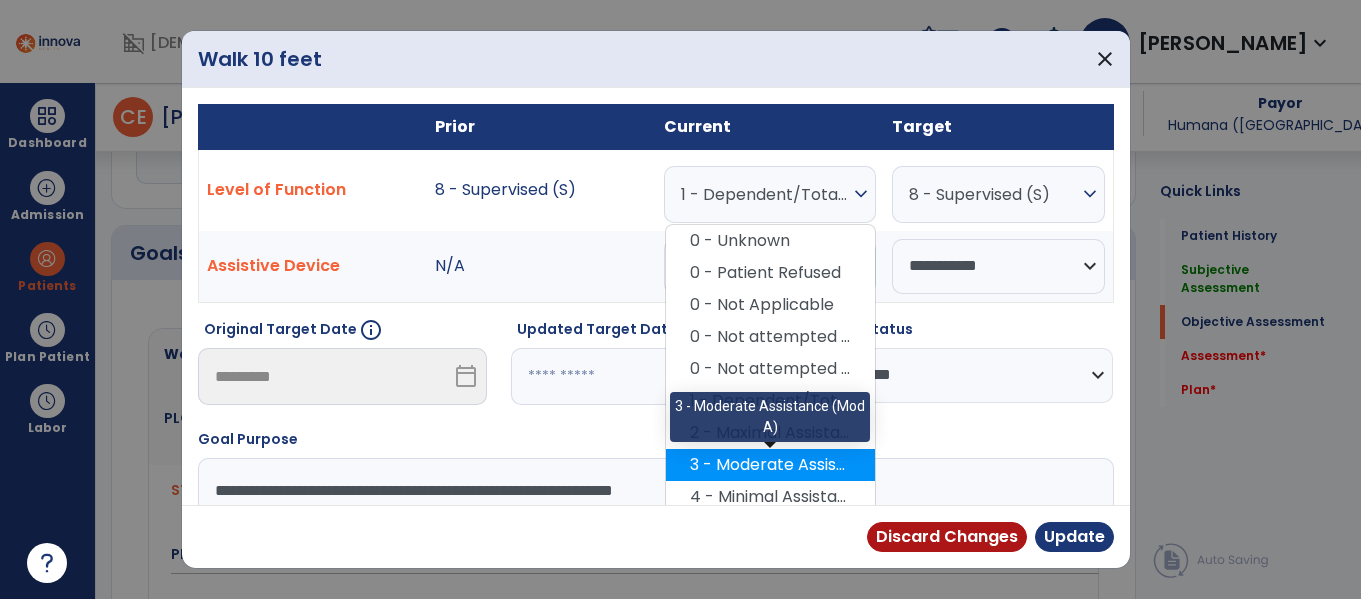 click on "3 - Moderate Assistance (Mod A)" at bounding box center (770, 465) 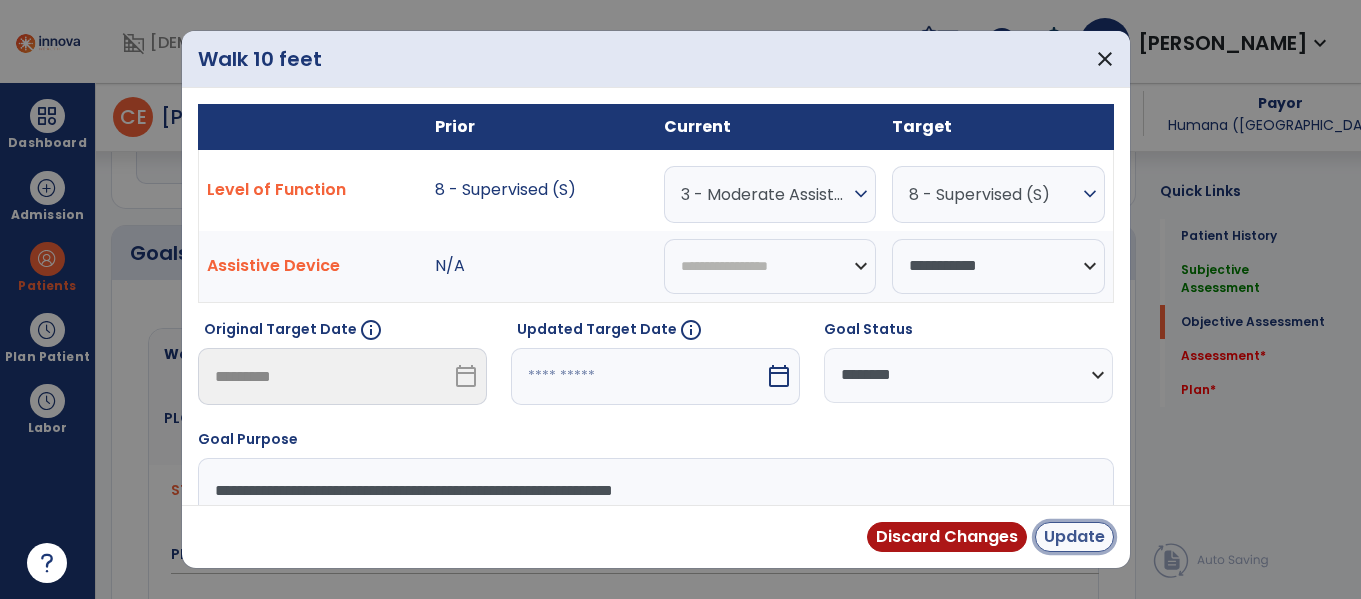 click on "Update" at bounding box center (1074, 537) 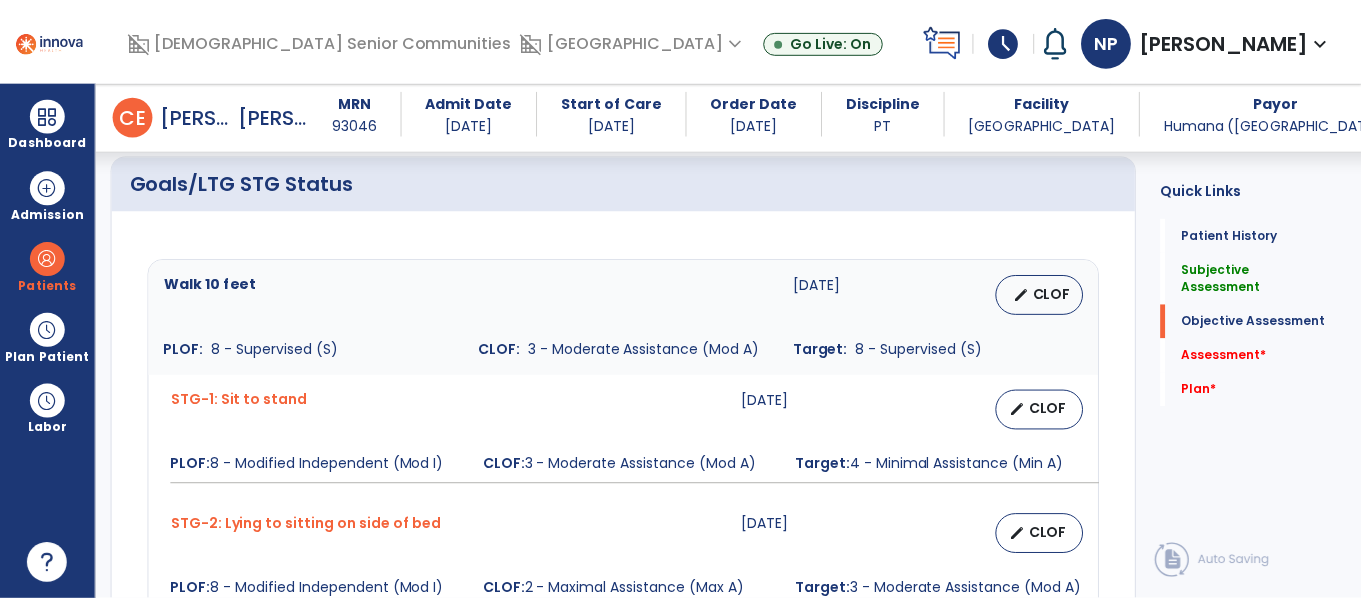 scroll, scrollTop: 786, scrollLeft: 0, axis: vertical 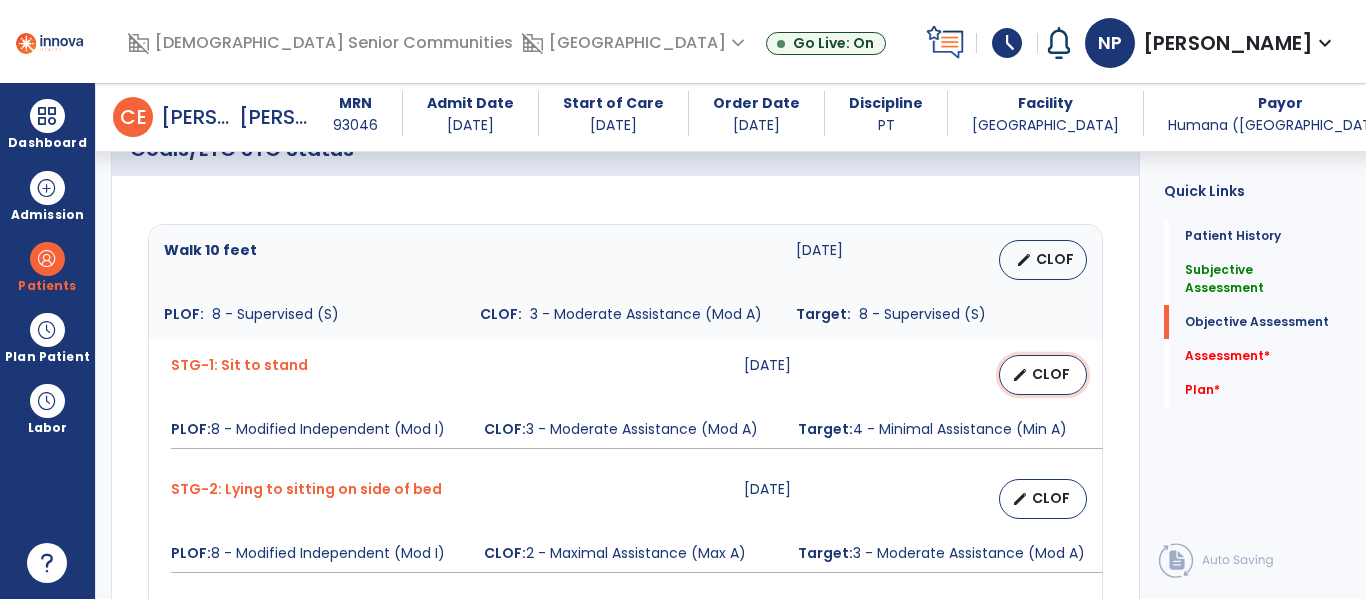 click on "CLOF" at bounding box center [1051, 374] 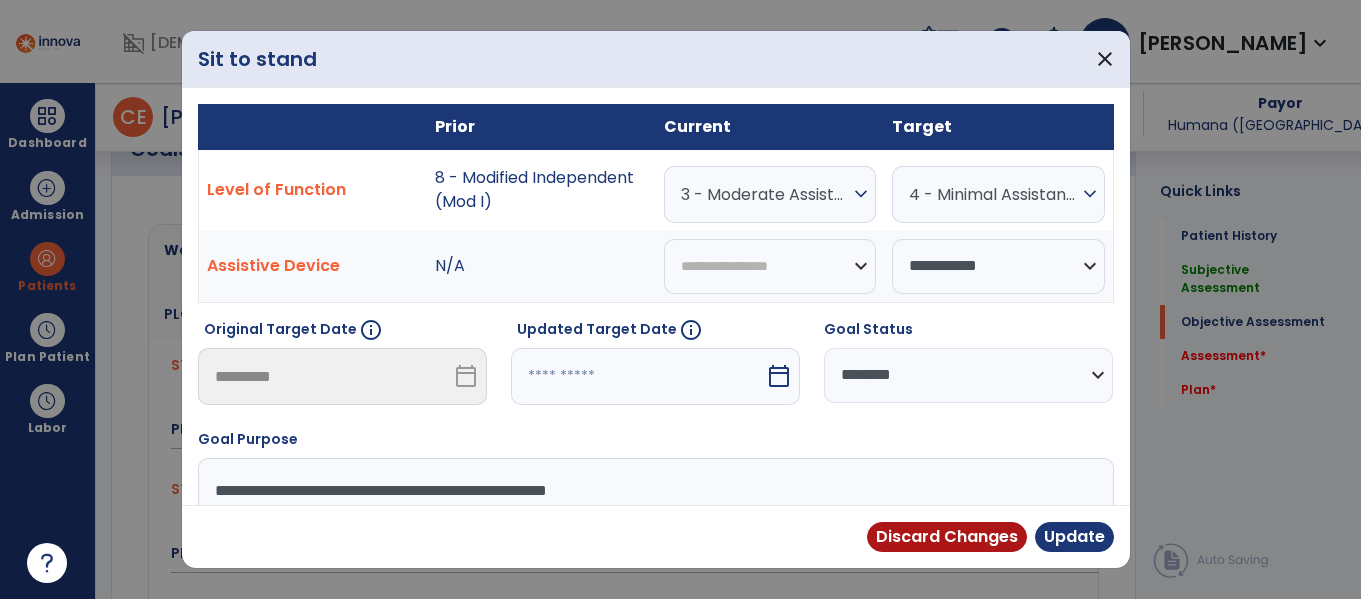 scroll, scrollTop: 786, scrollLeft: 0, axis: vertical 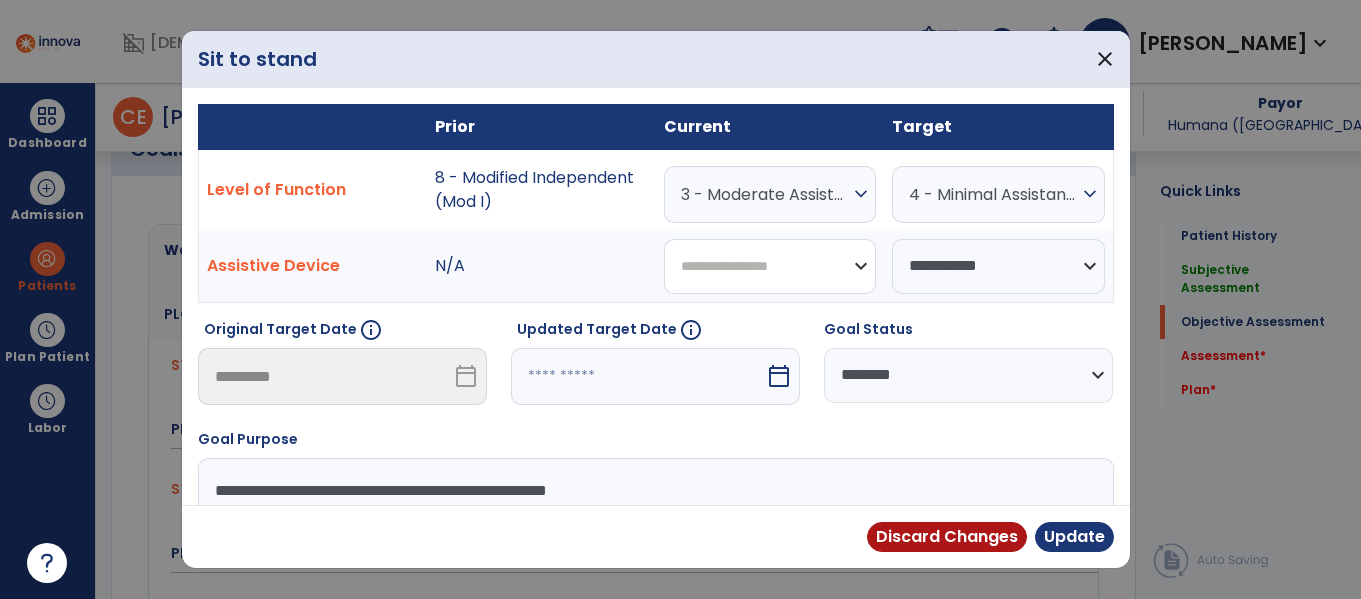 click on "**********" at bounding box center (770, 266) 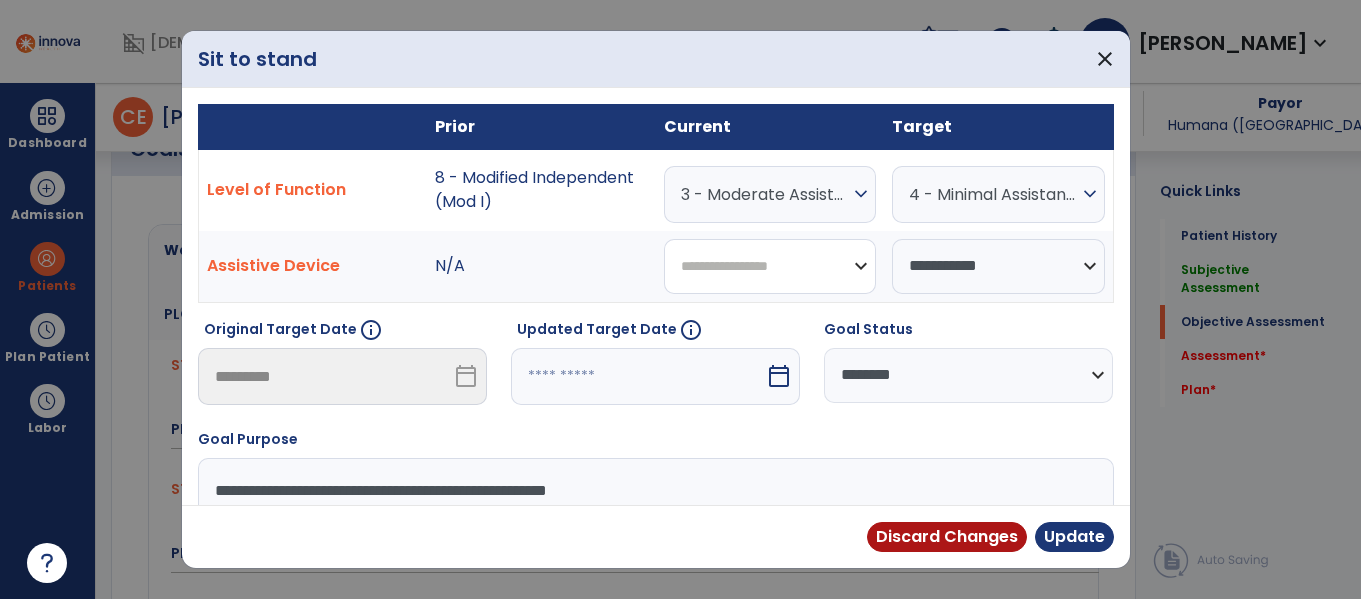 select on "**********" 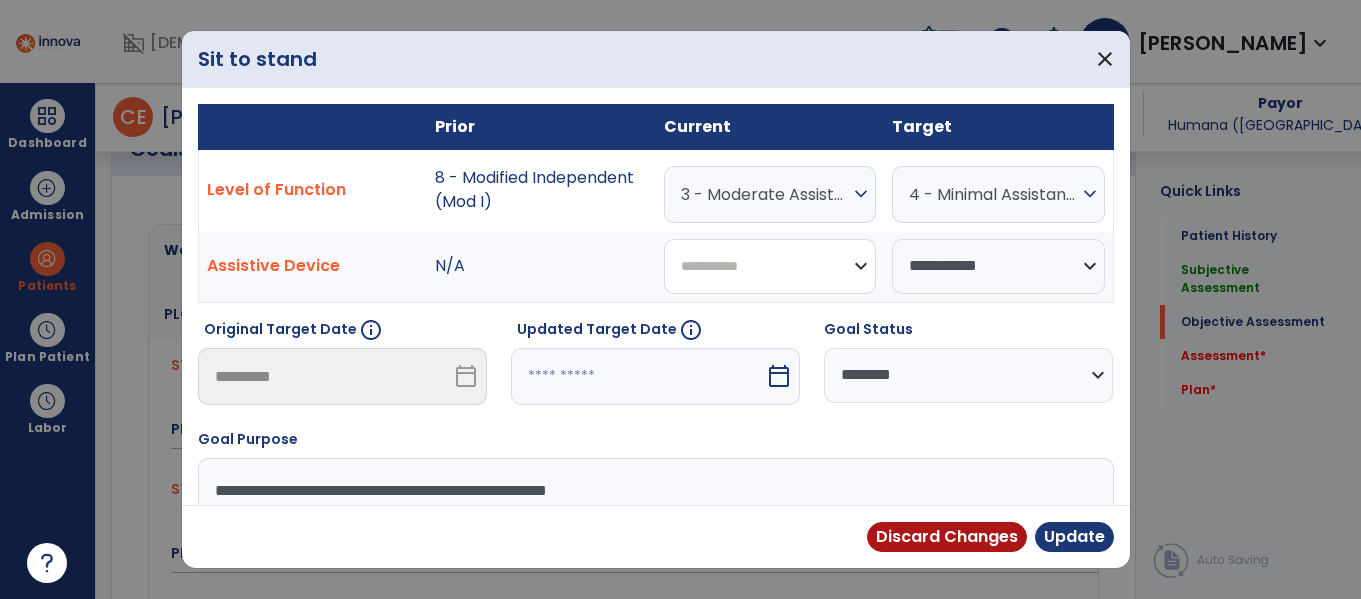 click on "**********" at bounding box center (770, 266) 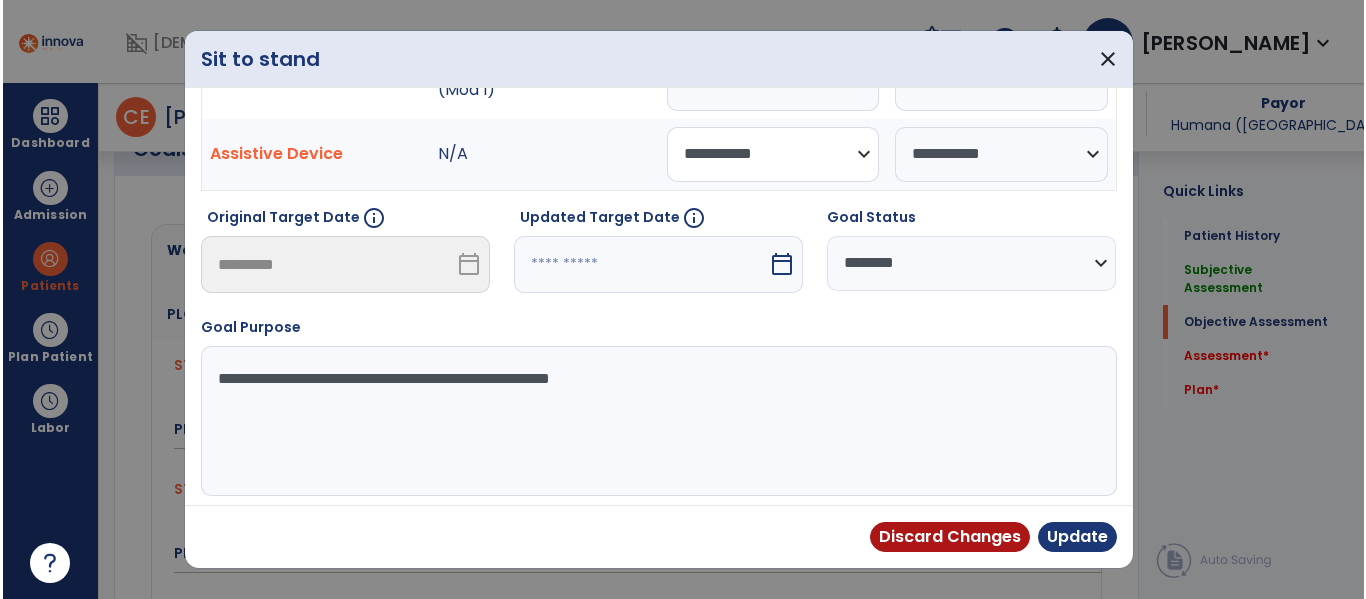 scroll, scrollTop: 119, scrollLeft: 0, axis: vertical 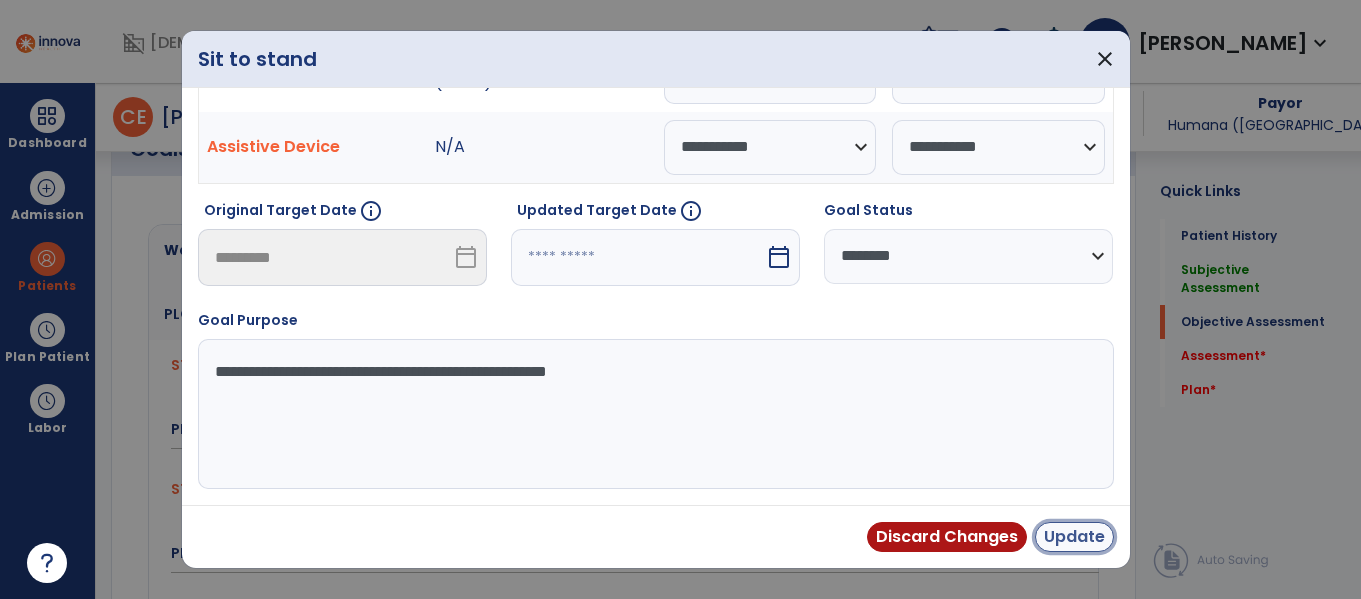 click on "Update" at bounding box center (1074, 537) 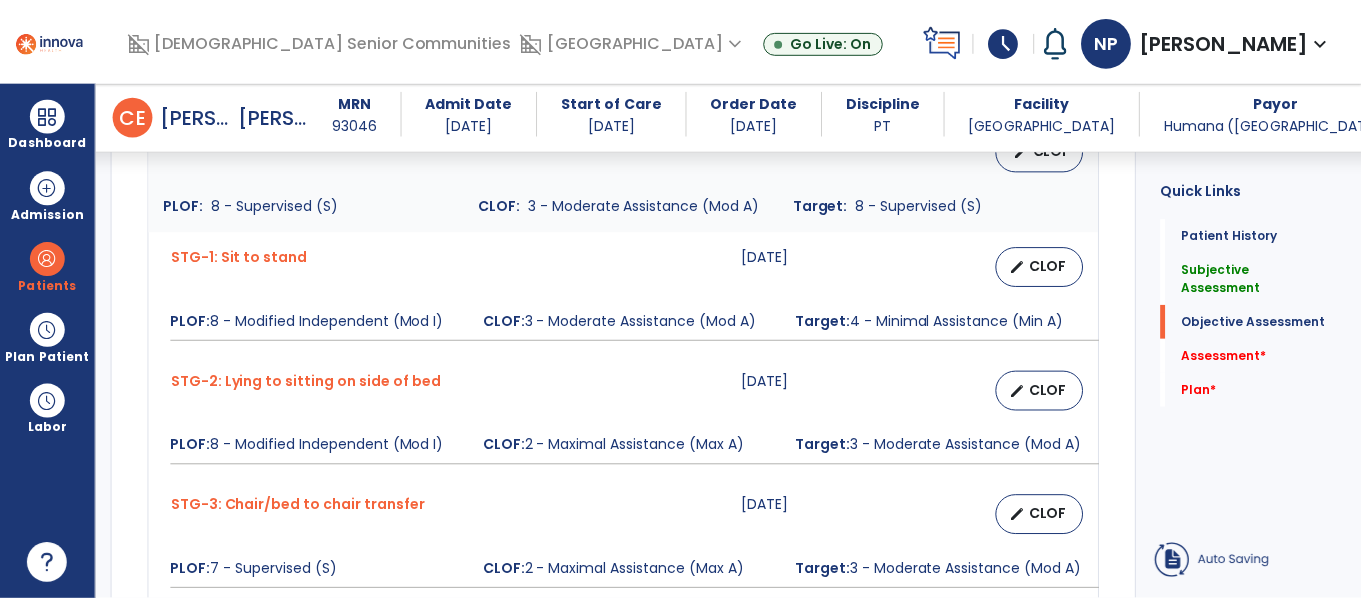 scroll, scrollTop: 911, scrollLeft: 0, axis: vertical 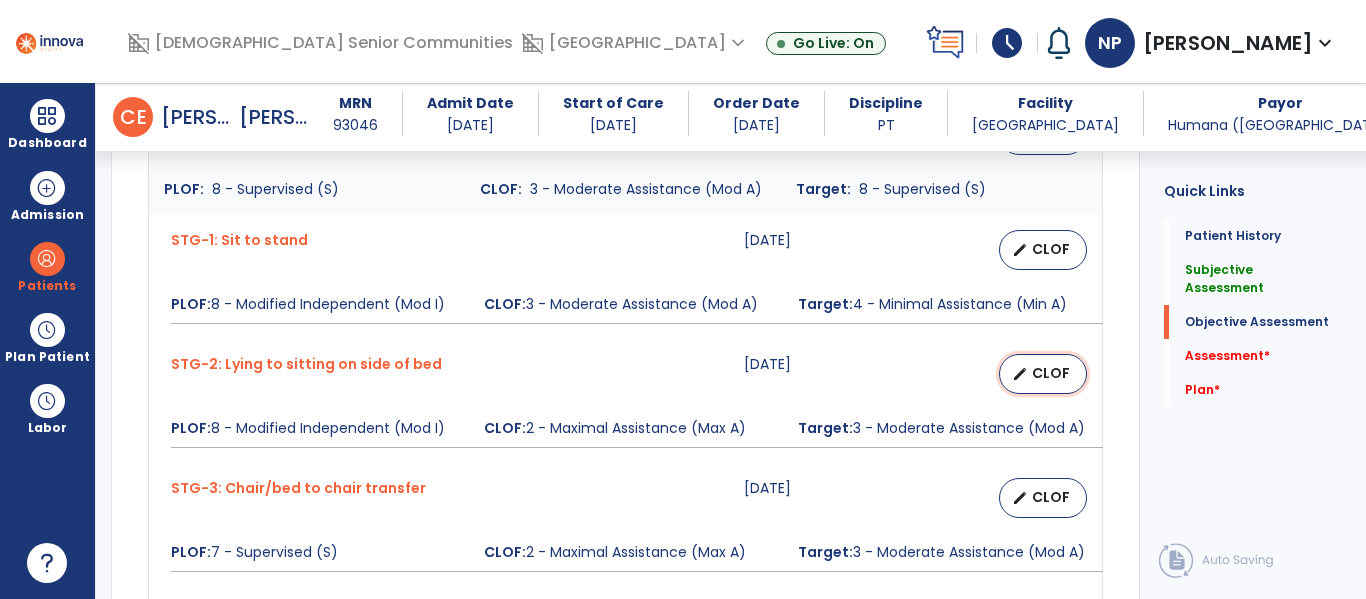 click on "CLOF" at bounding box center [1051, 373] 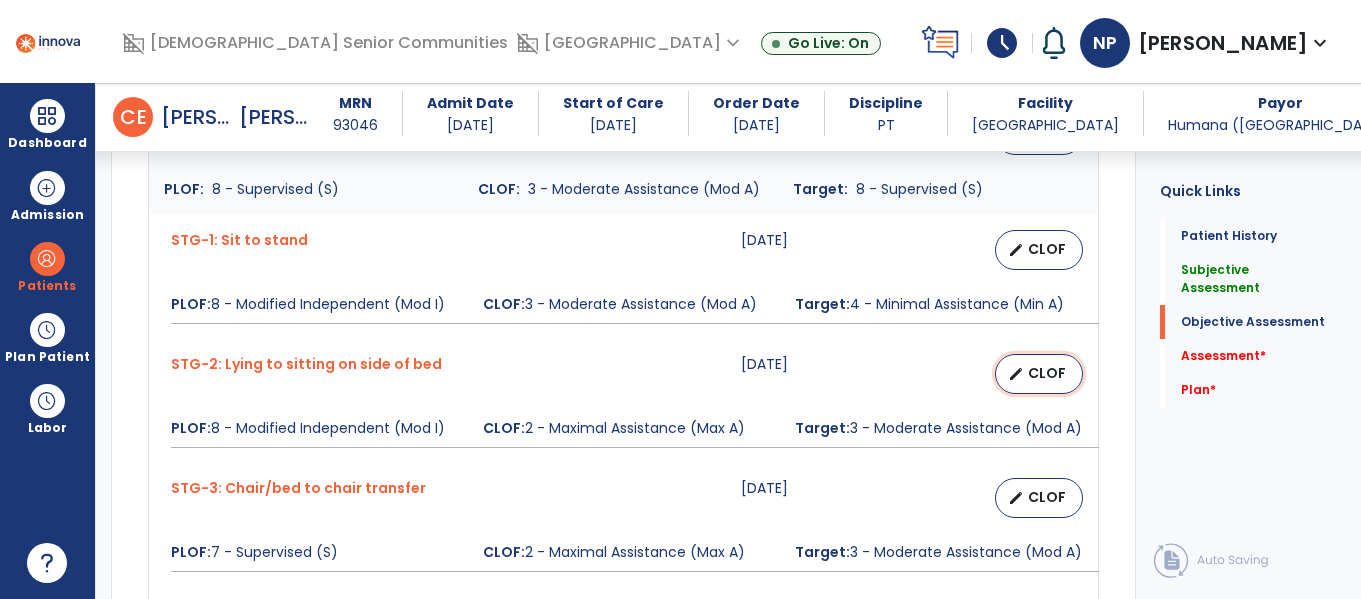 select on "********" 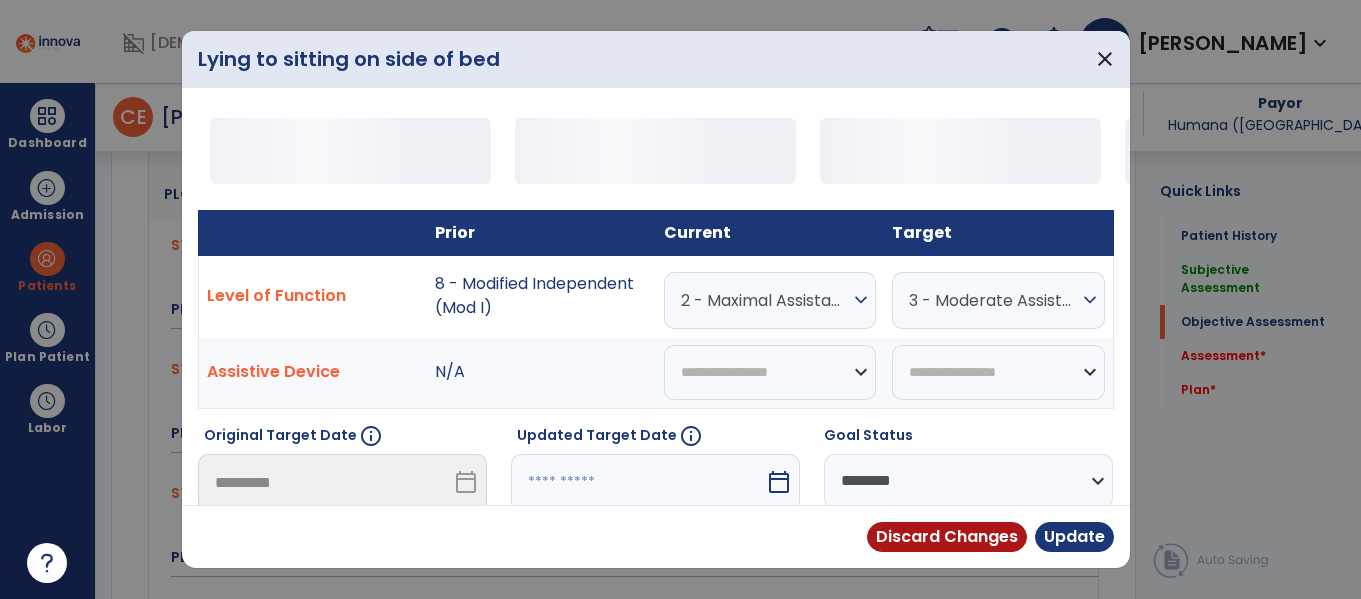 scroll, scrollTop: 911, scrollLeft: 0, axis: vertical 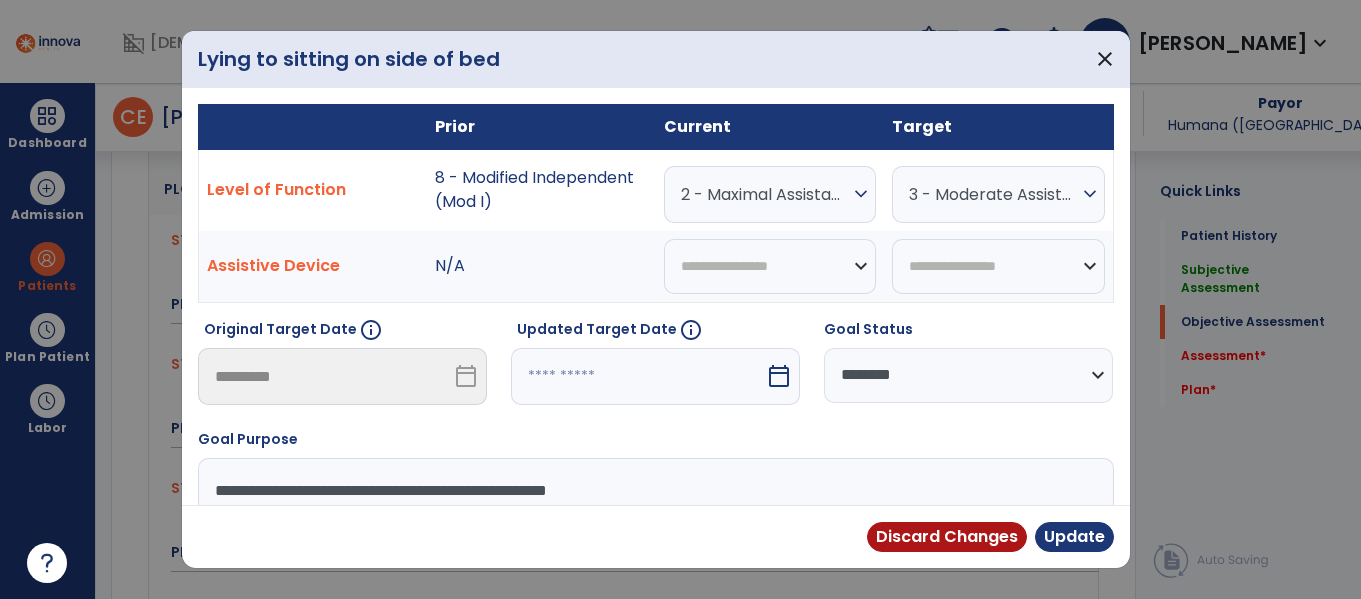 click on "2 - Maximal Assistance (Max A)" at bounding box center (765, 194) 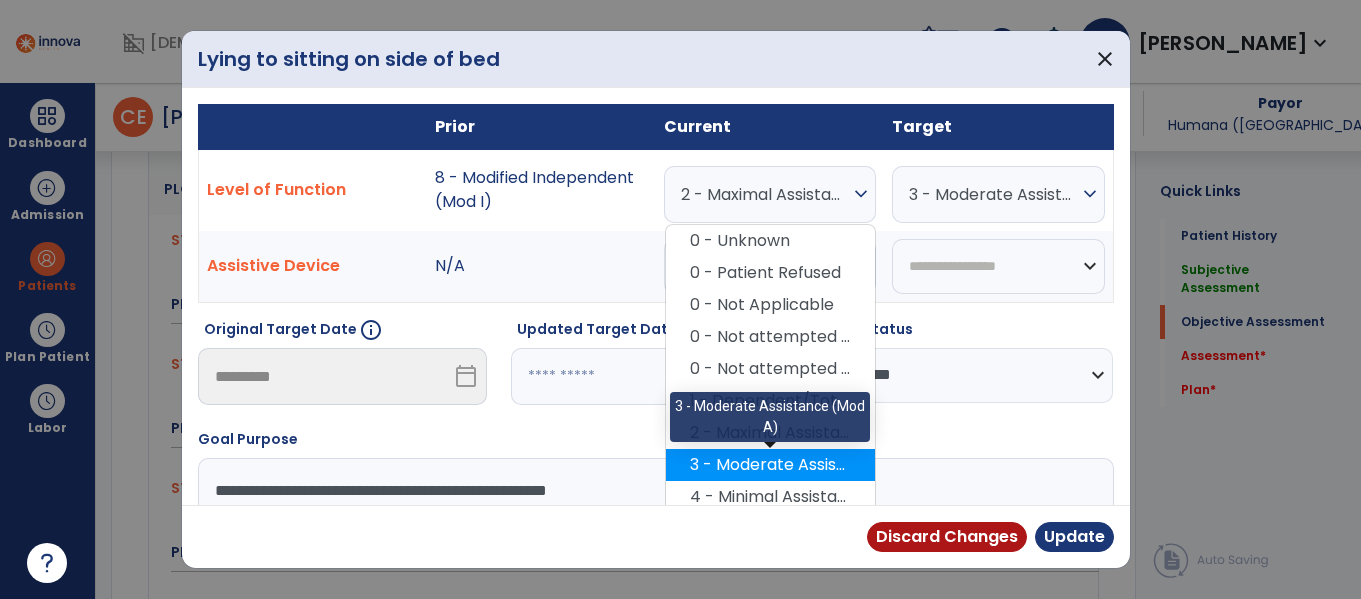 click on "3 - Moderate Assistance (Mod A)" at bounding box center (770, 465) 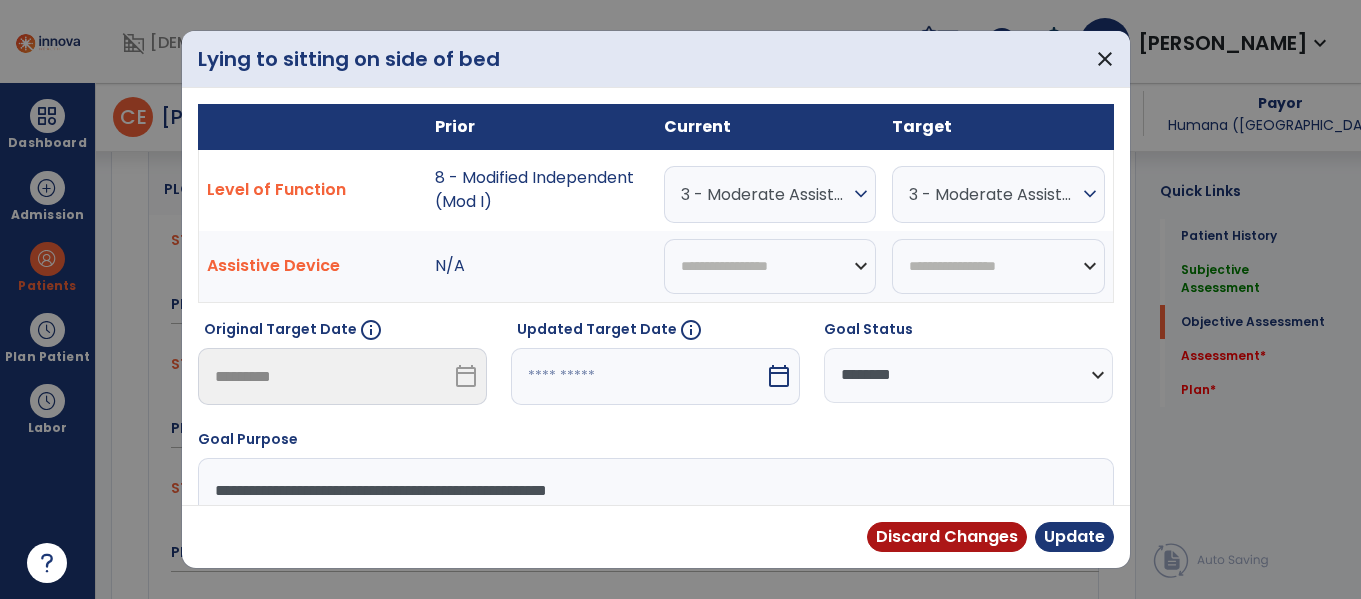 click on "3 - Moderate Assistance (Mod A)" at bounding box center (993, 194) 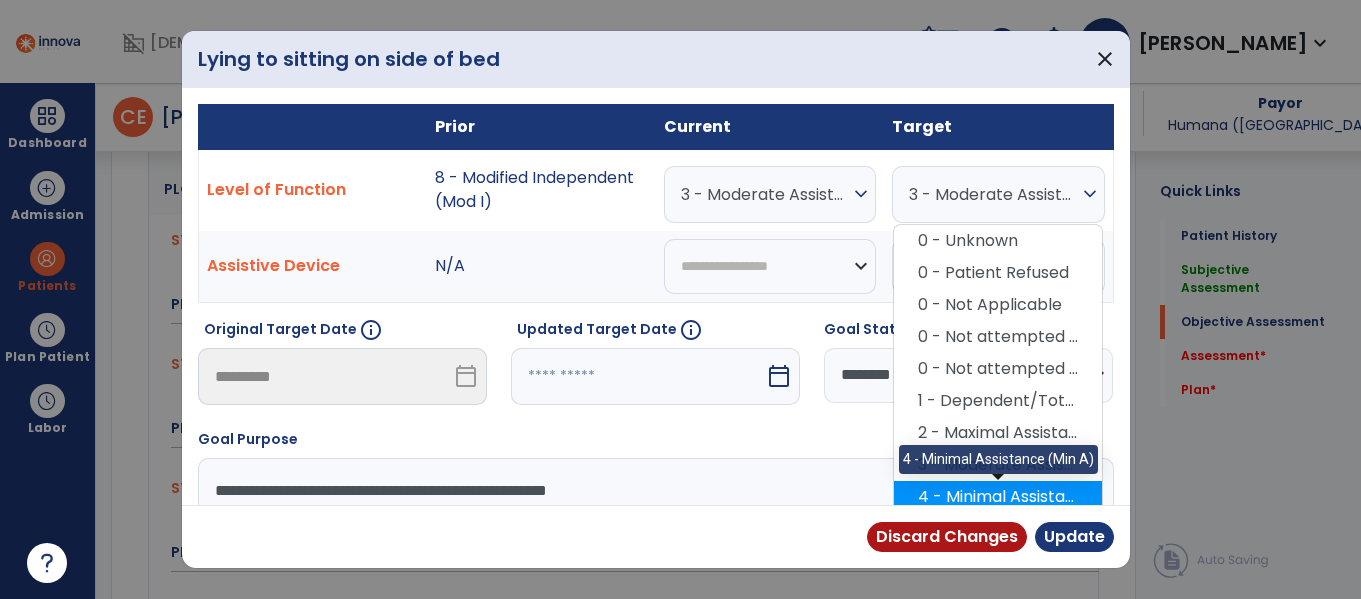 click on "4 - Minimal Assistance (Min A)" at bounding box center [998, 497] 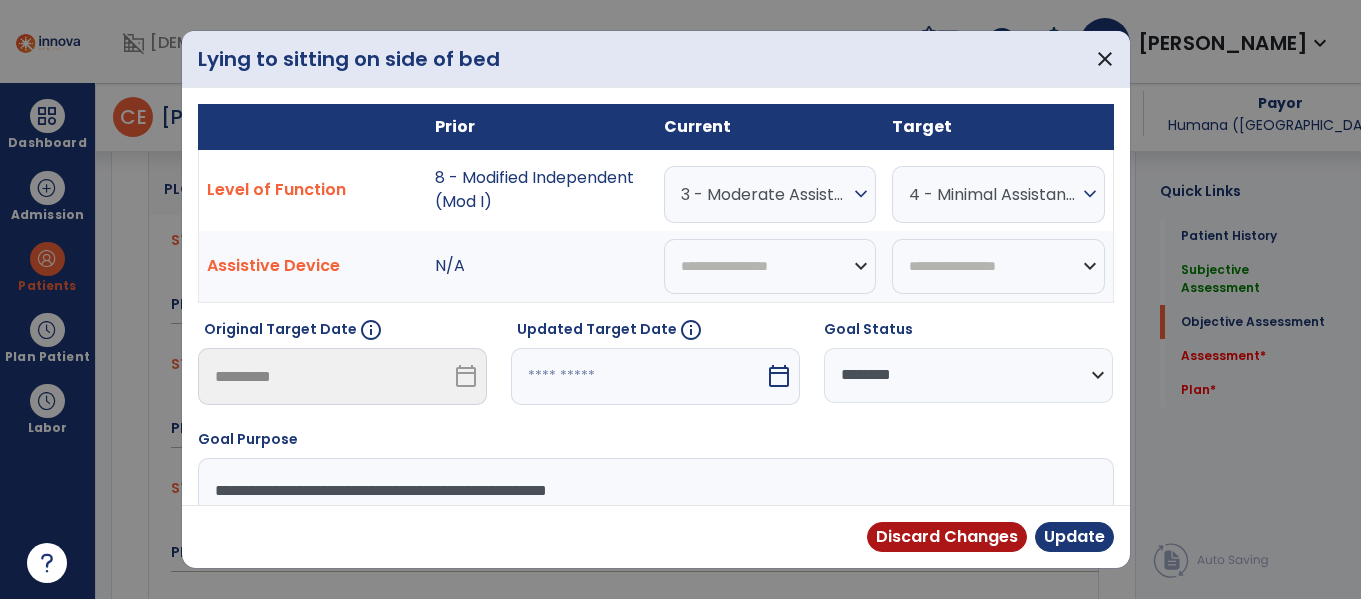 click on "4 - Minimal Assistance (Min A)" at bounding box center (765, 194) 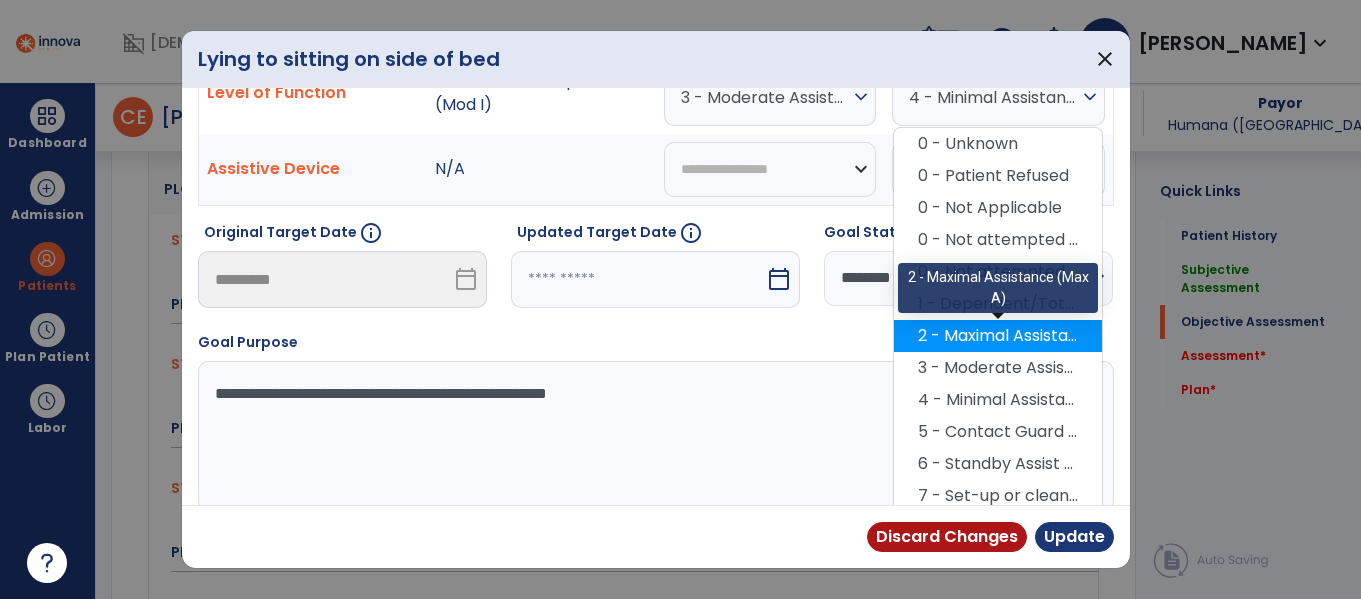 scroll, scrollTop: 150, scrollLeft: 0, axis: vertical 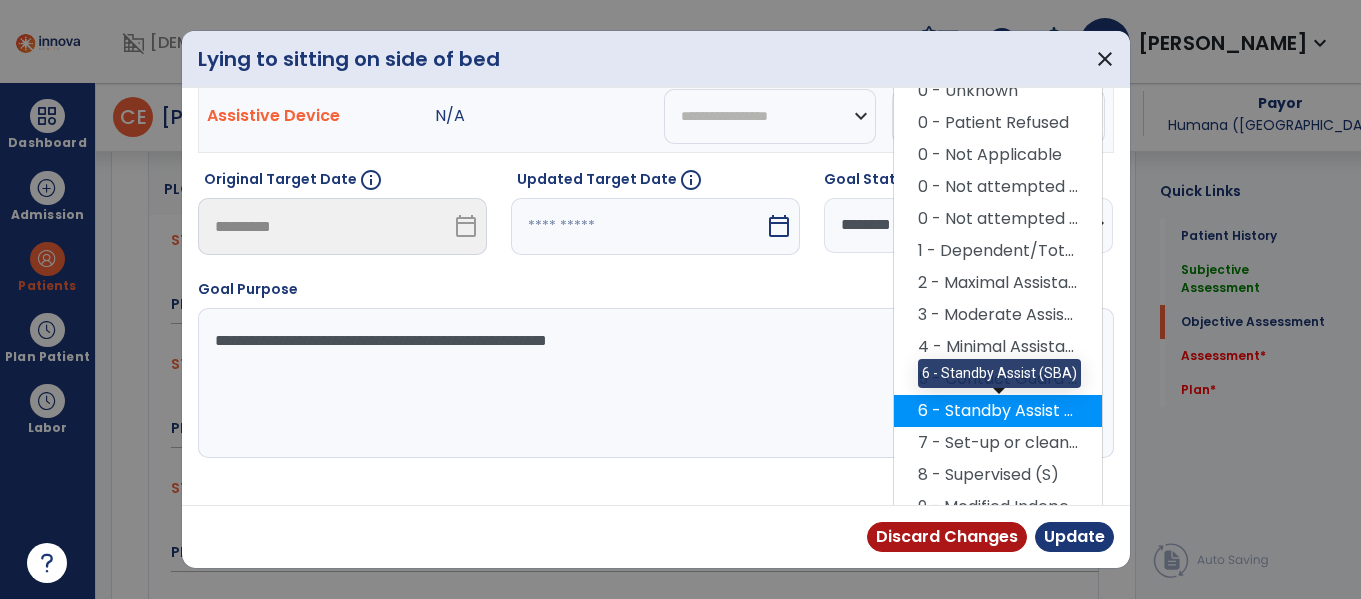 click on "6 - Standby Assist (SBA)" at bounding box center [998, 411] 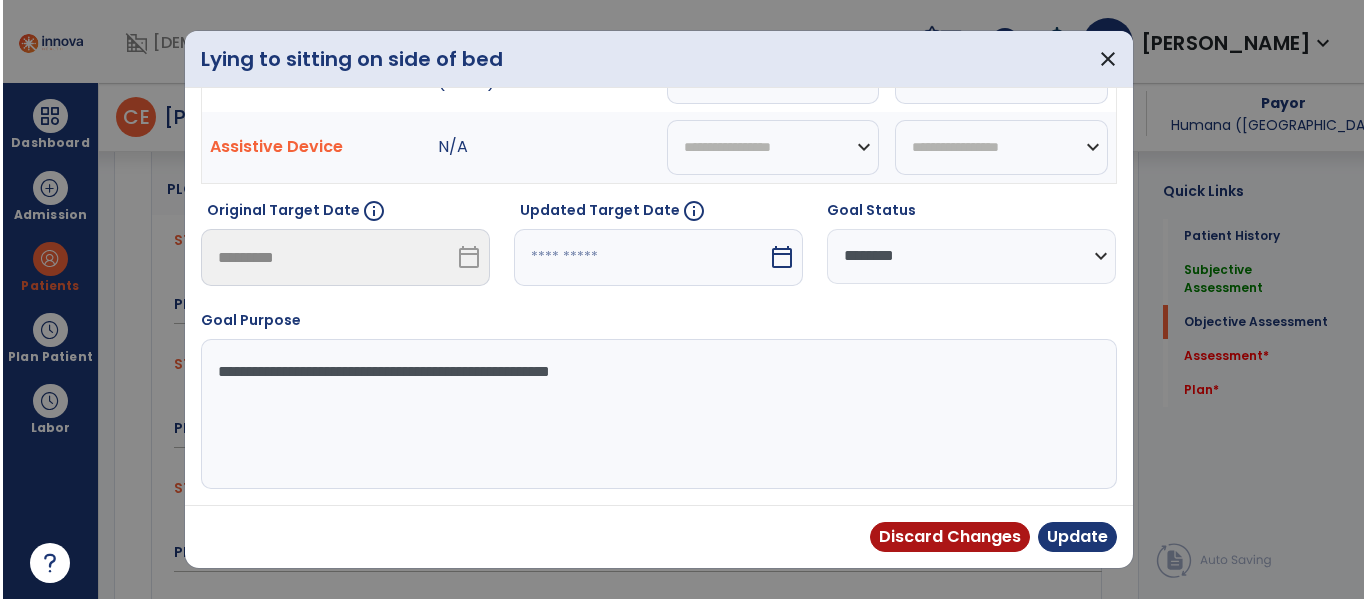 scroll, scrollTop: 119, scrollLeft: 0, axis: vertical 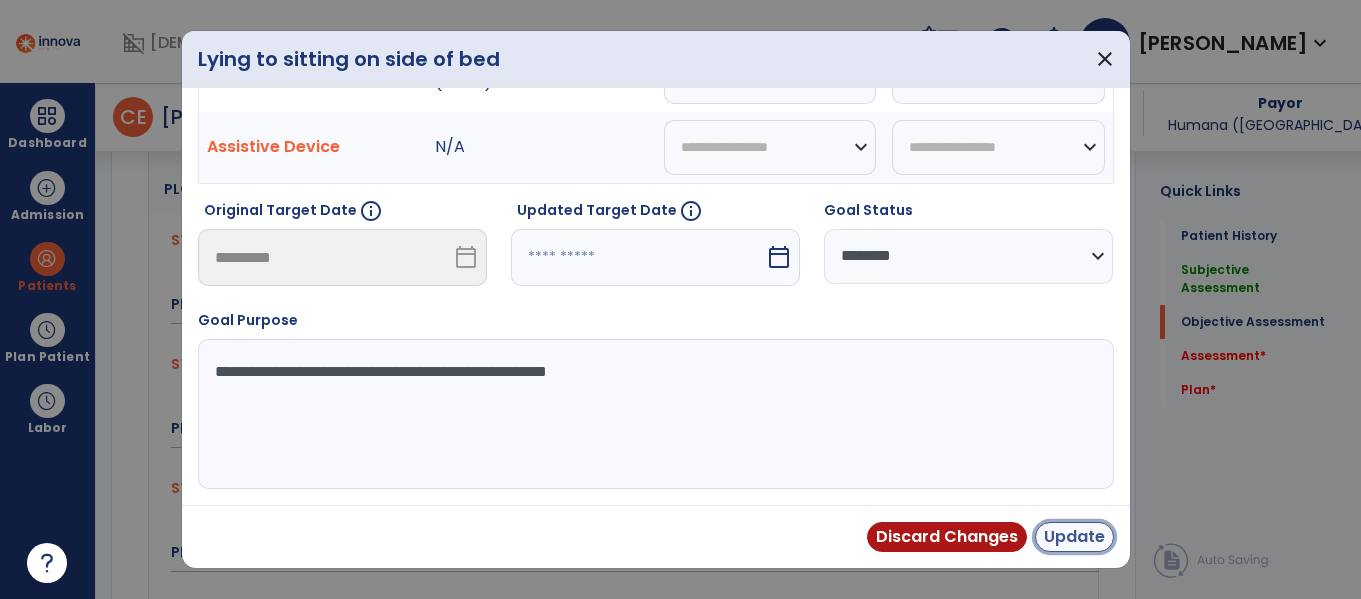 click on "Update" at bounding box center (1074, 537) 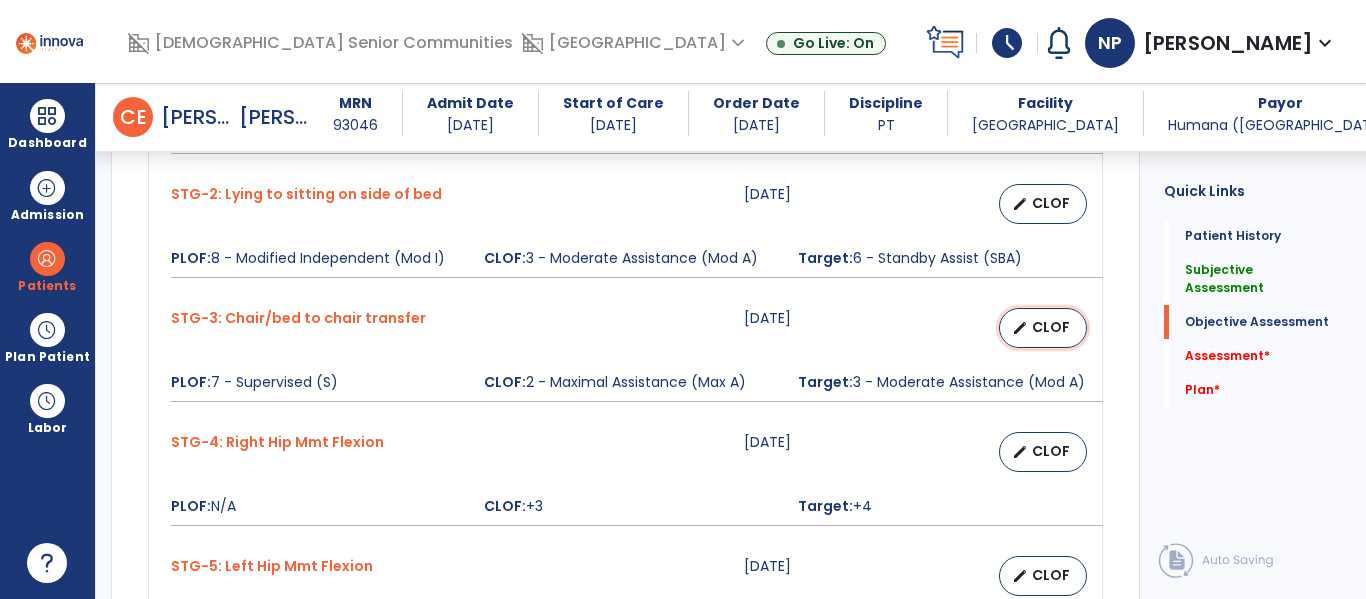 click on "CLOF" at bounding box center [1051, 327] 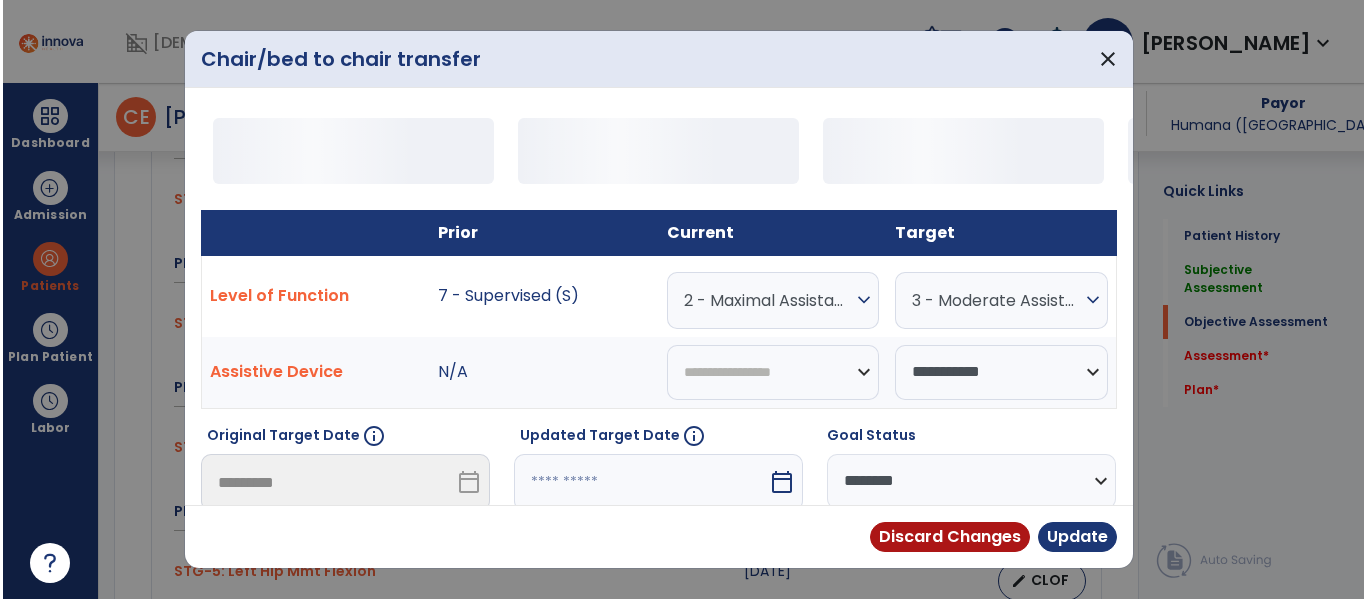 scroll, scrollTop: 1081, scrollLeft: 0, axis: vertical 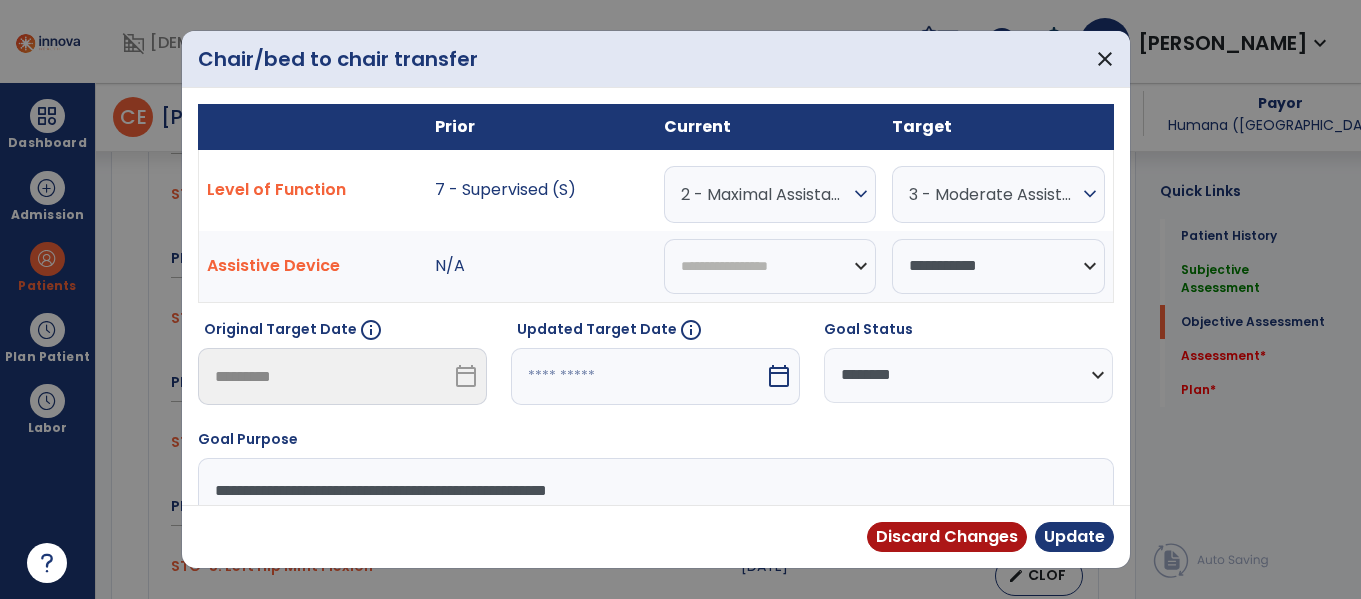 click on "2 - Maximal Assistance (Max A)" at bounding box center [765, 194] 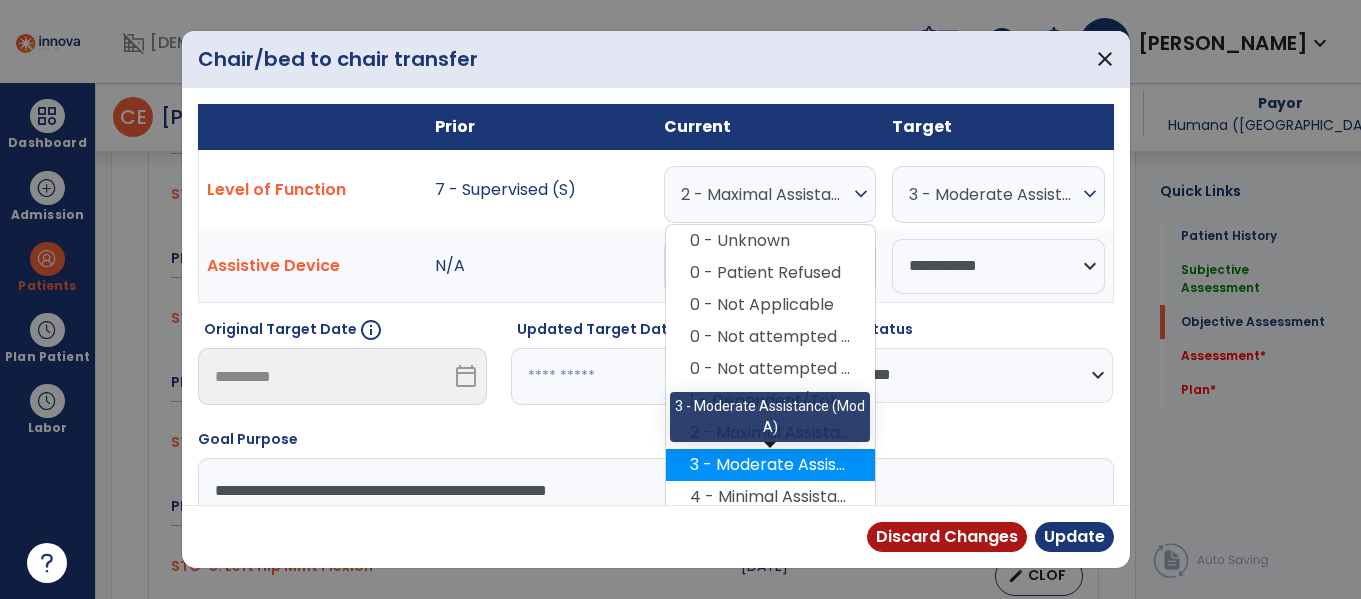 click on "3 - Moderate Assistance (Mod A)" at bounding box center (770, 465) 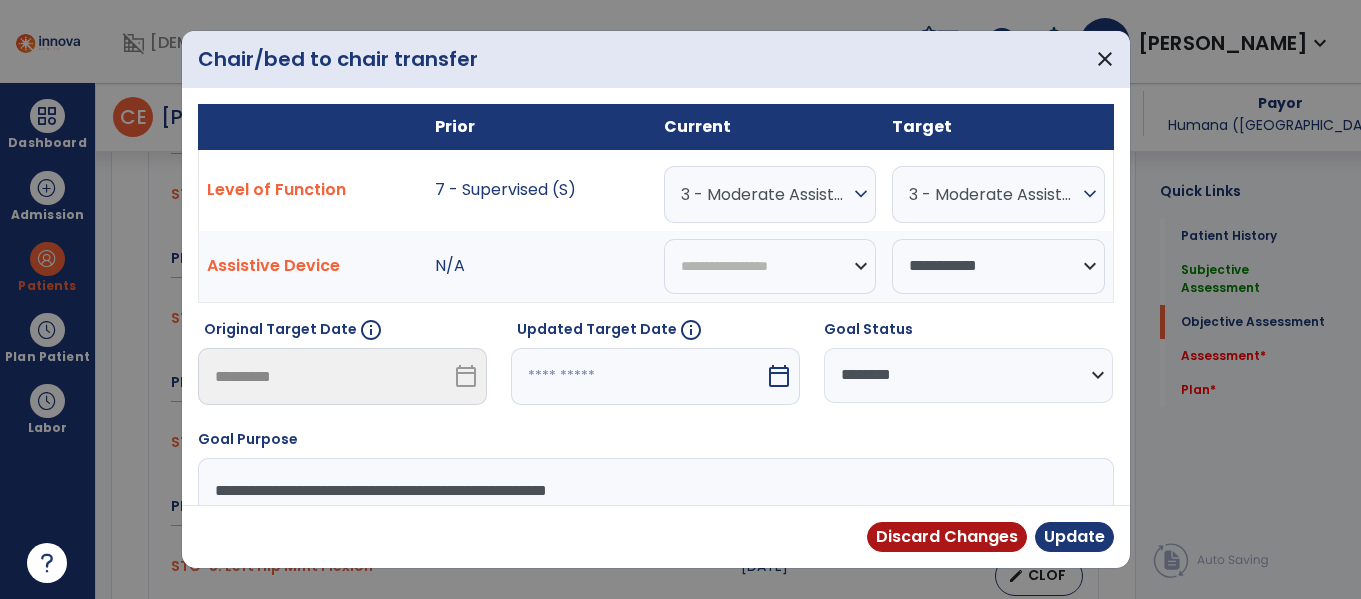 click on "3 - Moderate Assistance (Mod A)" at bounding box center [993, 194] 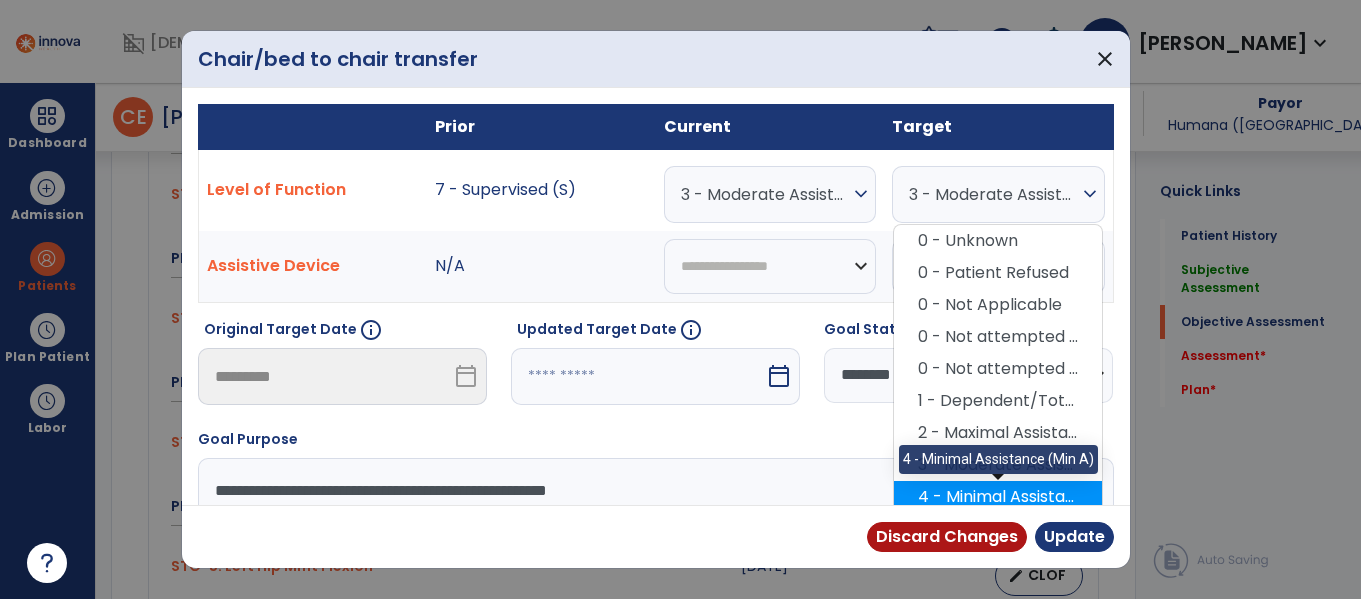 click on "4 - Minimal Assistance (Min A)" at bounding box center (998, 497) 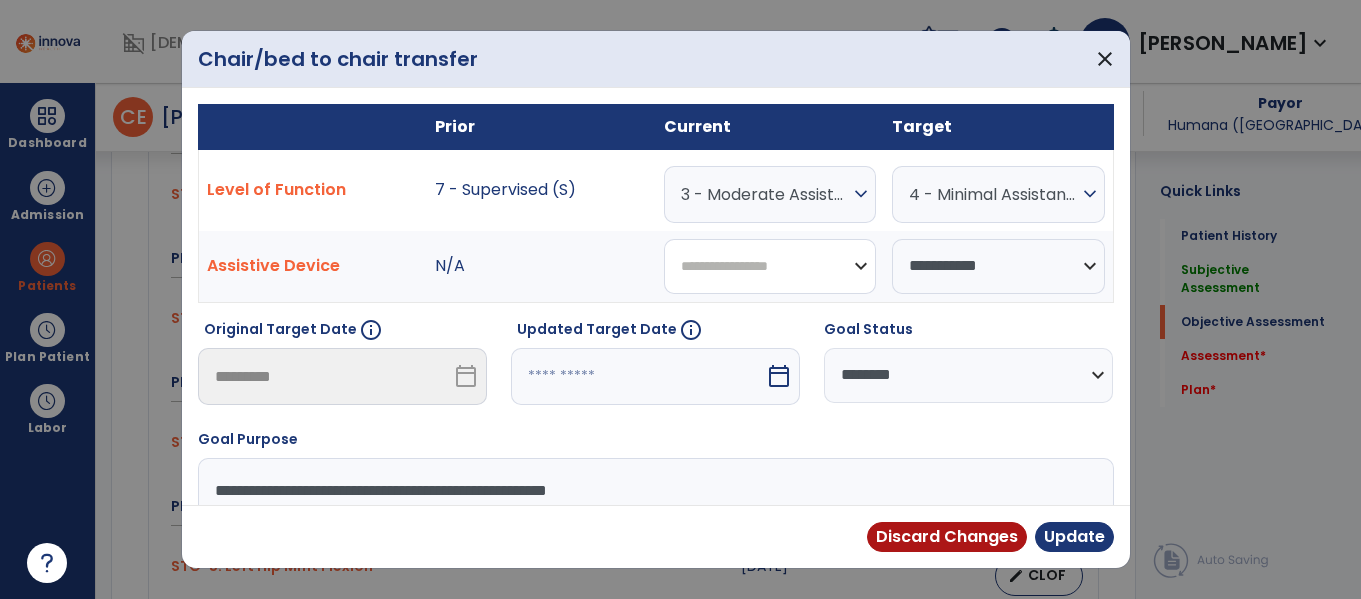 click on "**********" at bounding box center (770, 266) 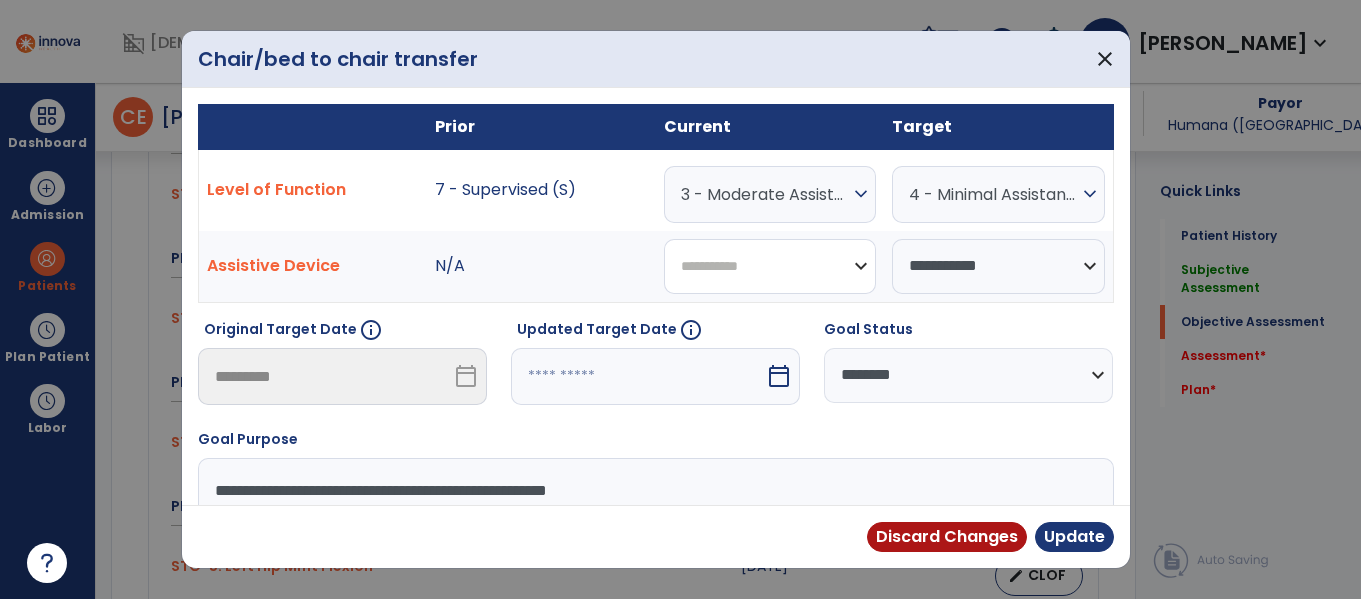 click on "**********" at bounding box center [770, 266] 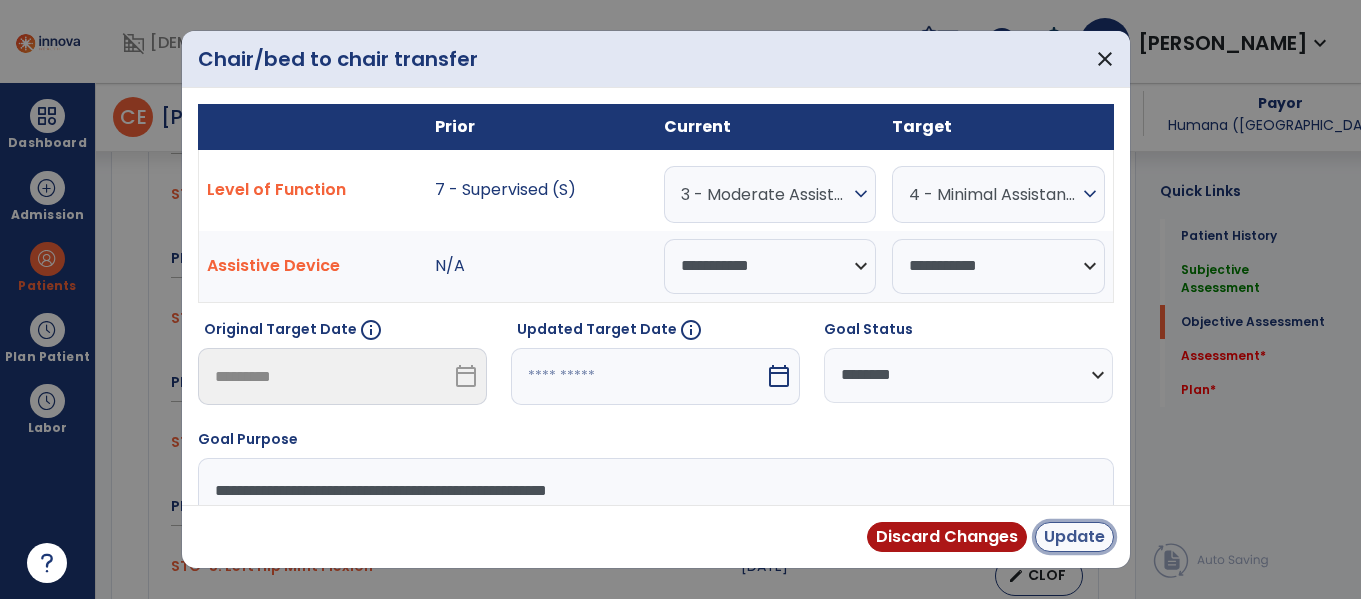 click on "Update" at bounding box center (1074, 537) 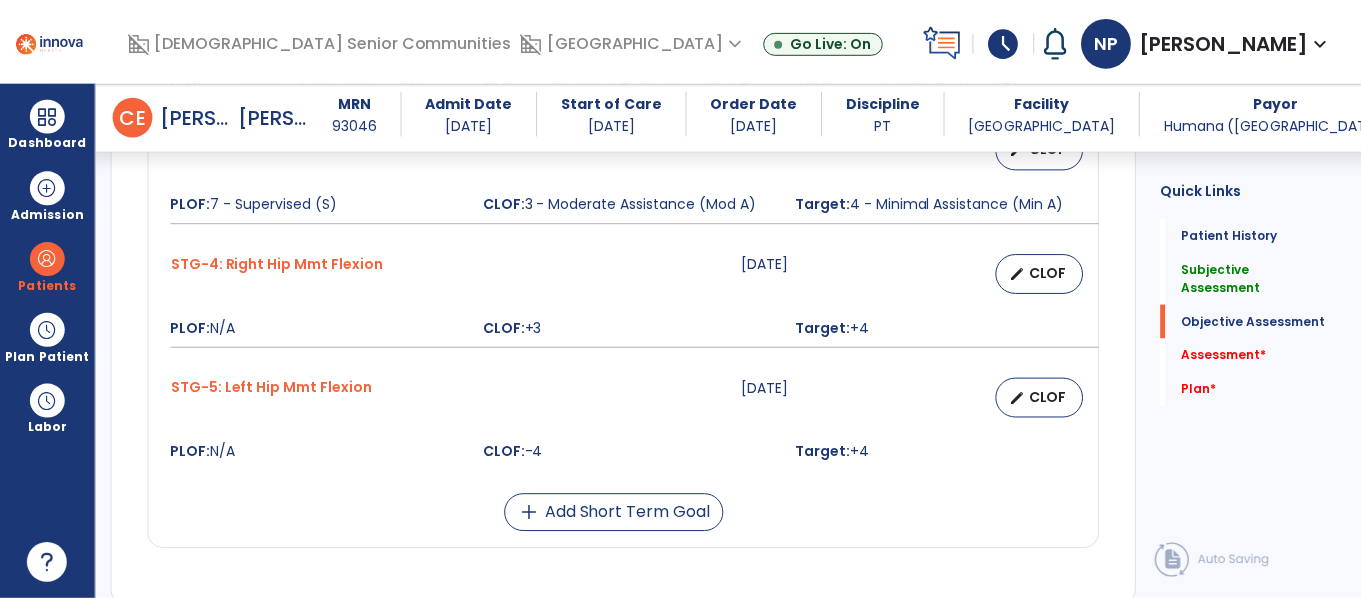 scroll, scrollTop: 1258, scrollLeft: 0, axis: vertical 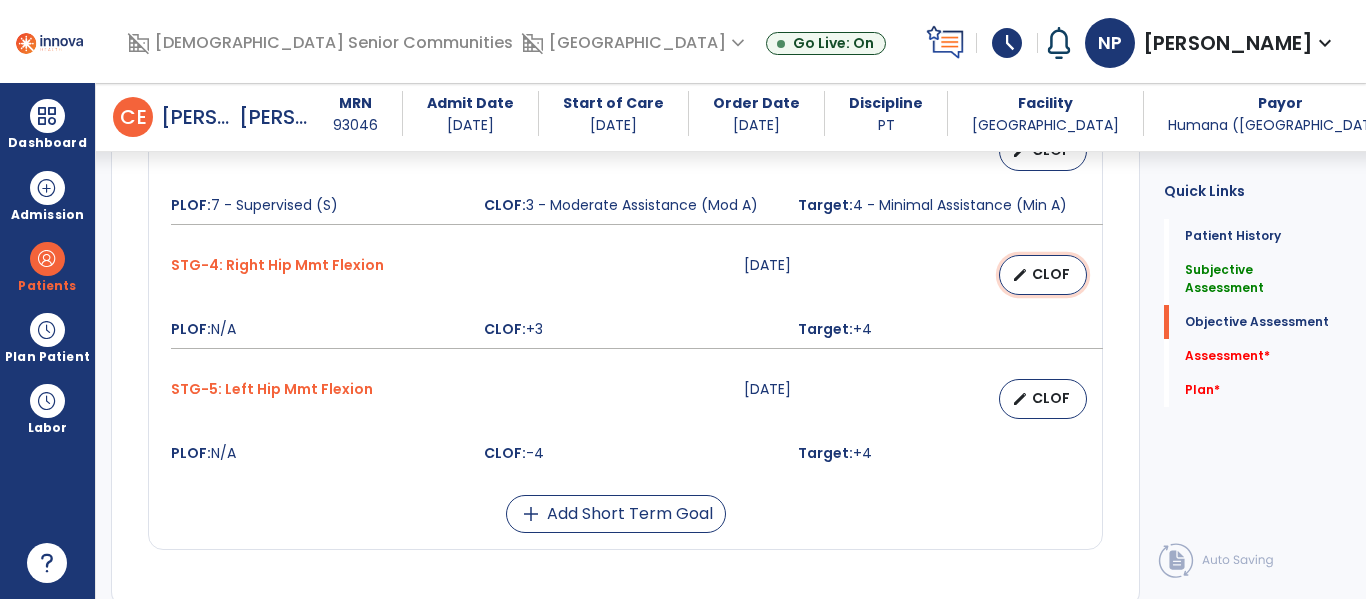 click on "edit" at bounding box center [1020, 275] 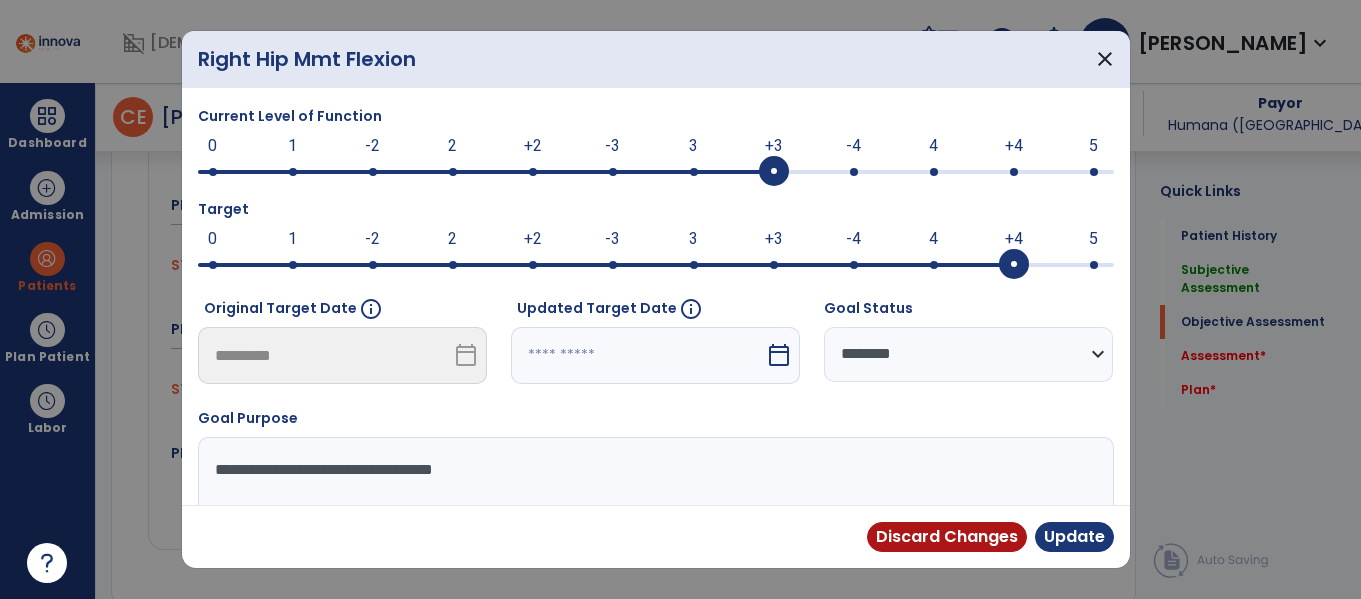 scroll, scrollTop: 1258, scrollLeft: 0, axis: vertical 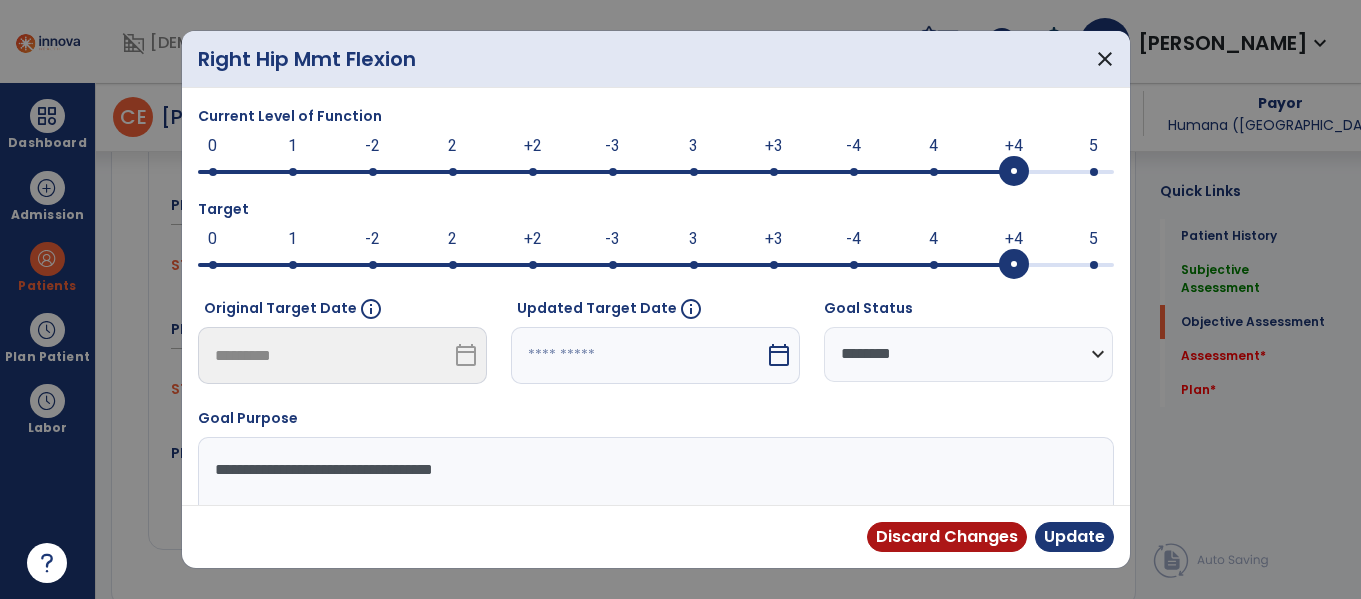 click at bounding box center [656, 263] 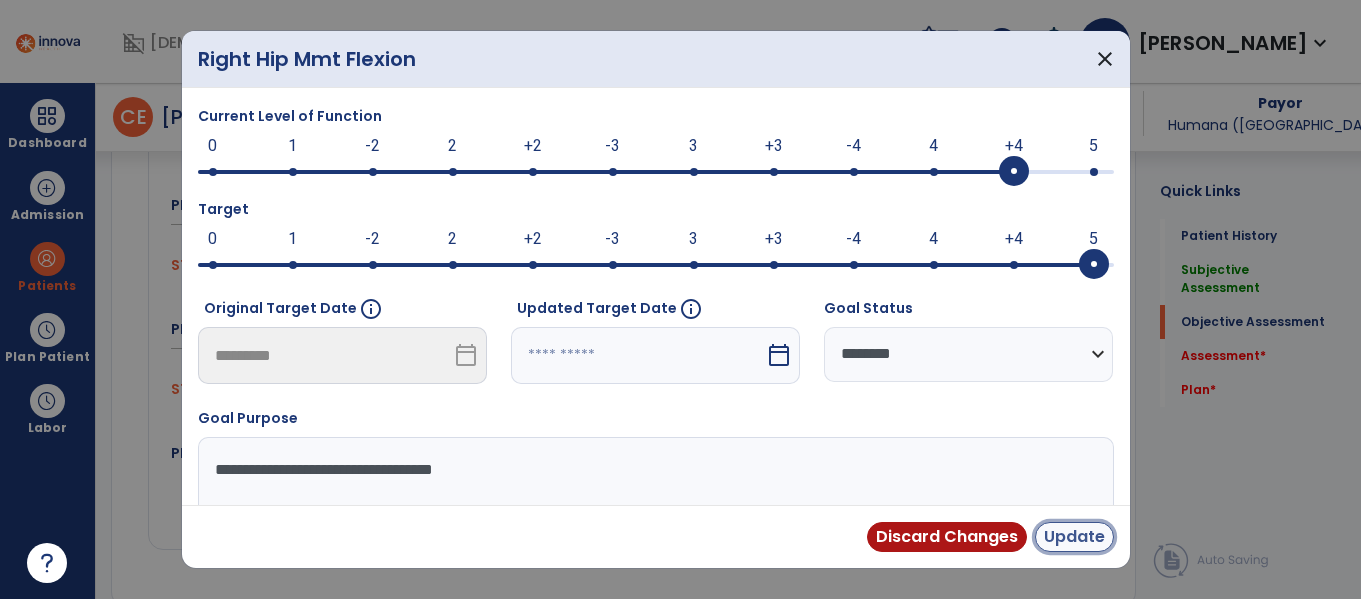 click on "Update" at bounding box center (1074, 537) 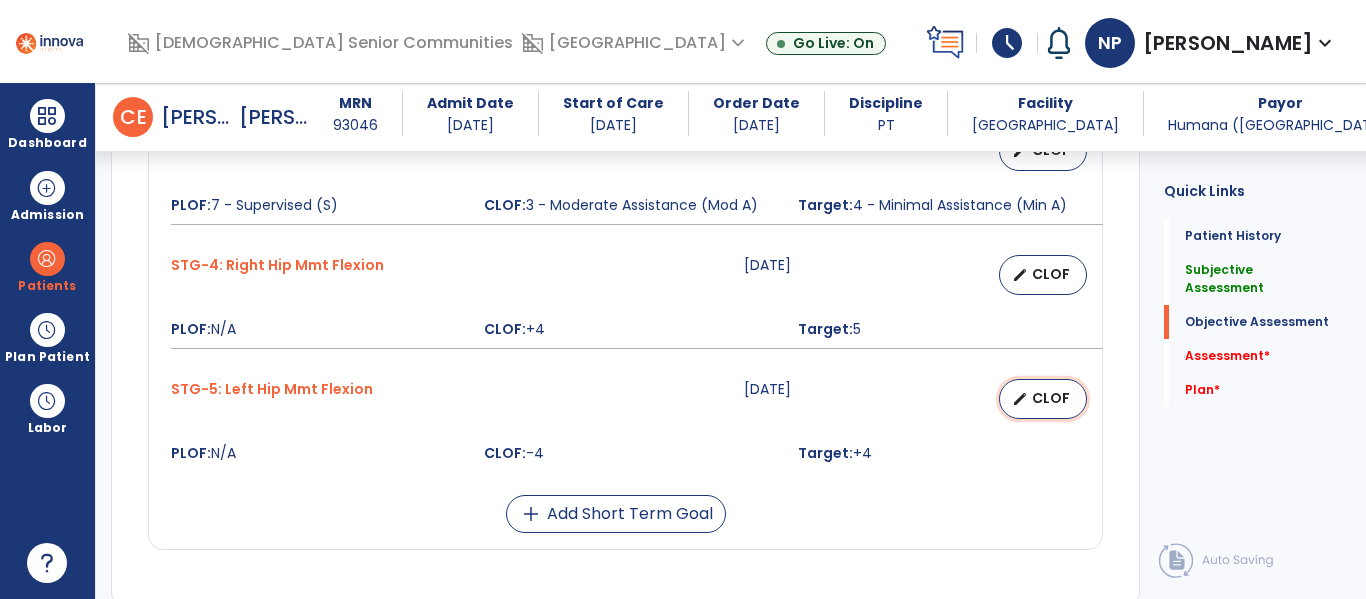 click on "edit" at bounding box center (1020, 399) 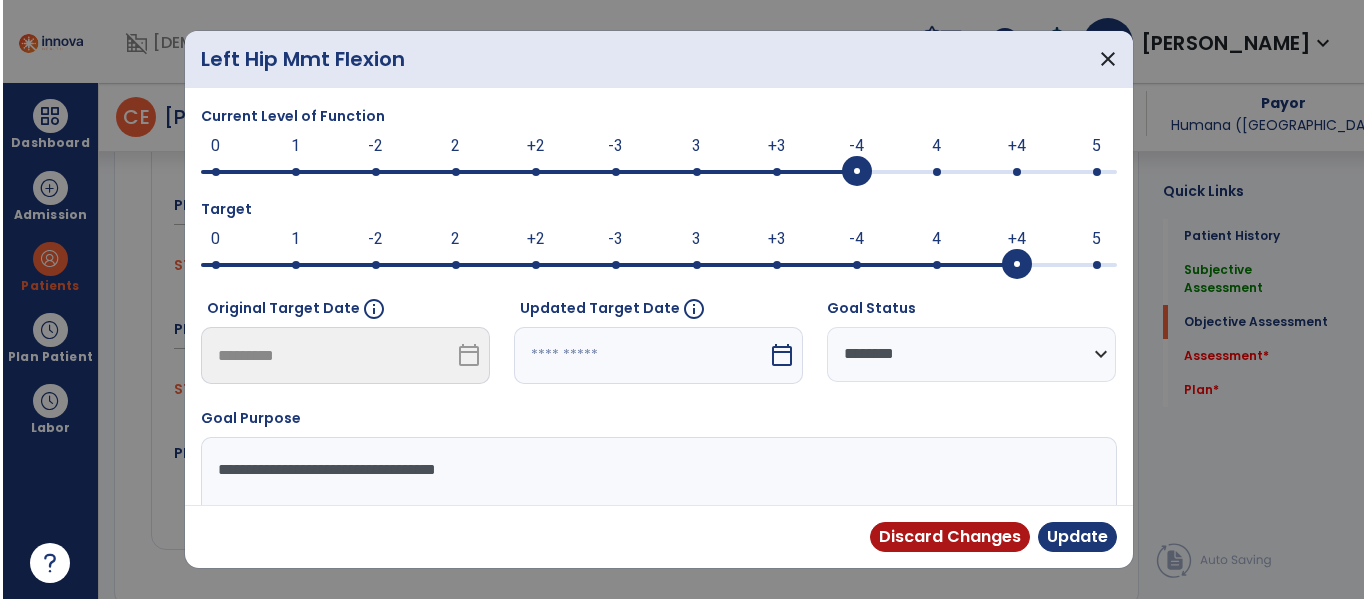 scroll, scrollTop: 1258, scrollLeft: 0, axis: vertical 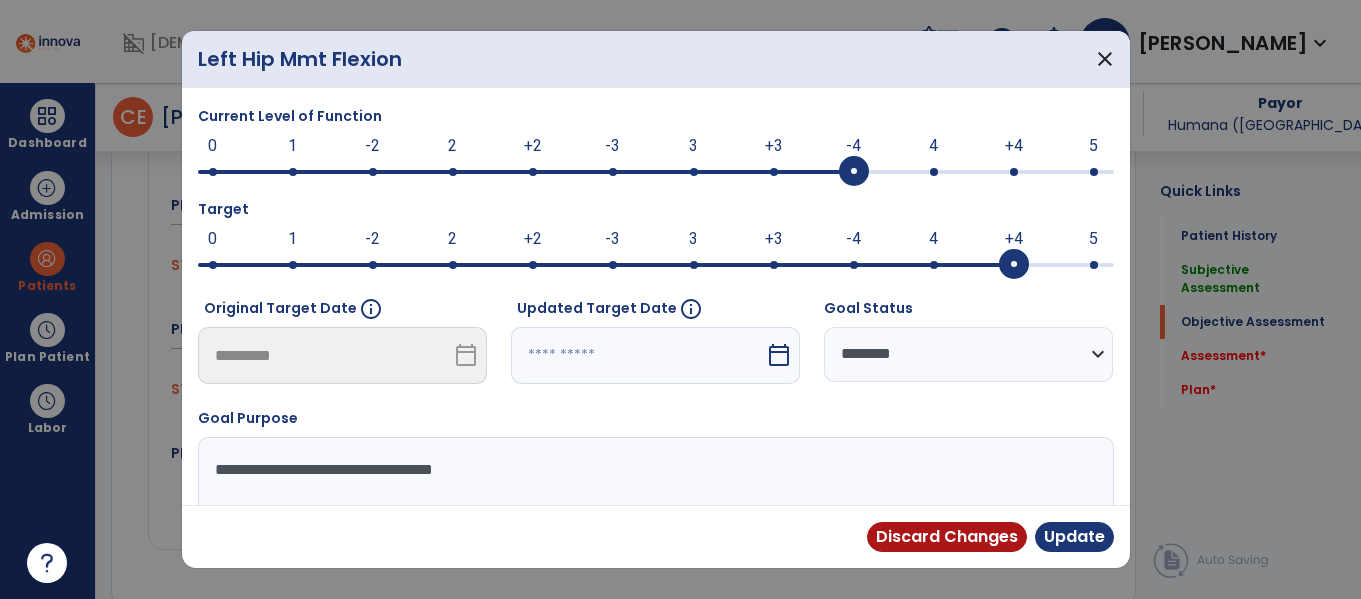 click at bounding box center [934, 172] 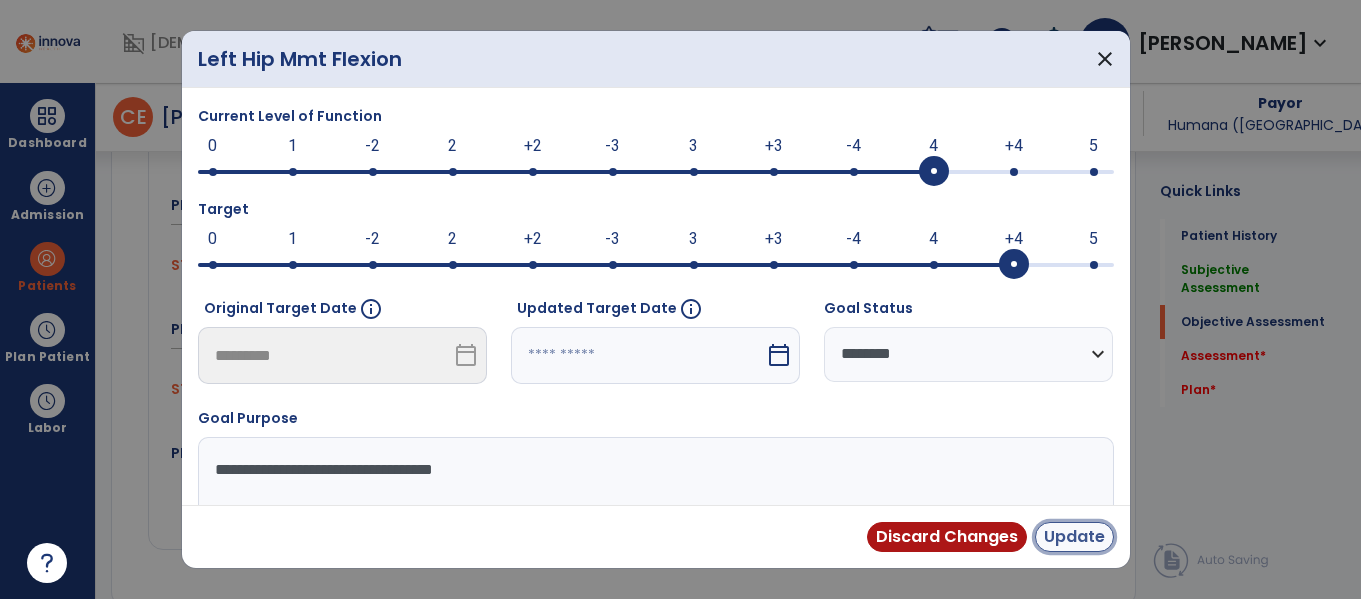 click on "Update" at bounding box center (1074, 537) 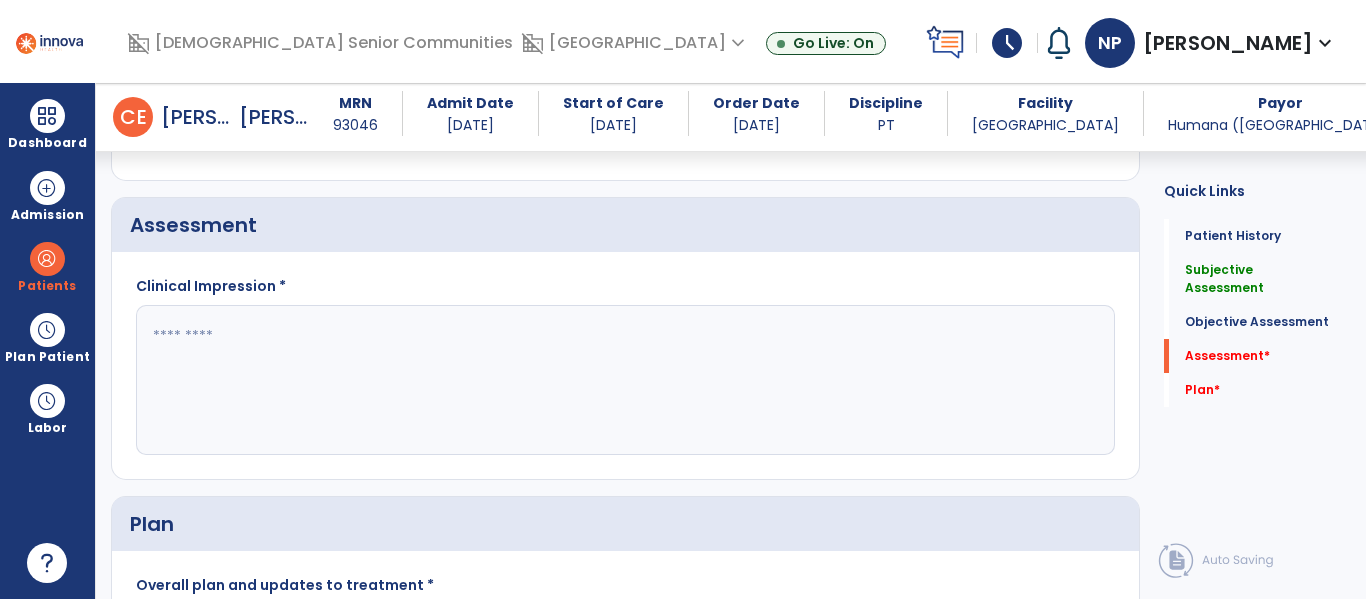 scroll, scrollTop: 1688, scrollLeft: 0, axis: vertical 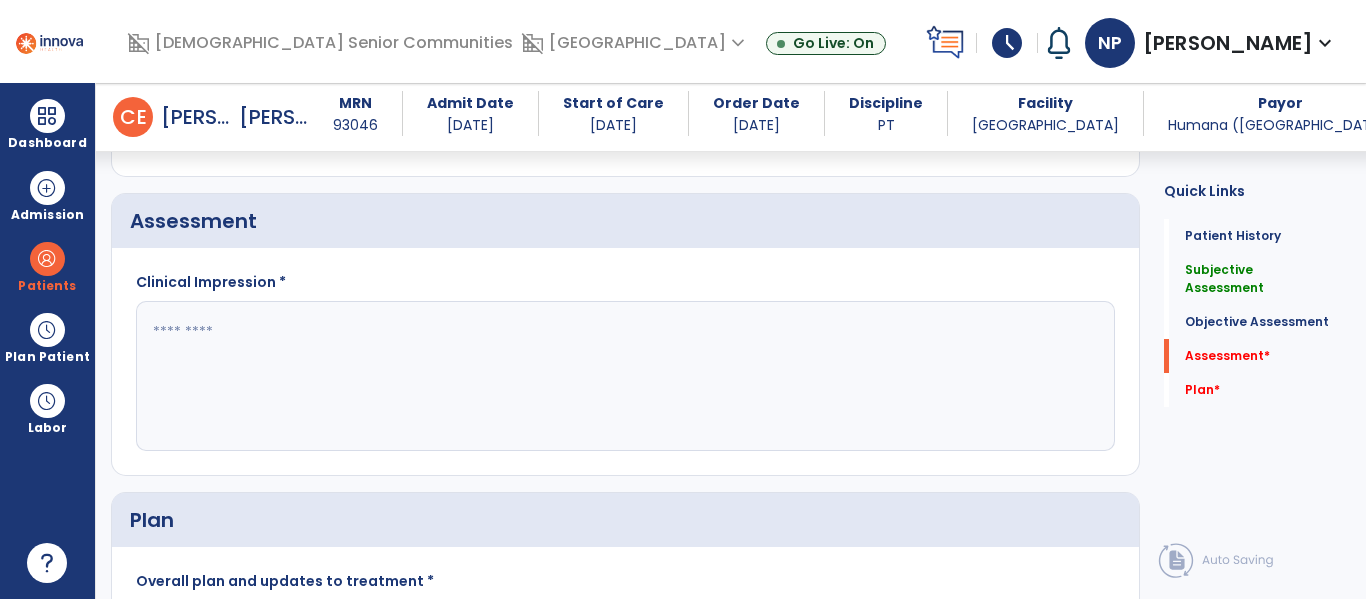 click 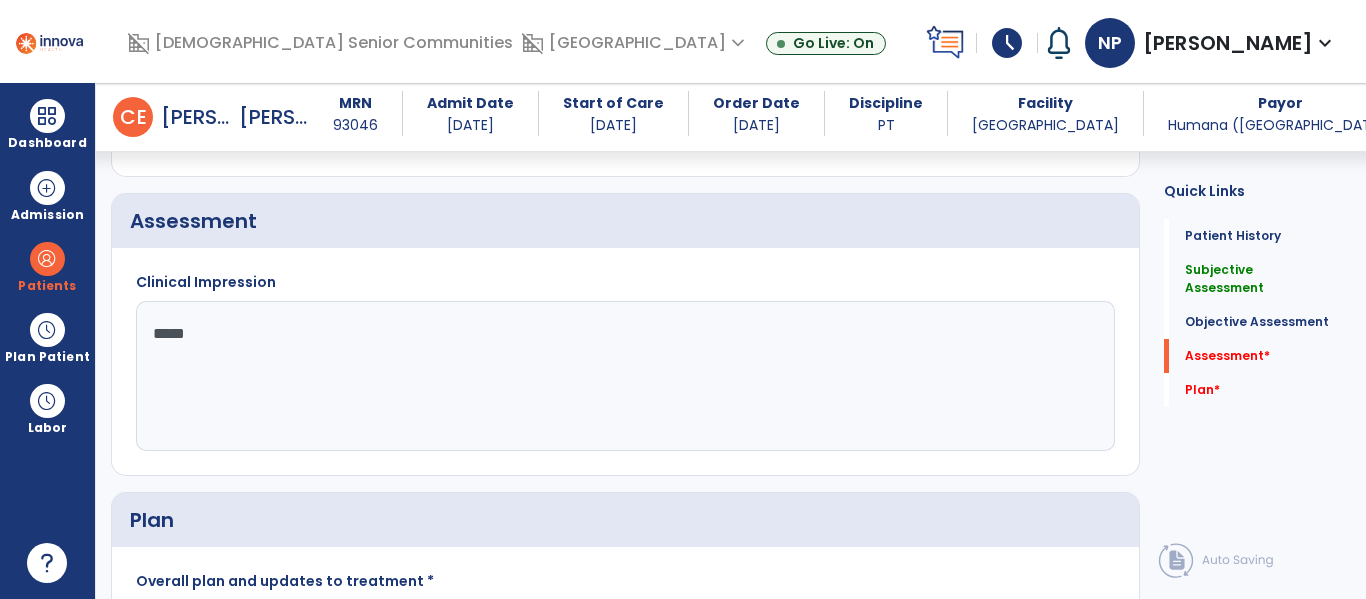 type on "******" 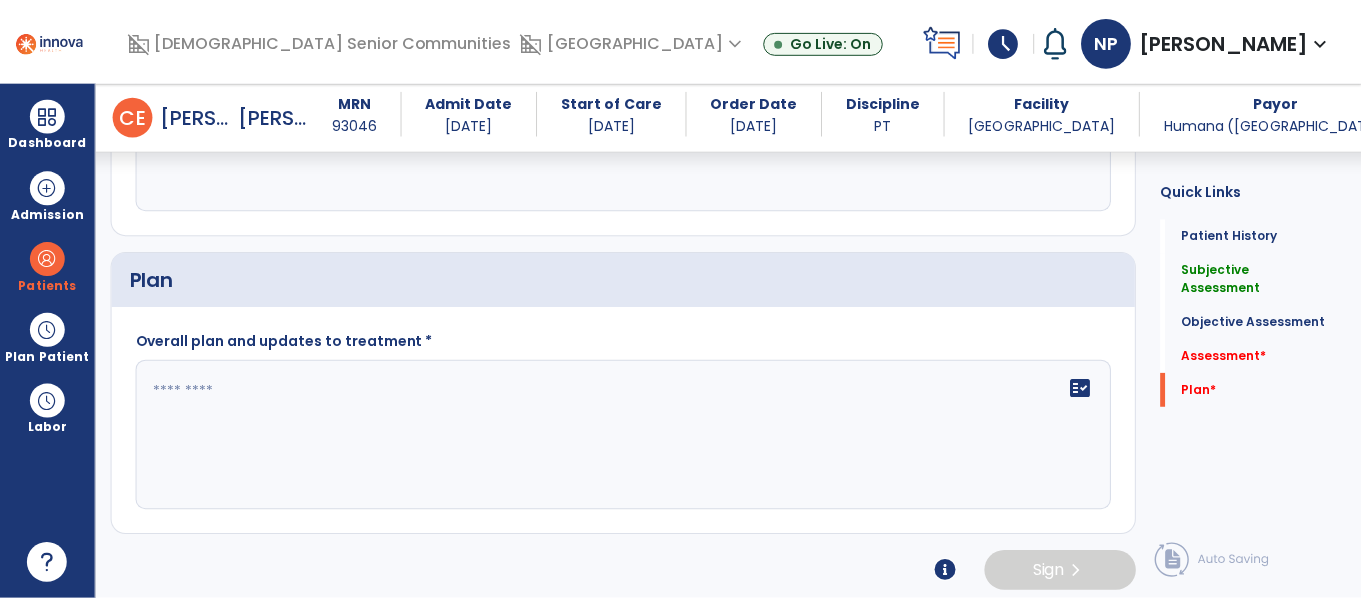 scroll, scrollTop: 1936, scrollLeft: 0, axis: vertical 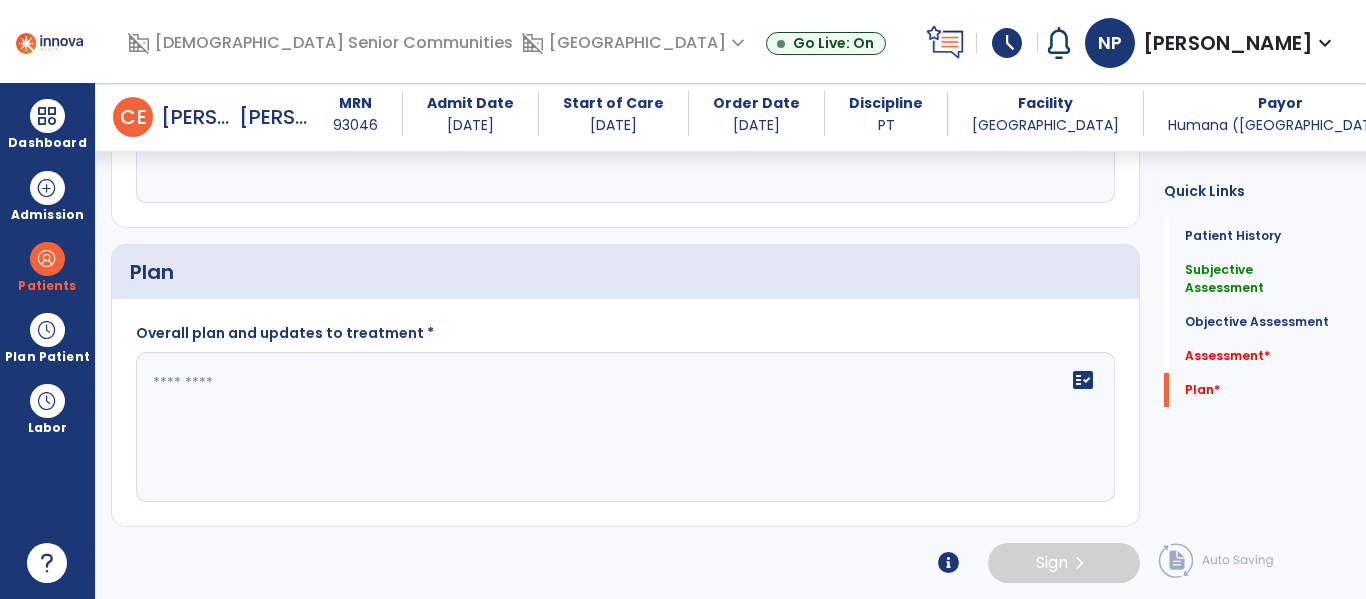 type on "**********" 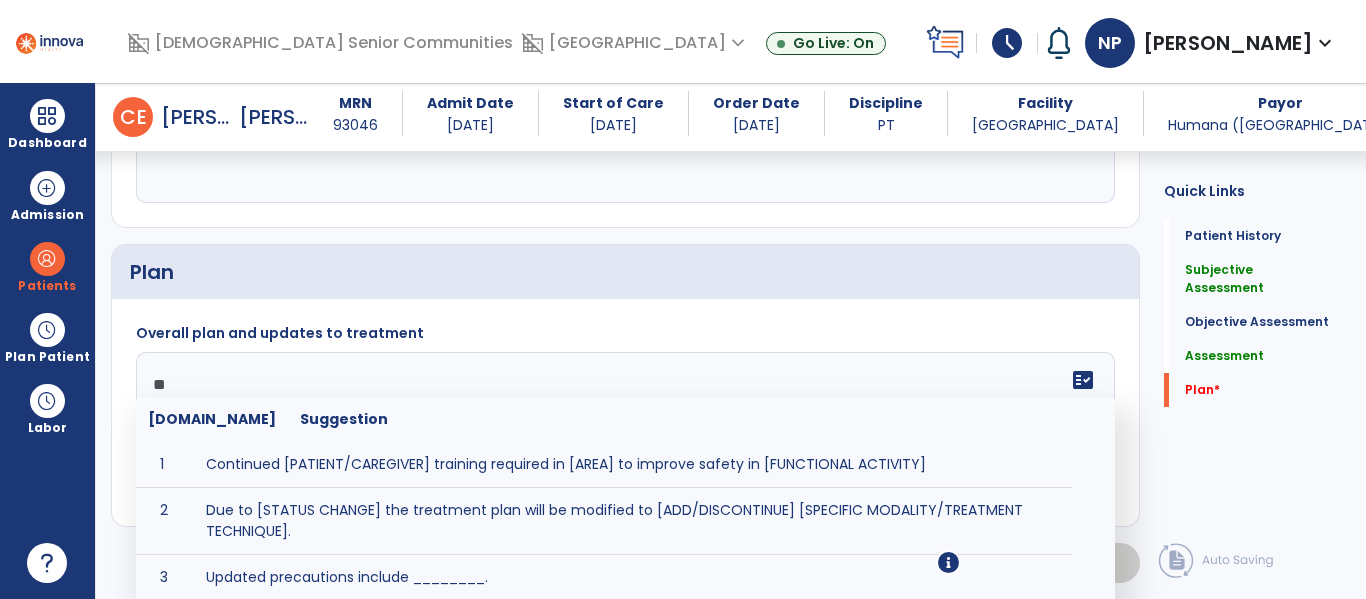 type on "*" 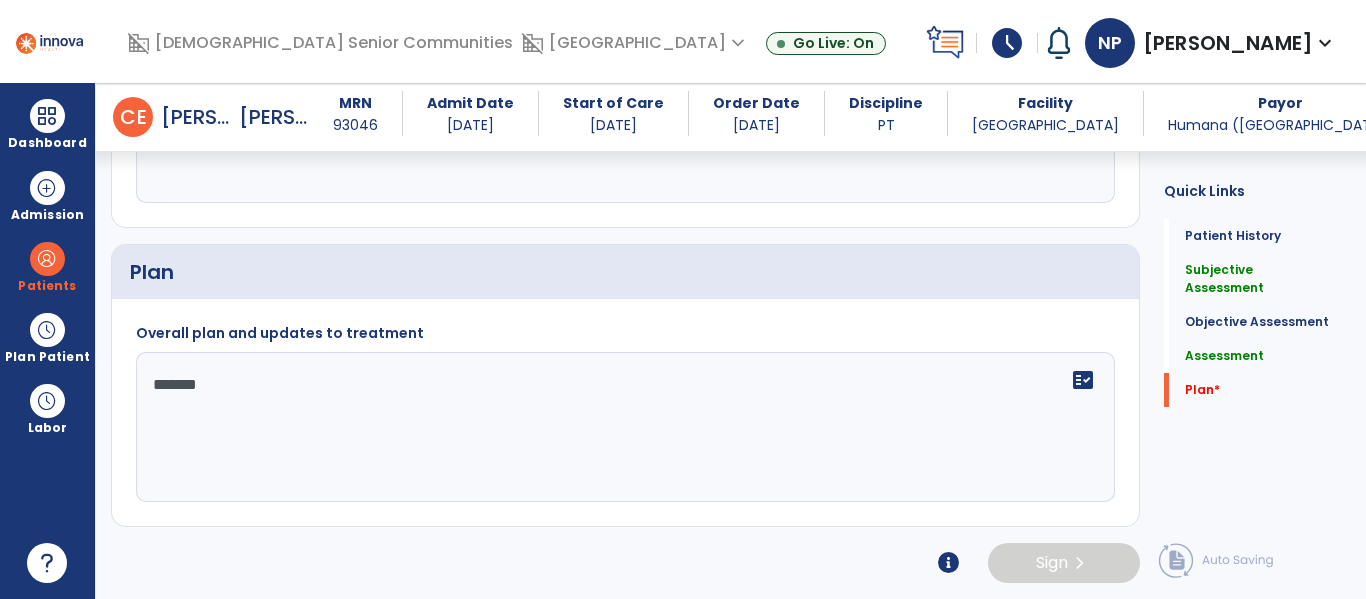 type on "********" 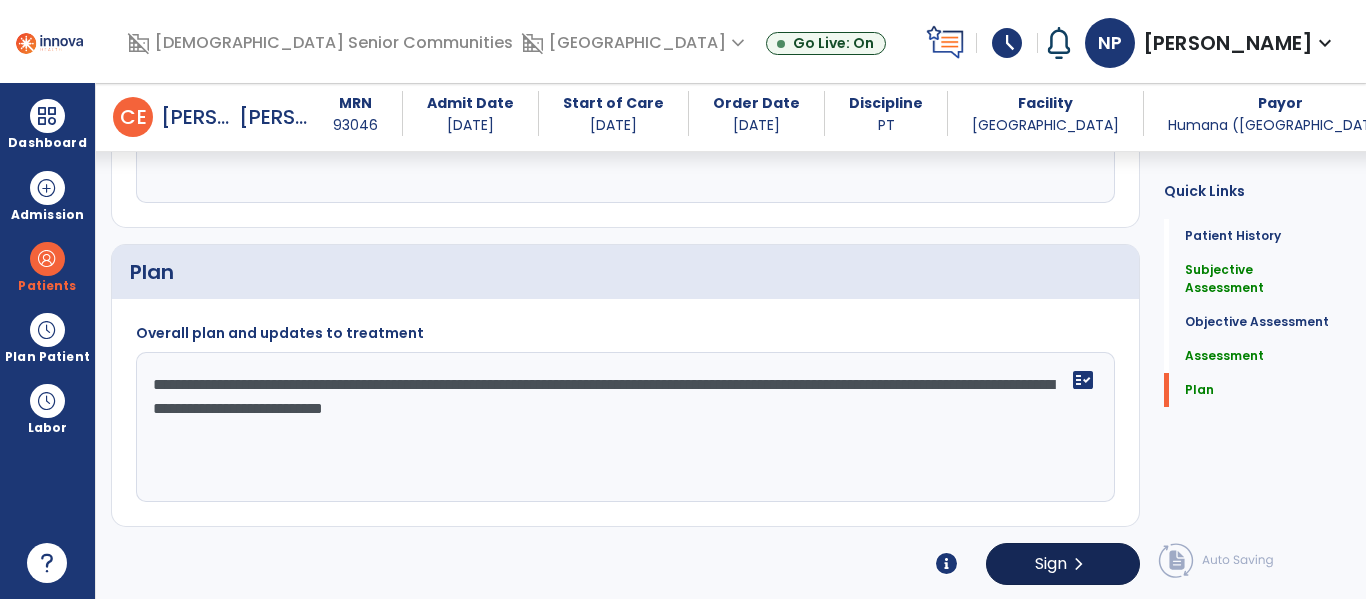 type on "**********" 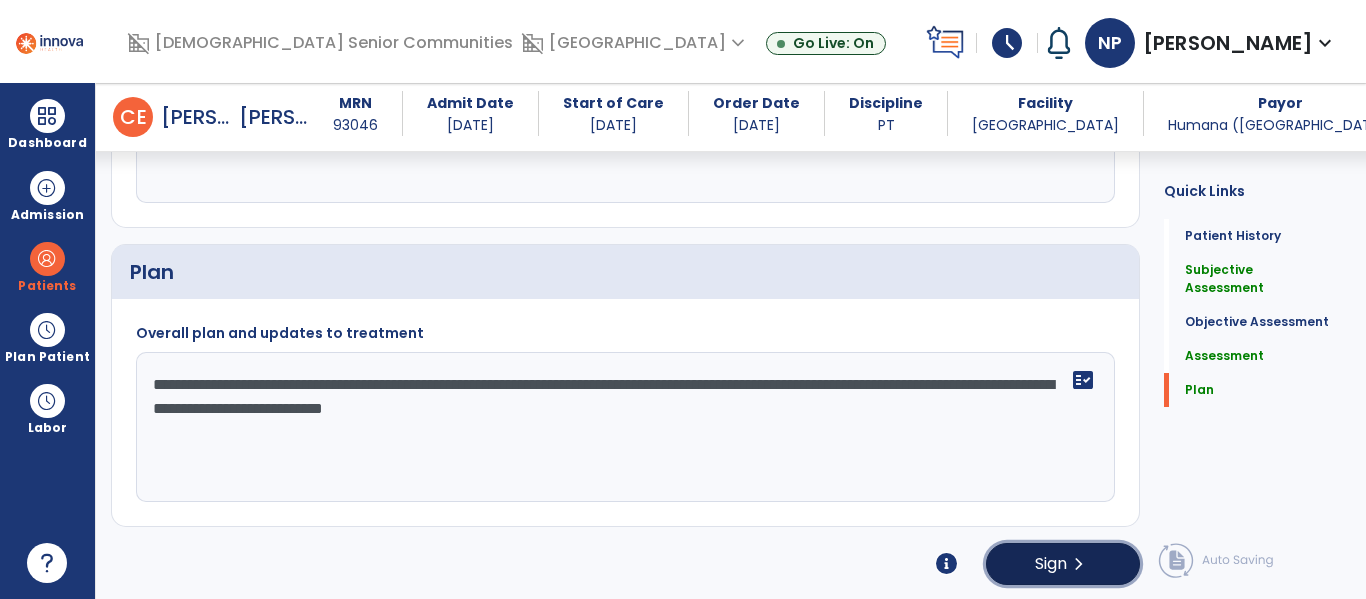 click on "chevron_right" 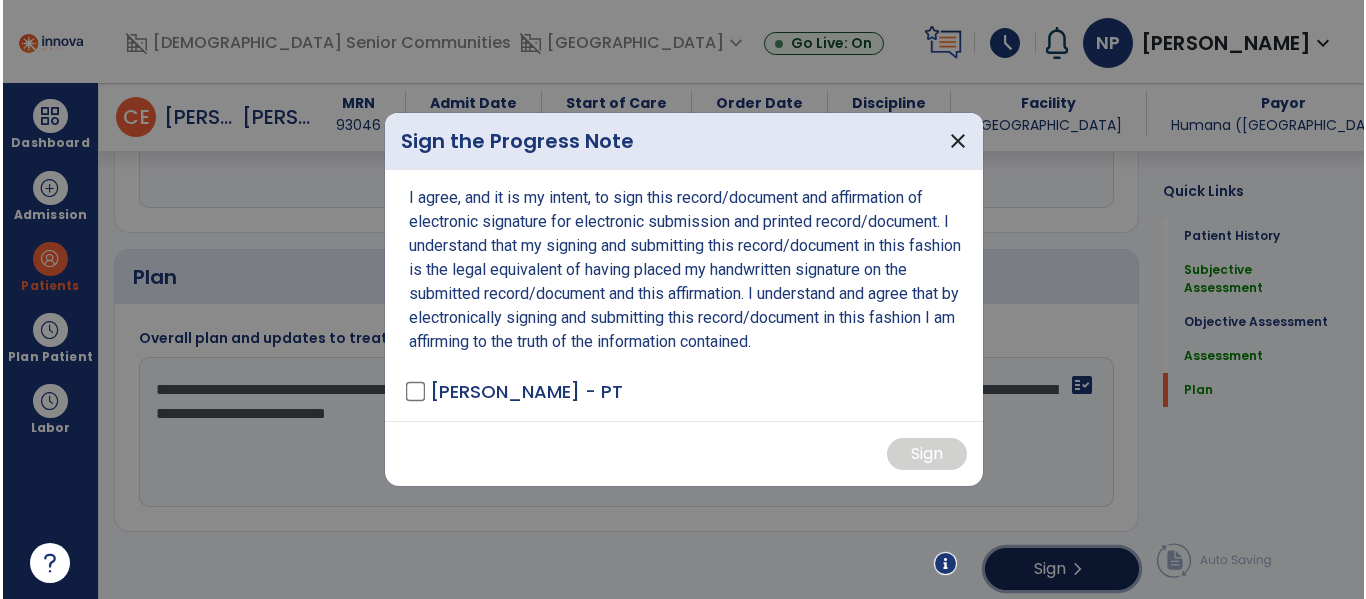 scroll, scrollTop: 1936, scrollLeft: 0, axis: vertical 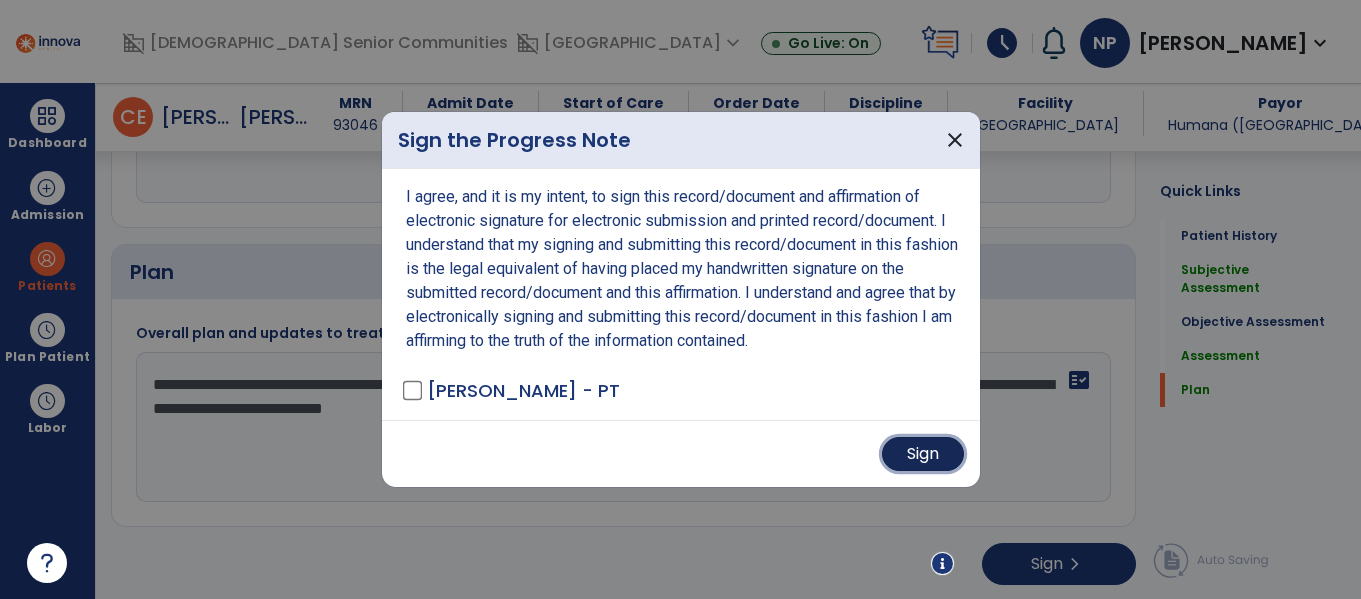 click on "Sign" at bounding box center [923, 454] 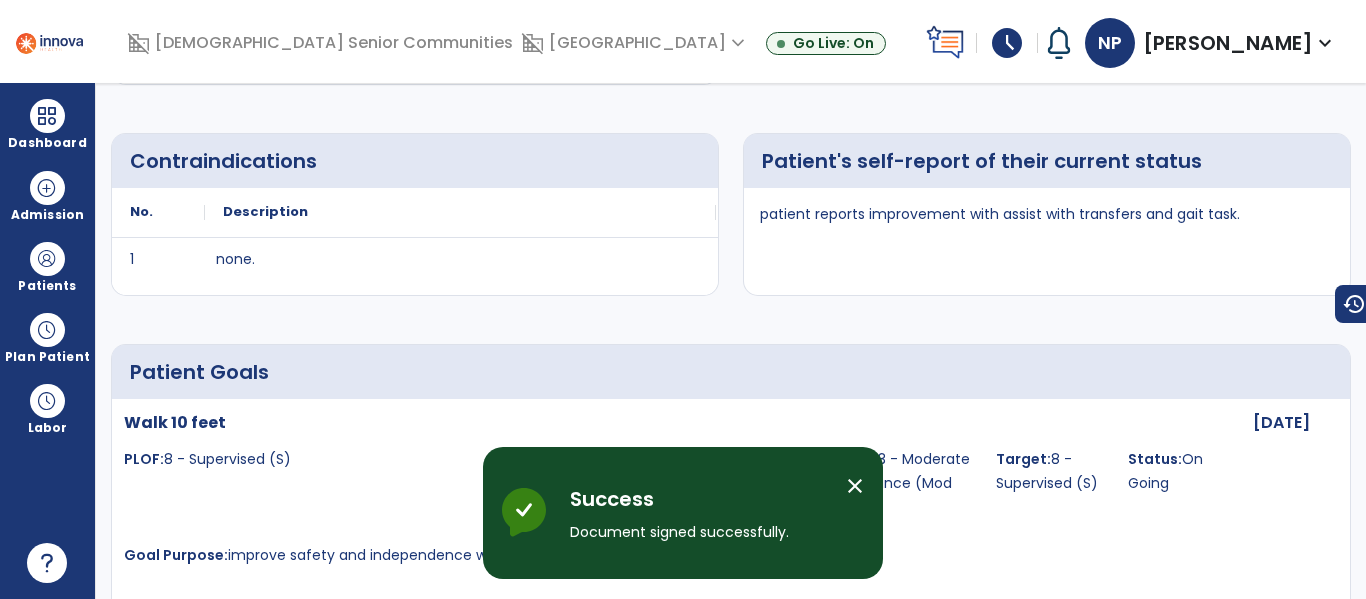 scroll, scrollTop: 0, scrollLeft: 0, axis: both 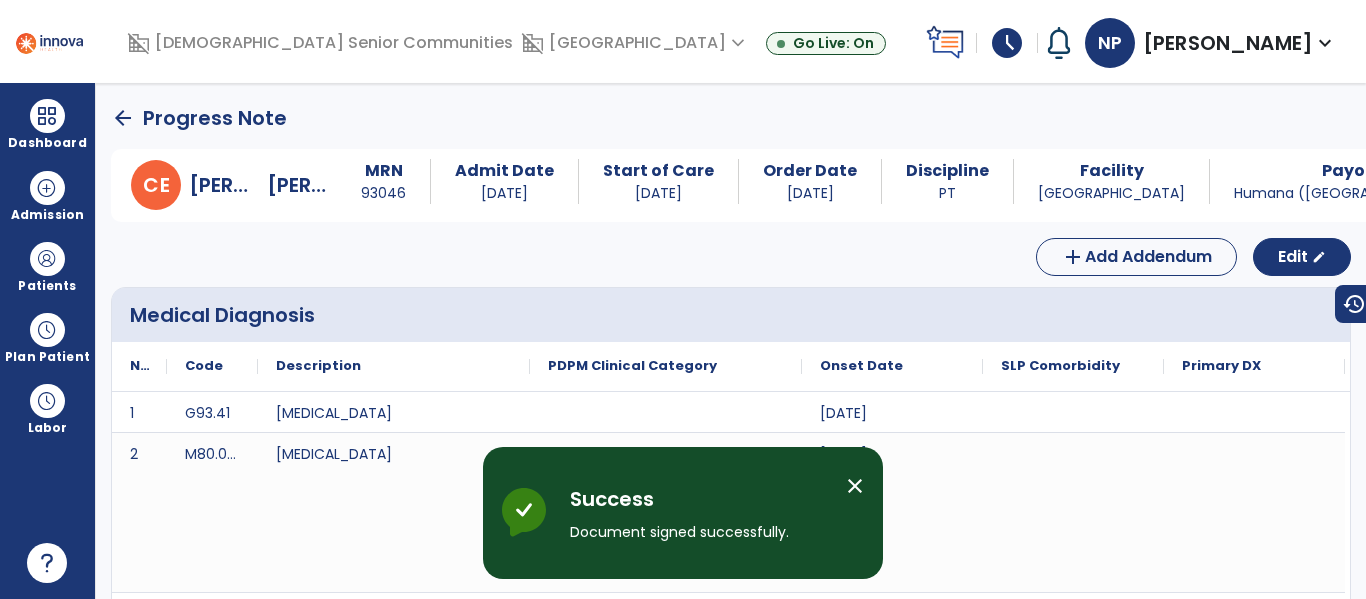click on "arrow_back" 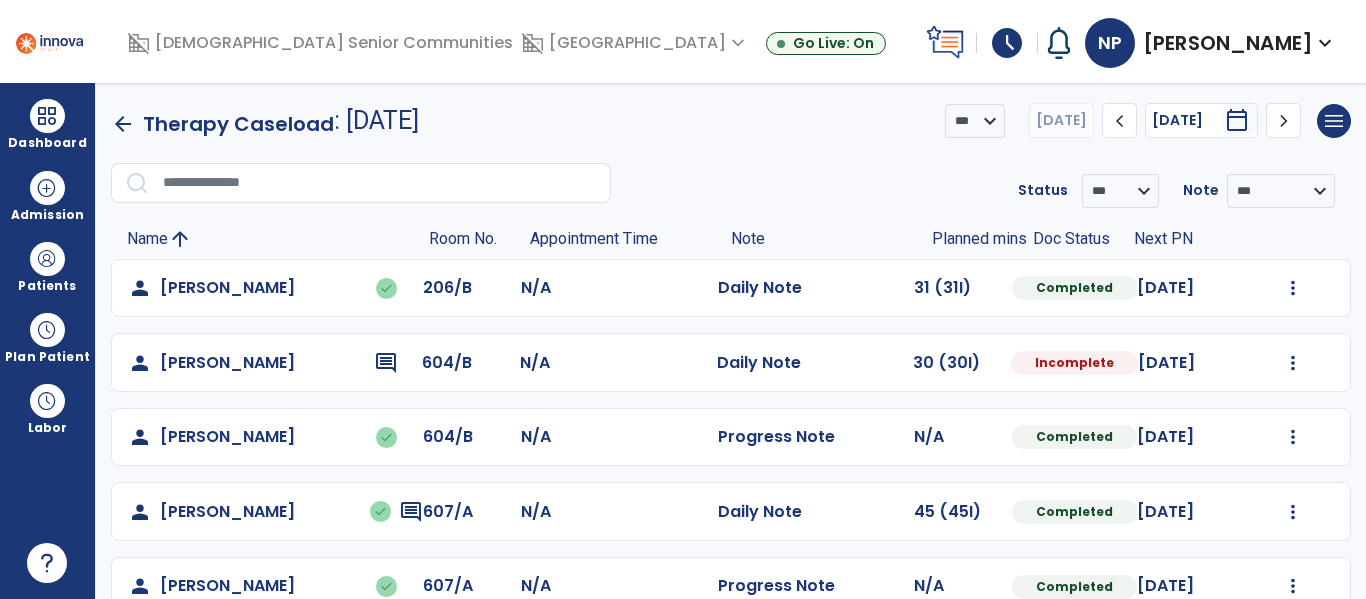 click on "Mark Visit As Complete   Reset Note   Open Document   G + C Mins" 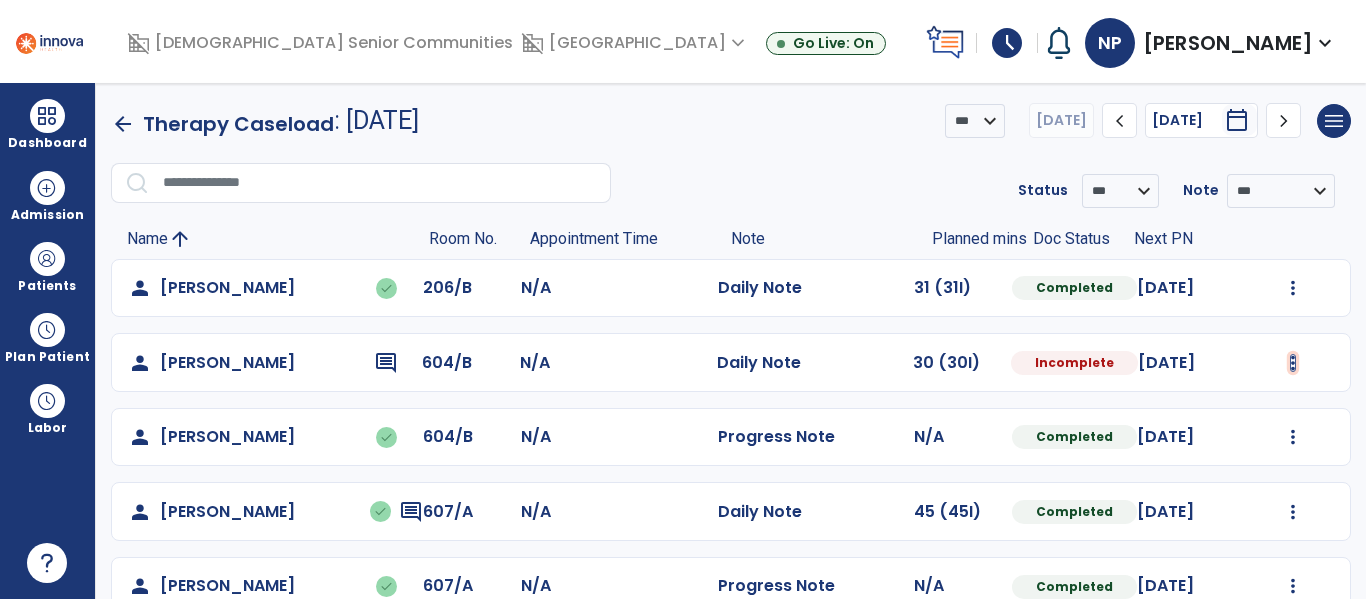 click at bounding box center [1293, 288] 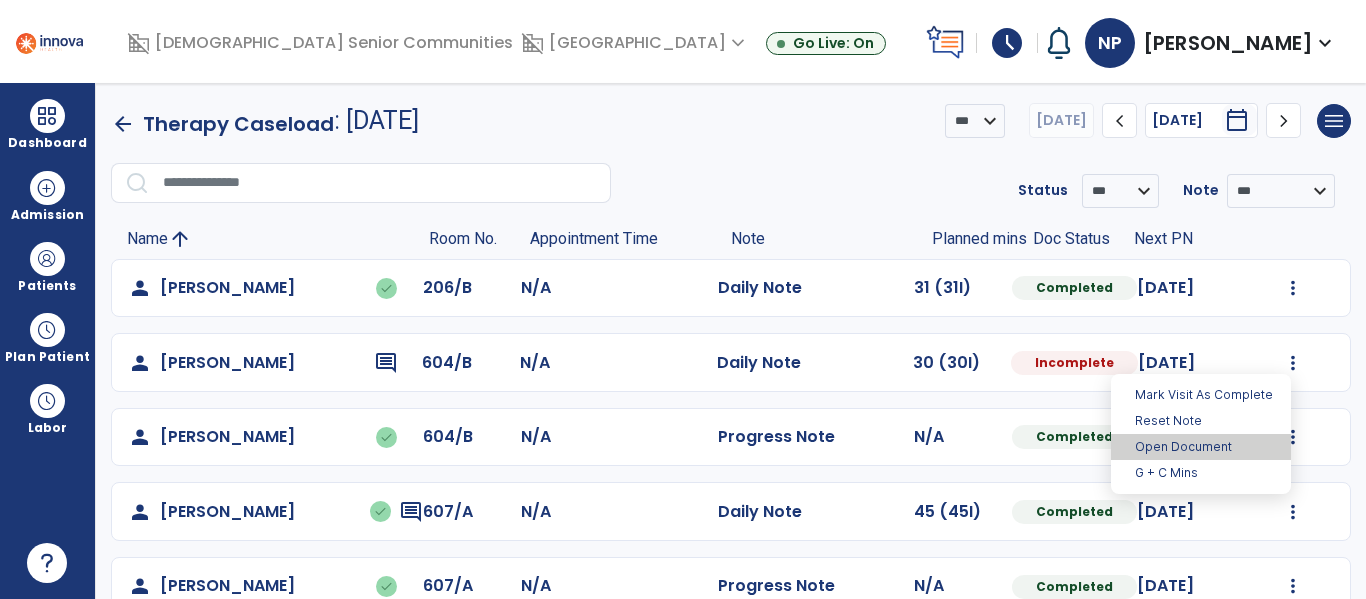 click on "Open Document" at bounding box center [1201, 447] 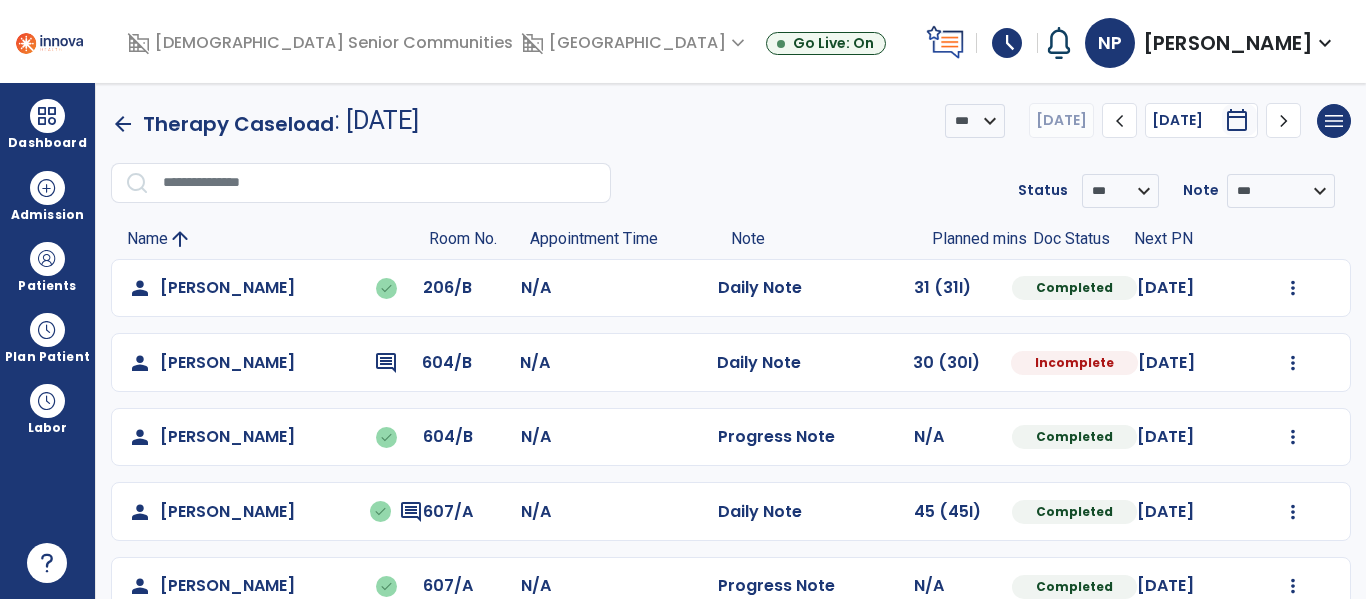 select on "*" 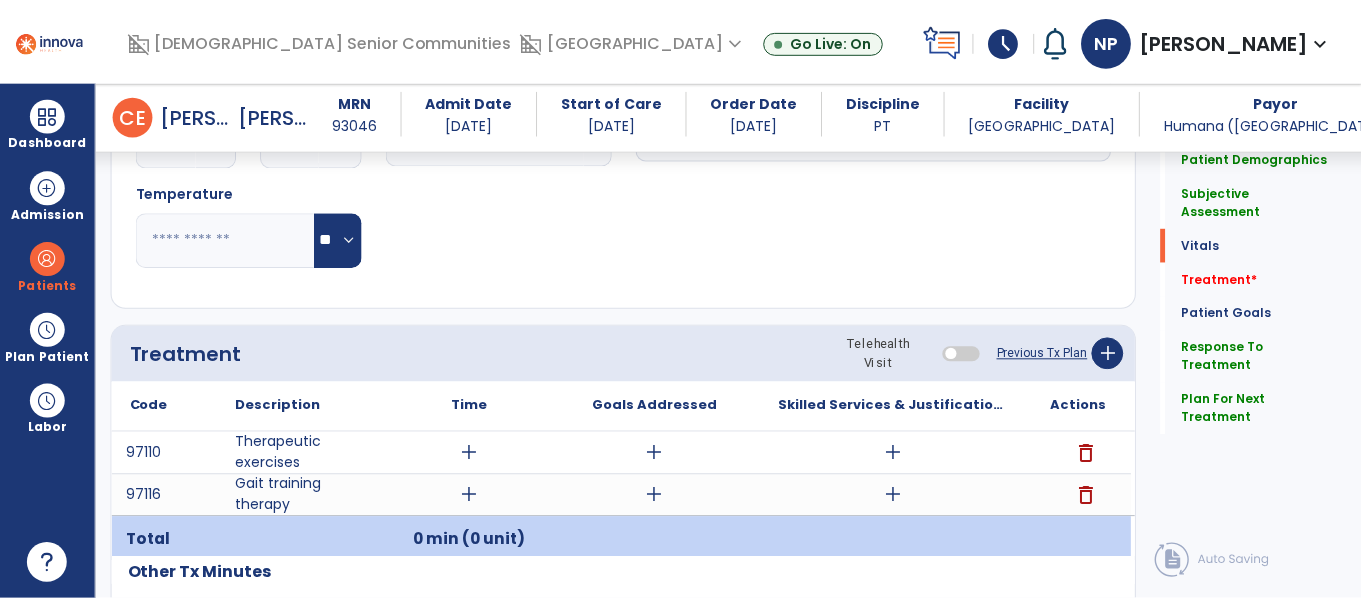scroll, scrollTop: 1007, scrollLeft: 0, axis: vertical 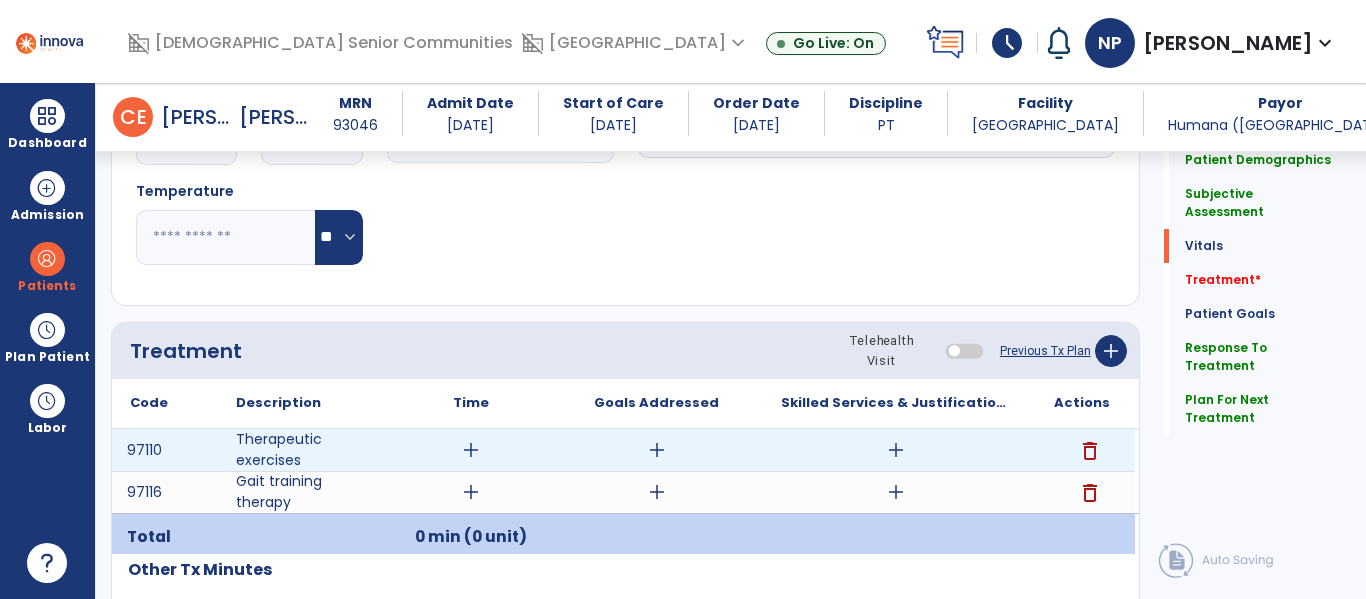 click on "add" at bounding box center (471, 450) 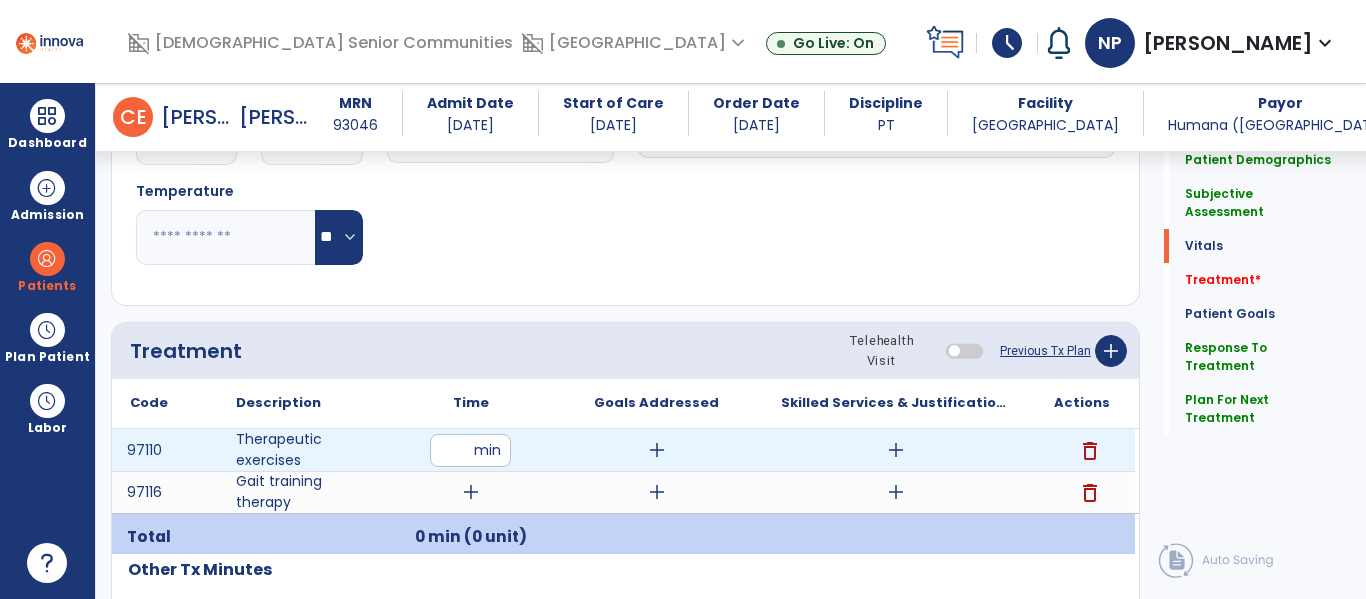 type on "**" 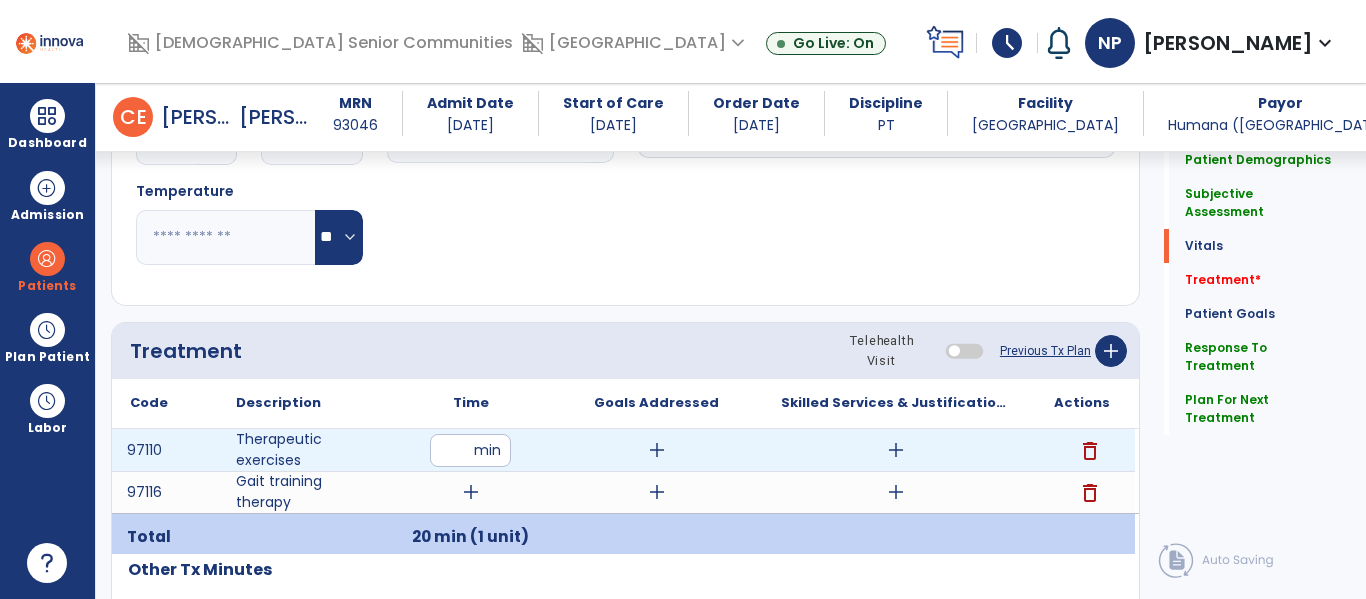 click on "**" at bounding box center [470, 450] 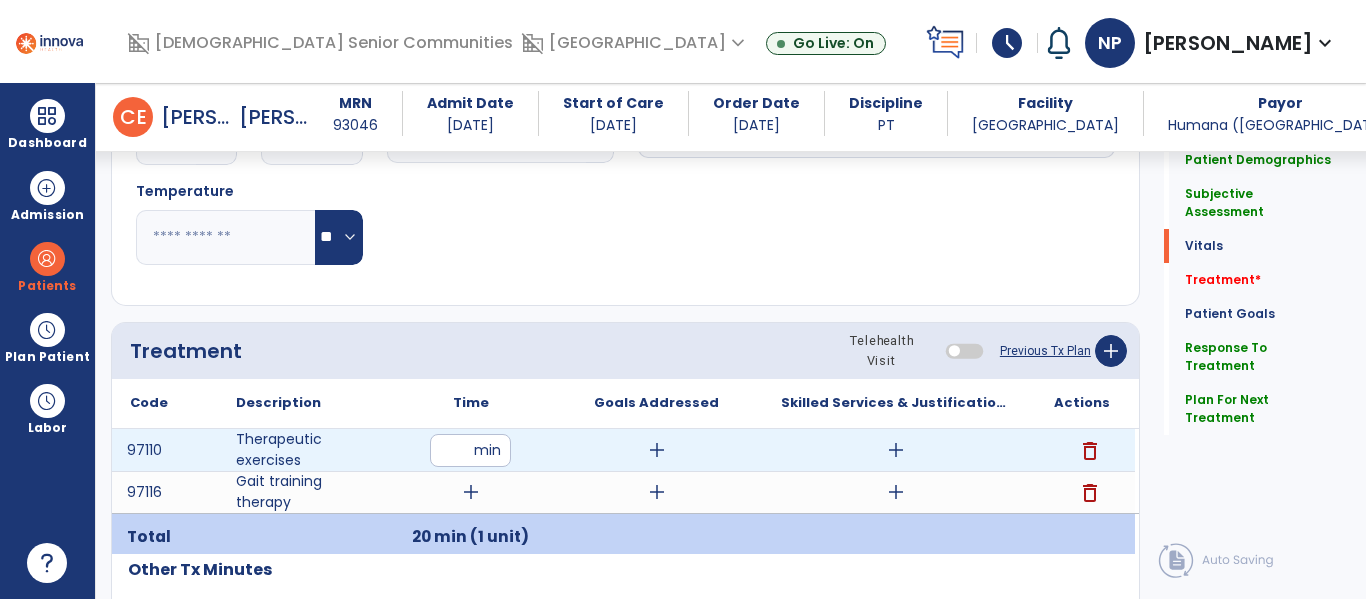 type on "**" 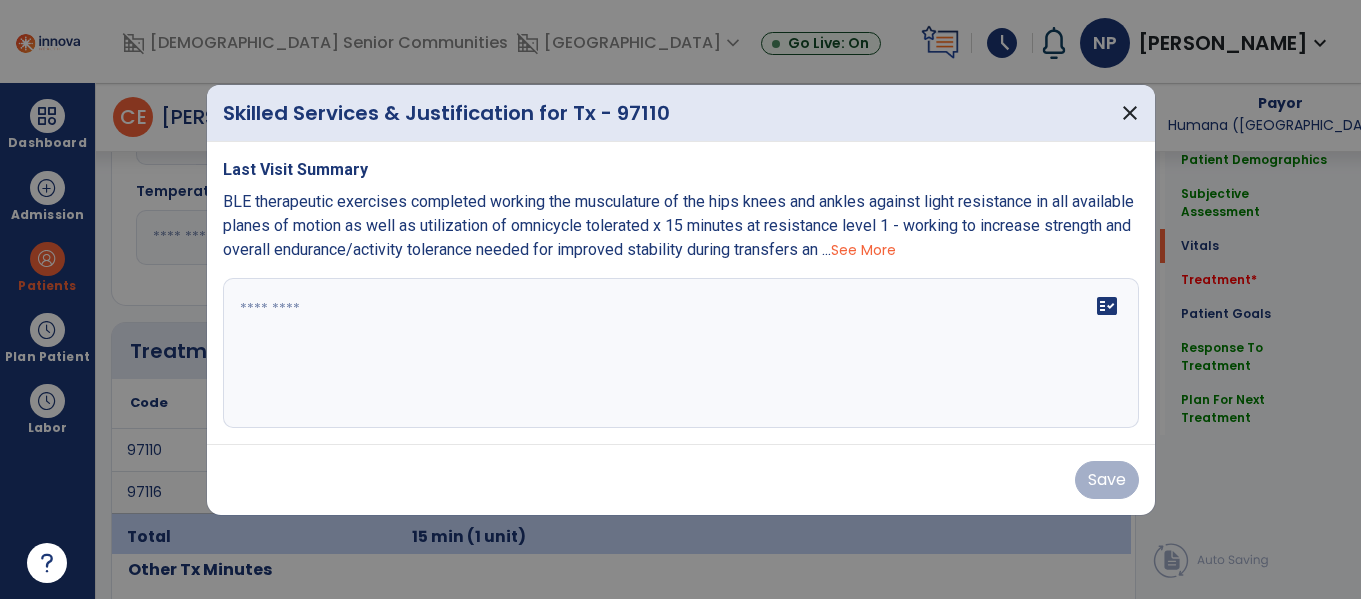 click at bounding box center [681, 353] 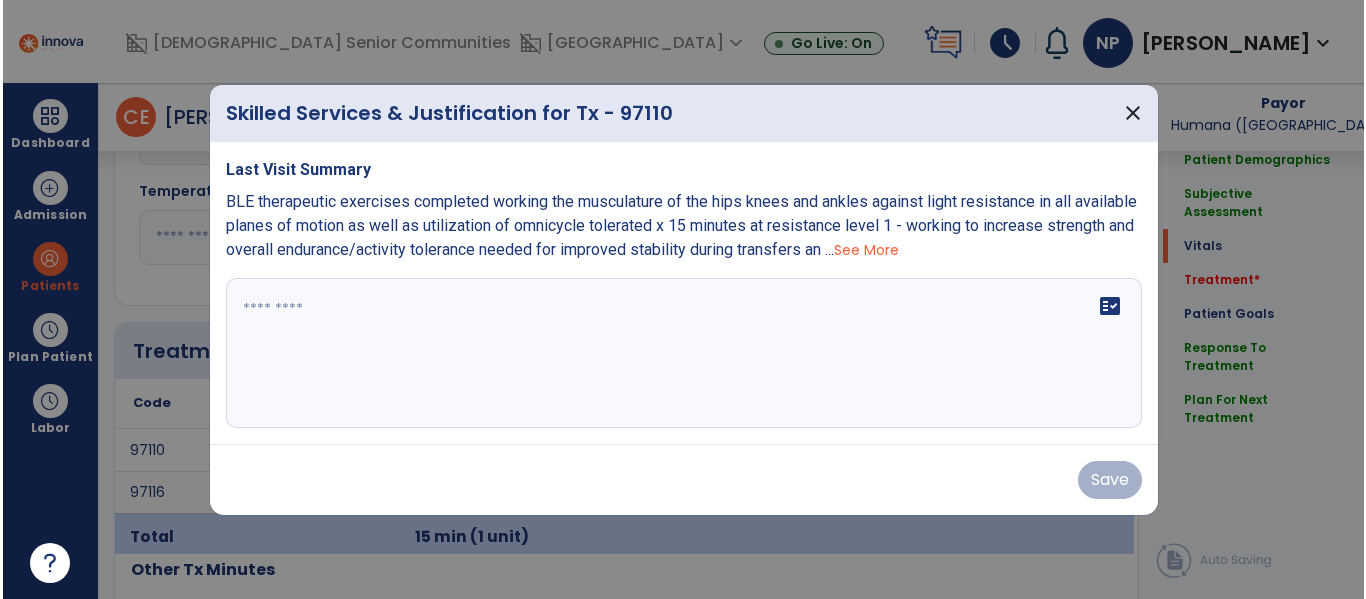 scroll, scrollTop: 1007, scrollLeft: 0, axis: vertical 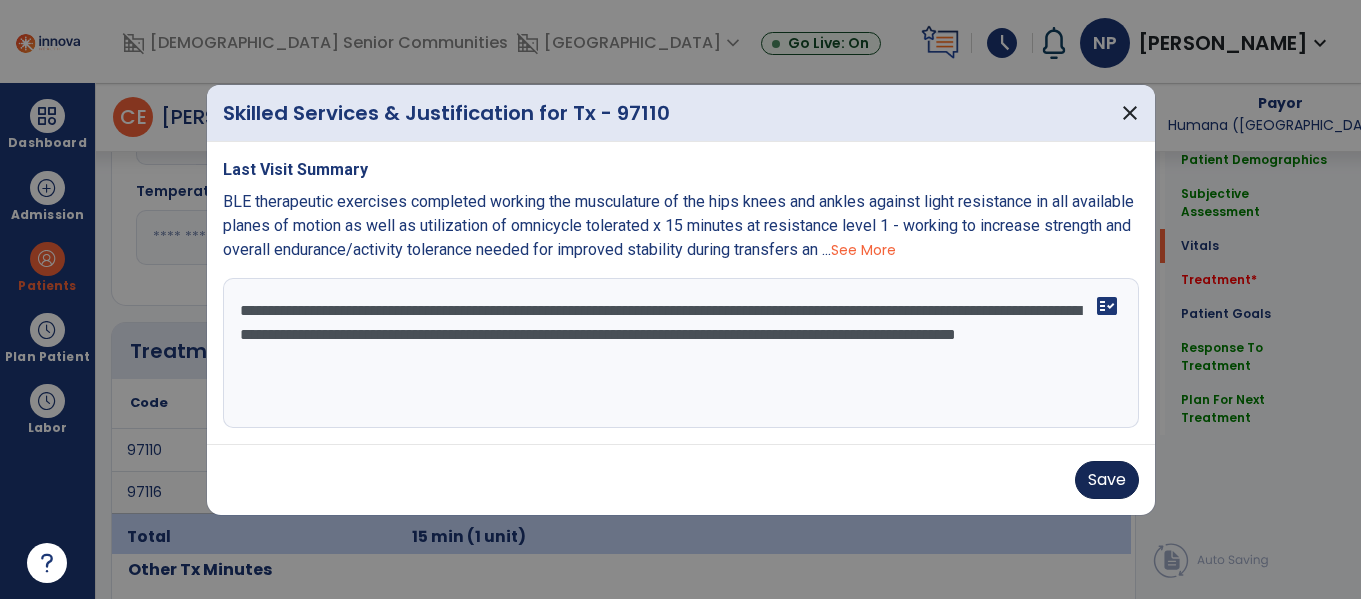 type on "**********" 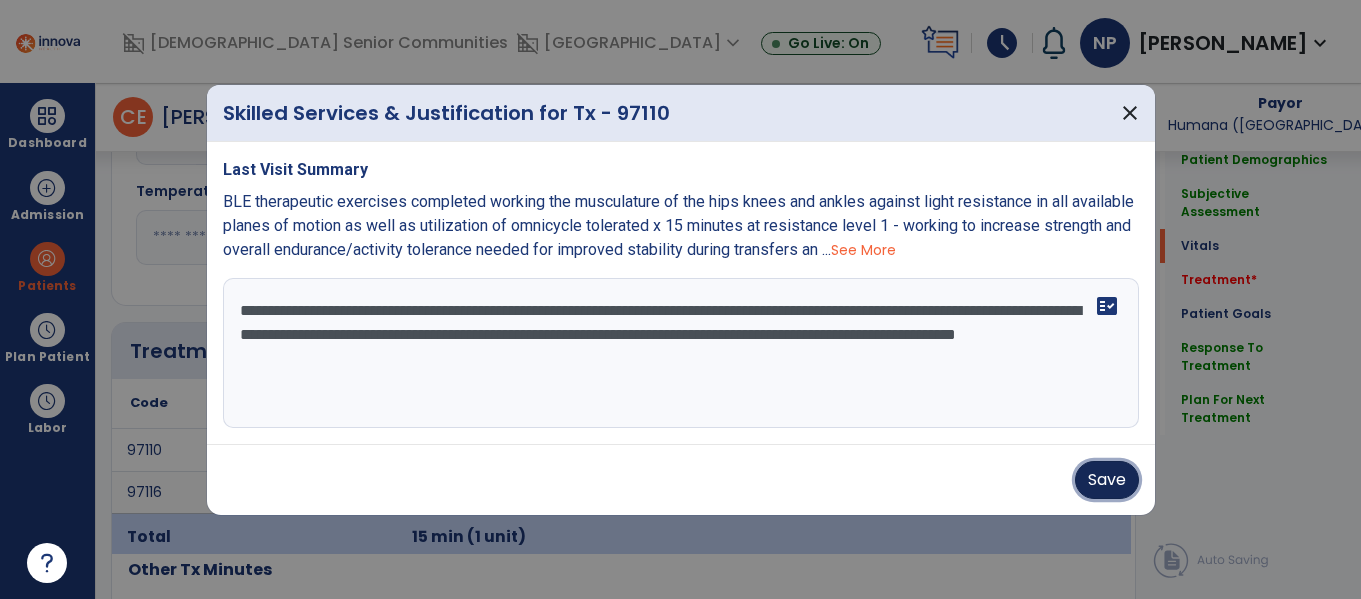 click on "Save" at bounding box center [1107, 480] 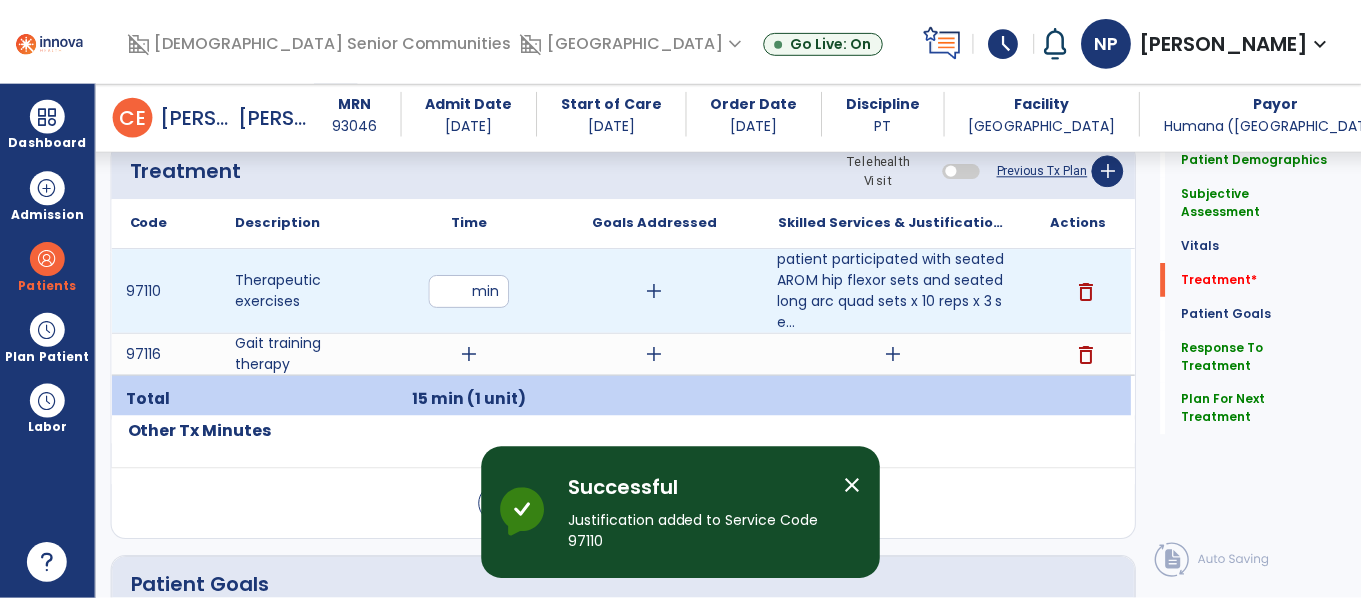 scroll, scrollTop: 1198, scrollLeft: 0, axis: vertical 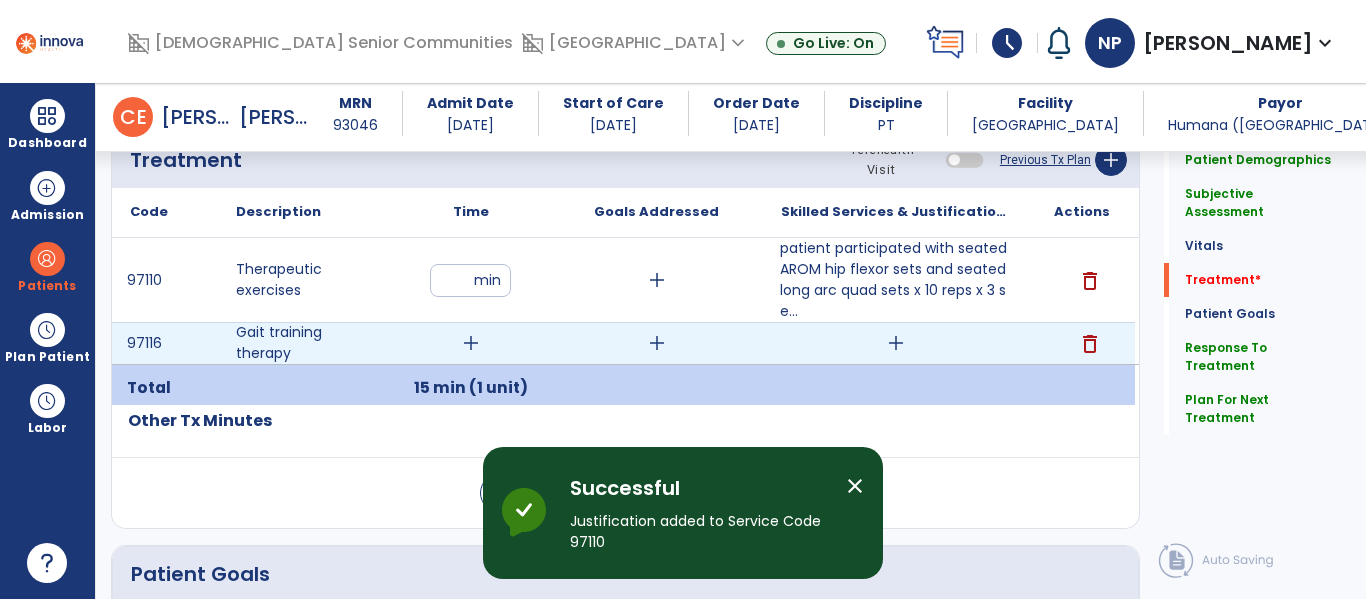 click on "add" at bounding box center (471, 343) 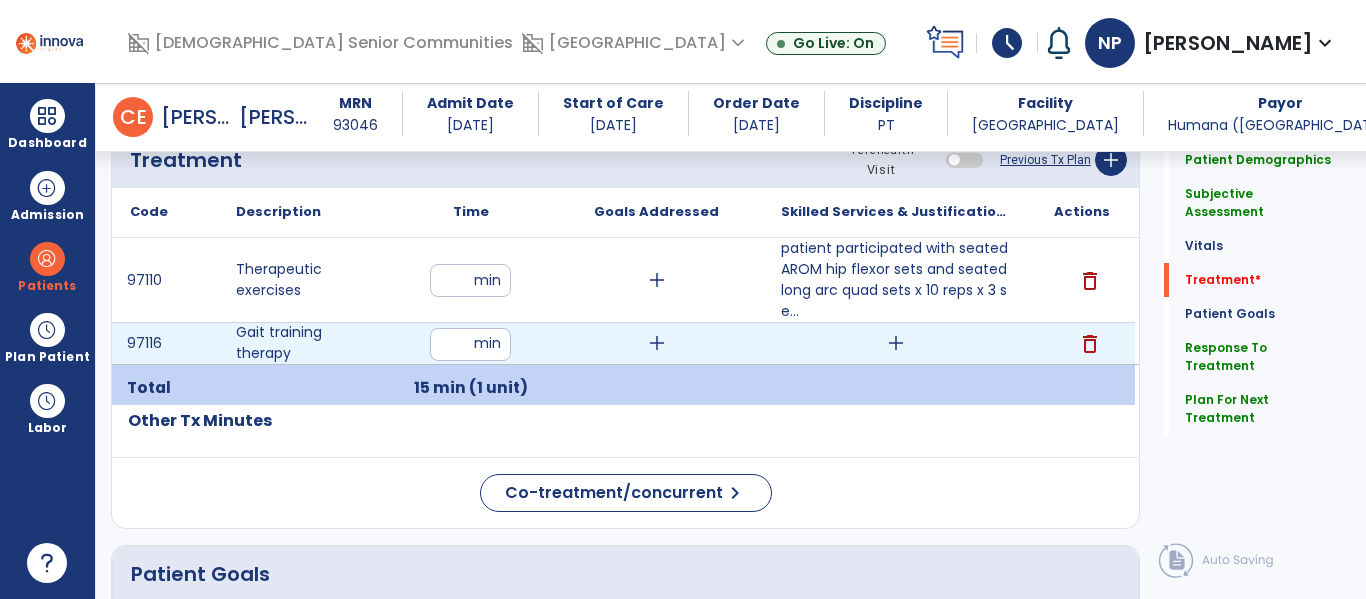 type on "**" 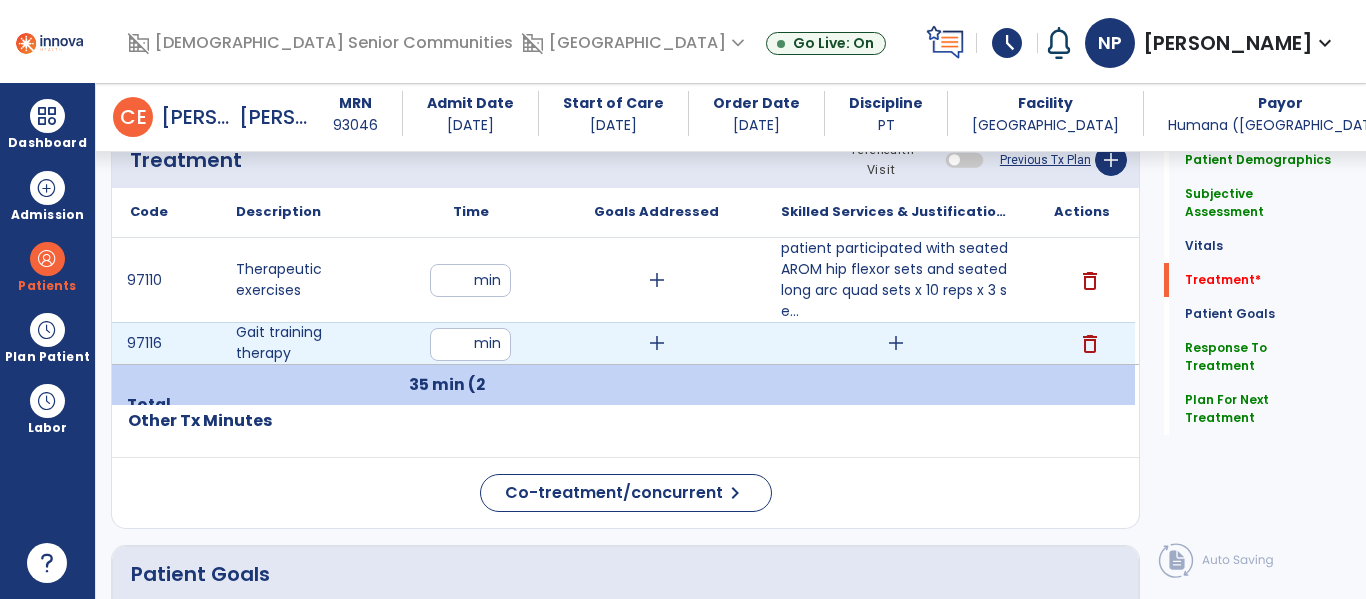 click on "add" at bounding box center [896, 343] 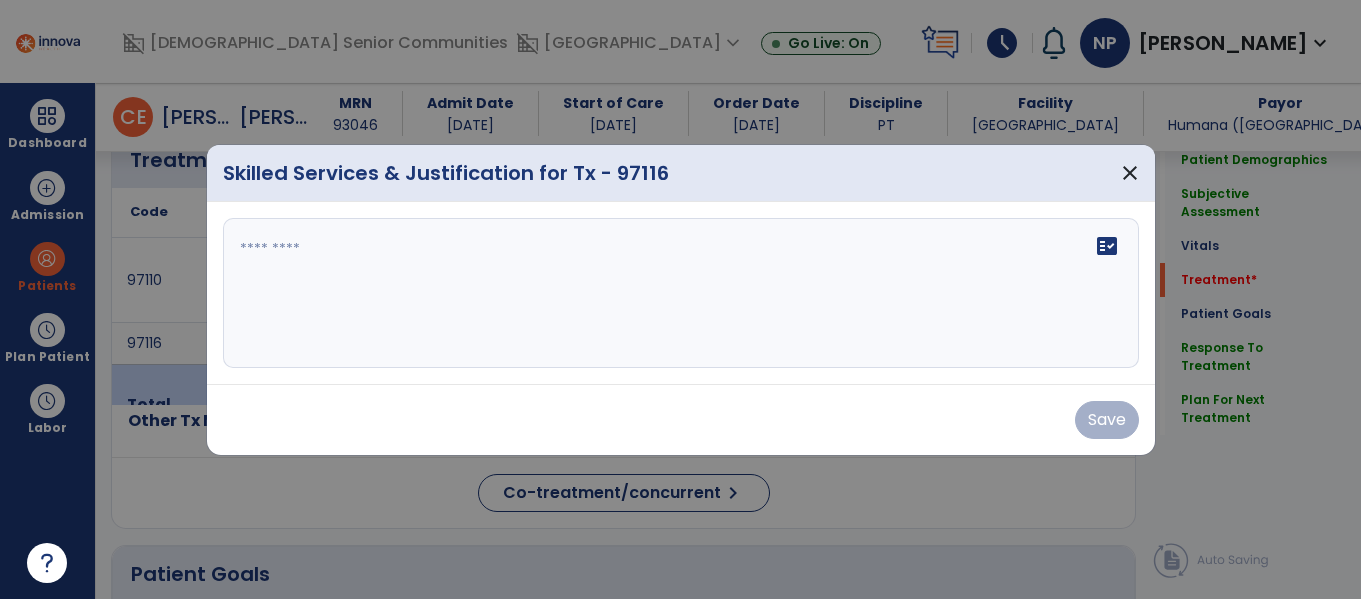 scroll, scrollTop: 1198, scrollLeft: 0, axis: vertical 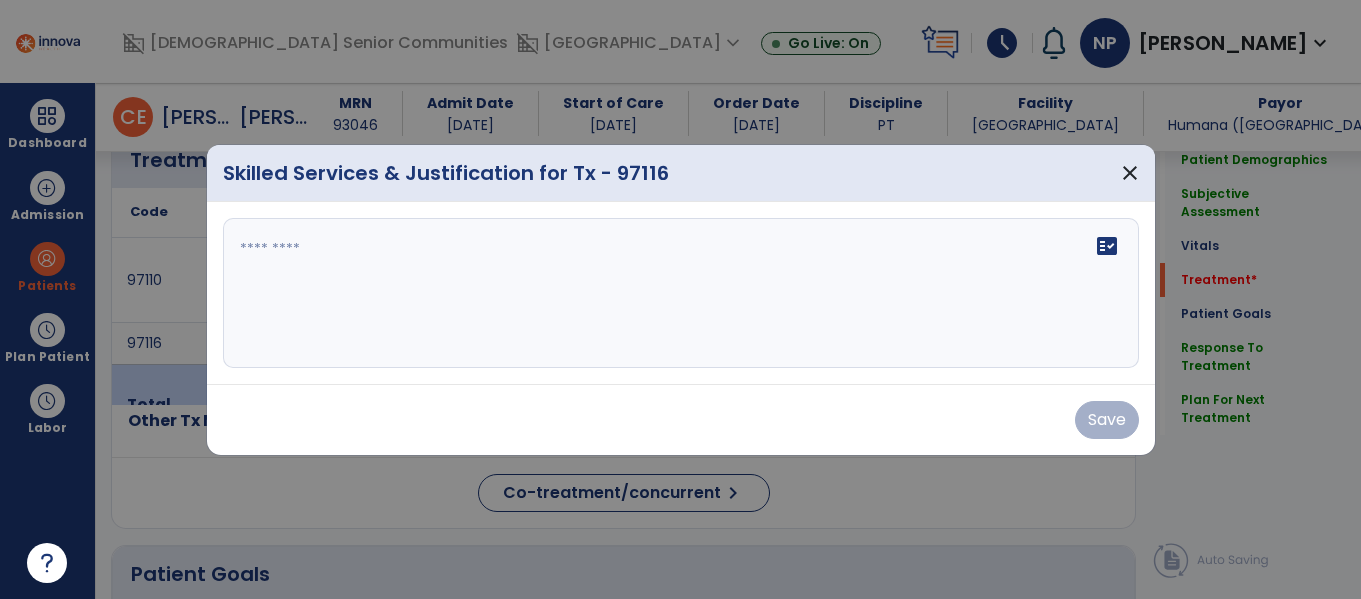 click at bounding box center (681, 293) 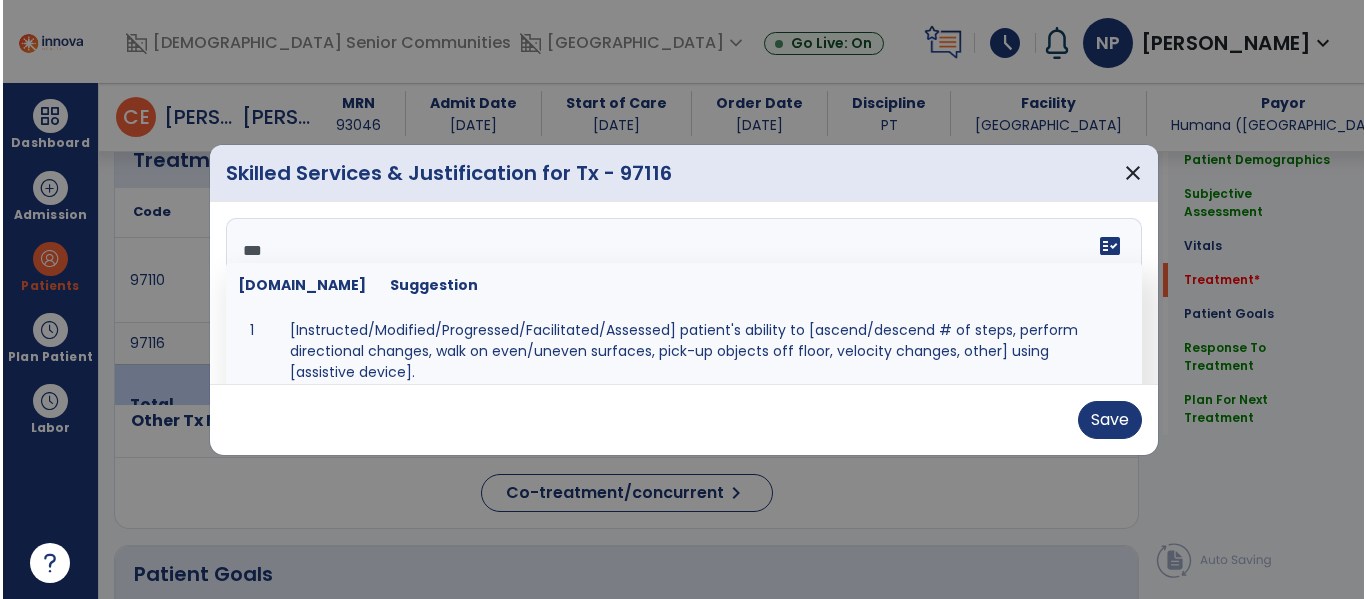 scroll, scrollTop: 0, scrollLeft: 0, axis: both 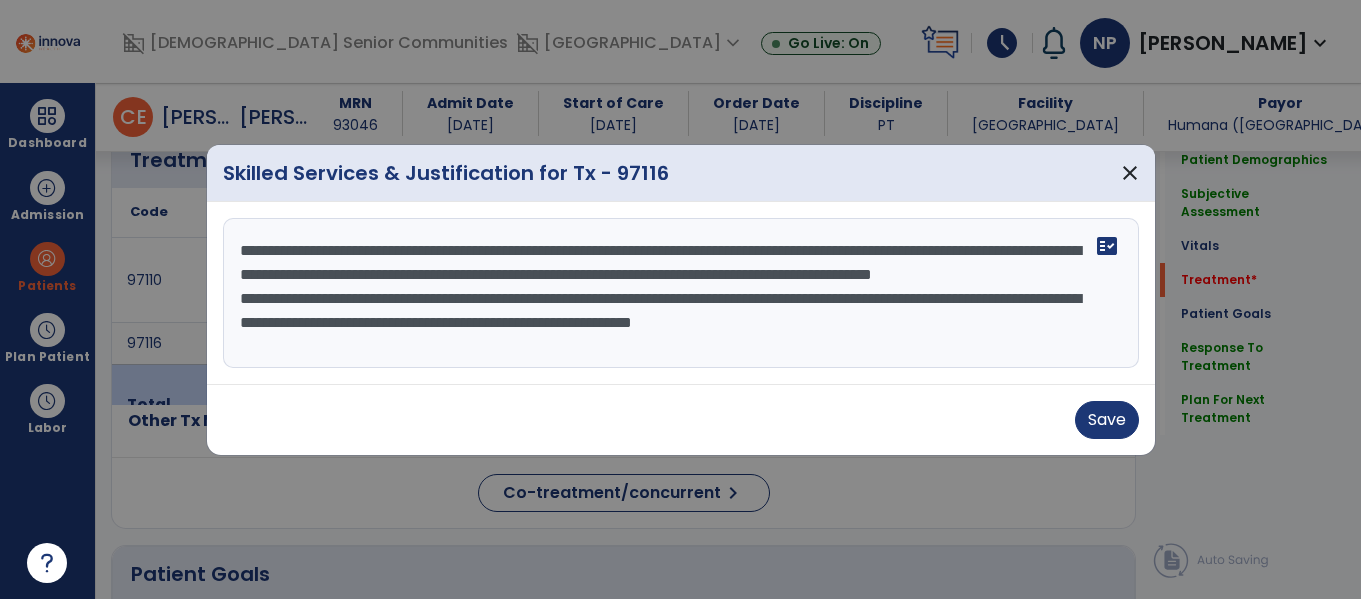 type on "**********" 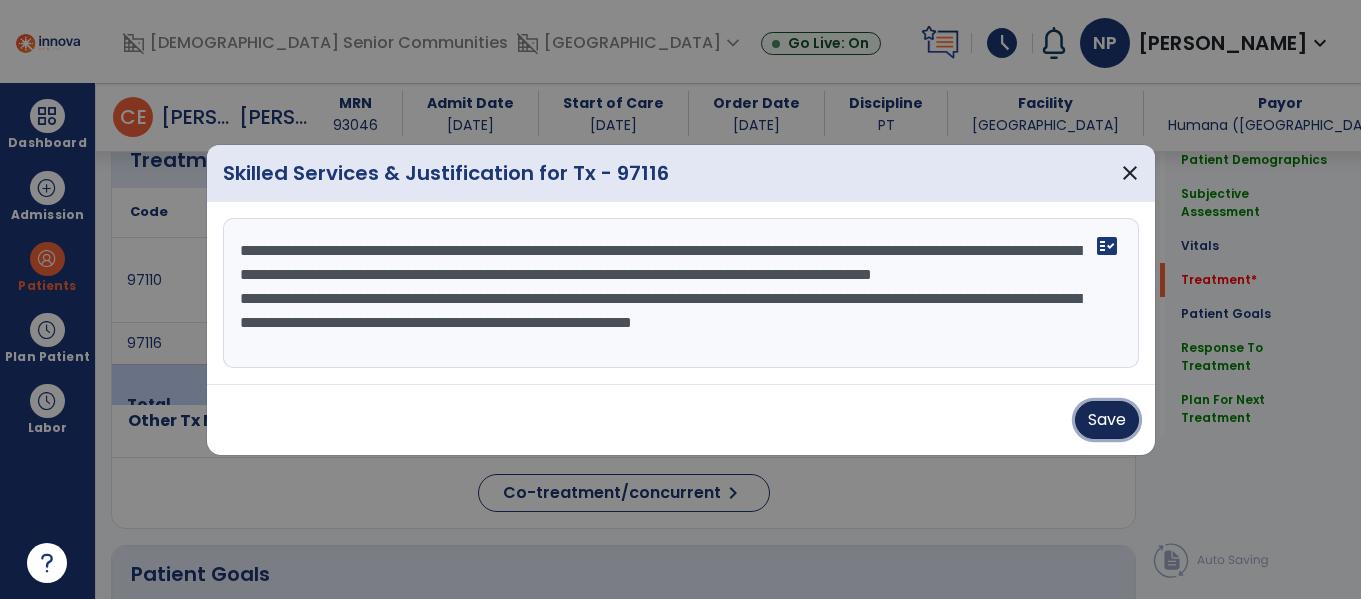 click on "Save" at bounding box center [1107, 420] 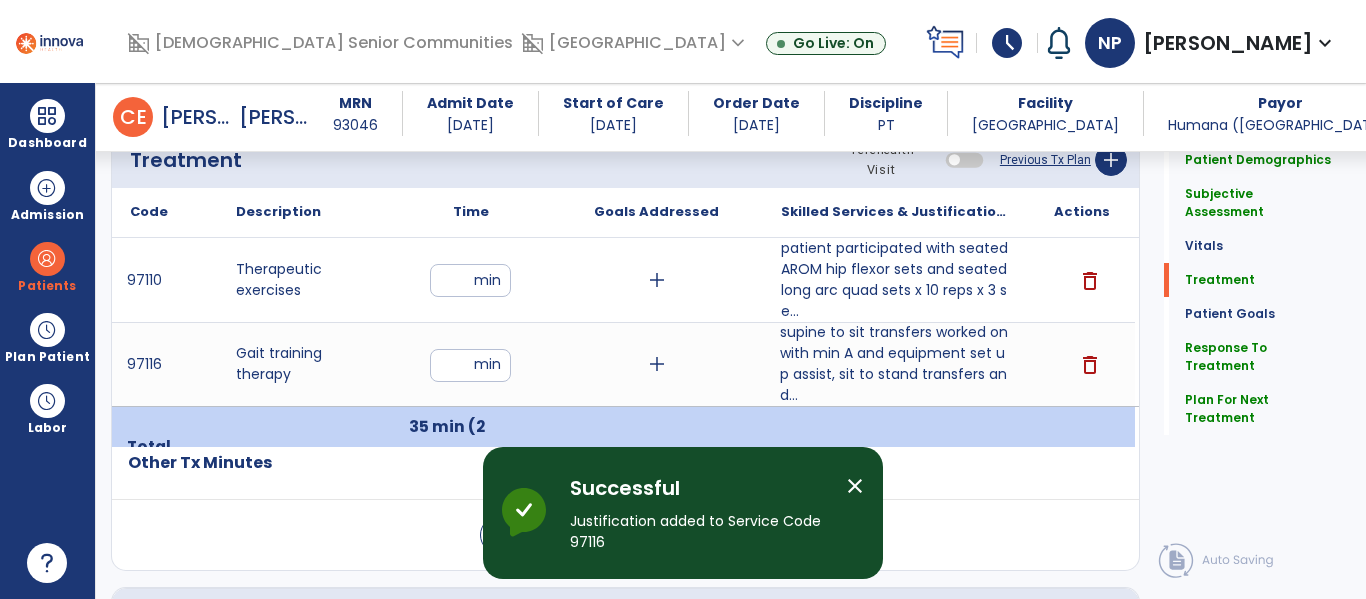 click at bounding box center [1082, 447] 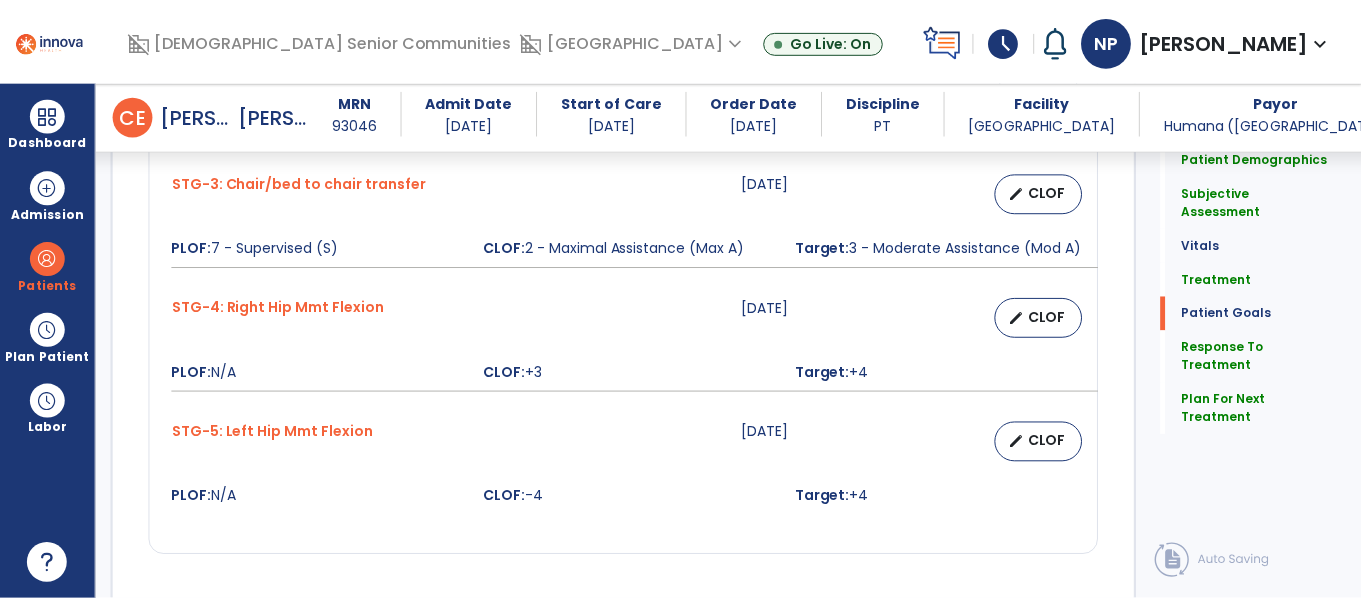 scroll, scrollTop: 2735, scrollLeft: 0, axis: vertical 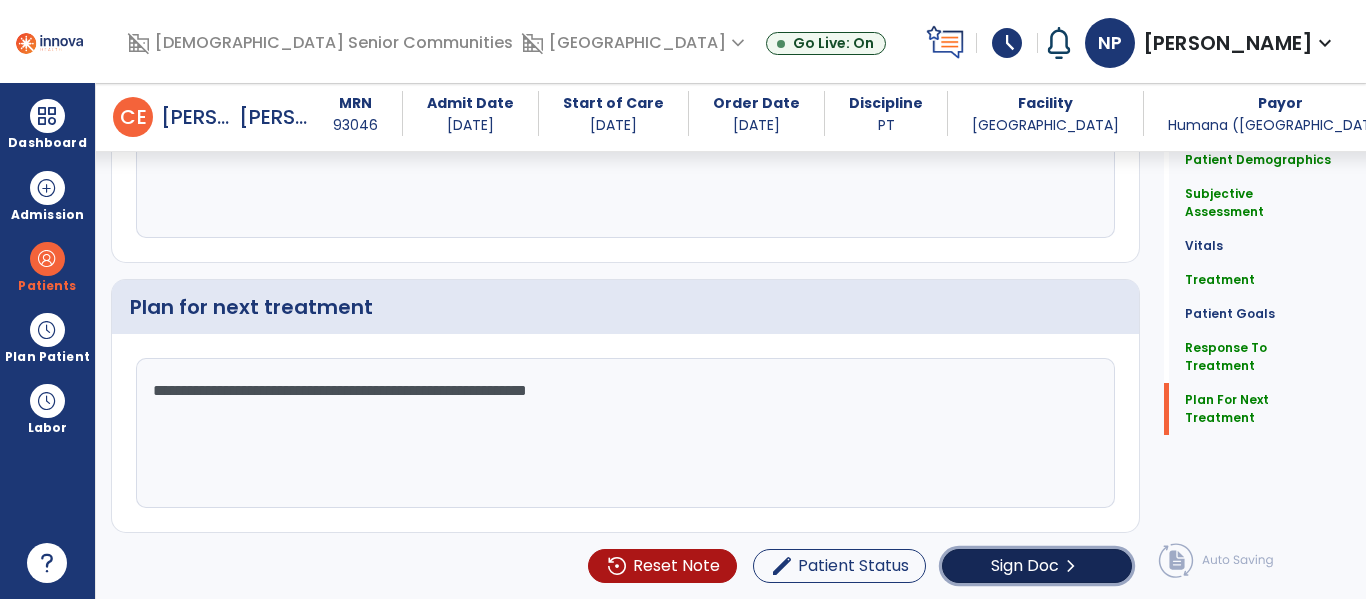 click on "Sign Doc" 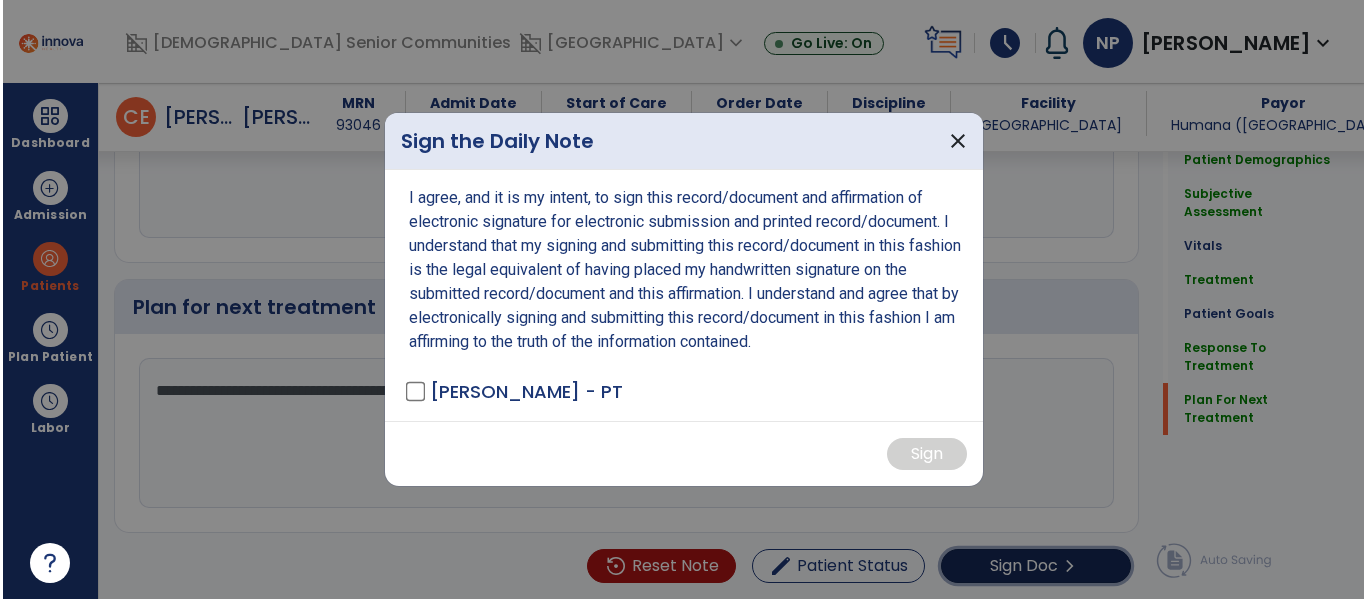 scroll, scrollTop: 2735, scrollLeft: 0, axis: vertical 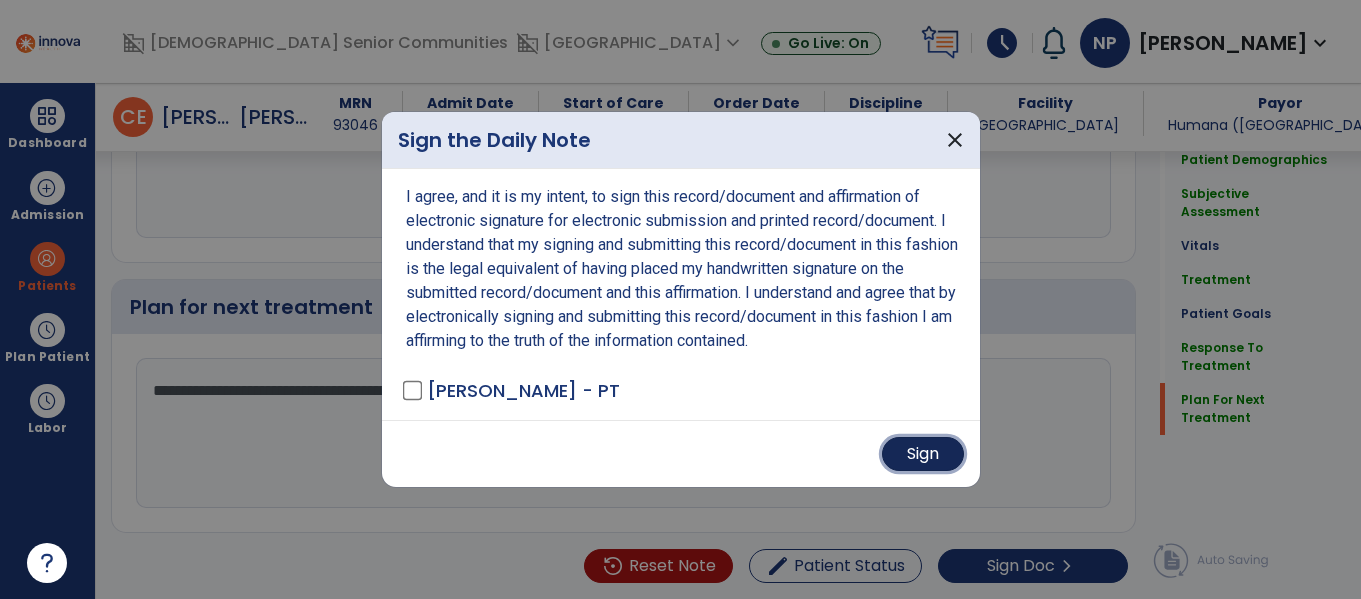 click on "Sign" at bounding box center [923, 454] 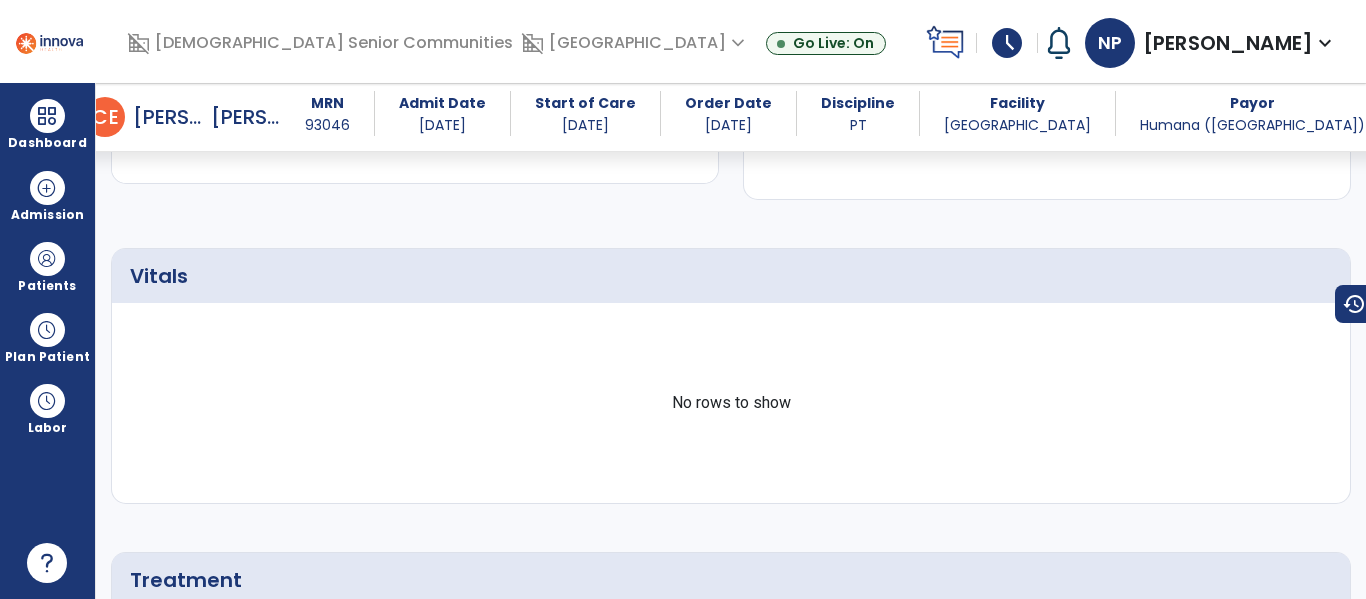 scroll, scrollTop: 0, scrollLeft: 0, axis: both 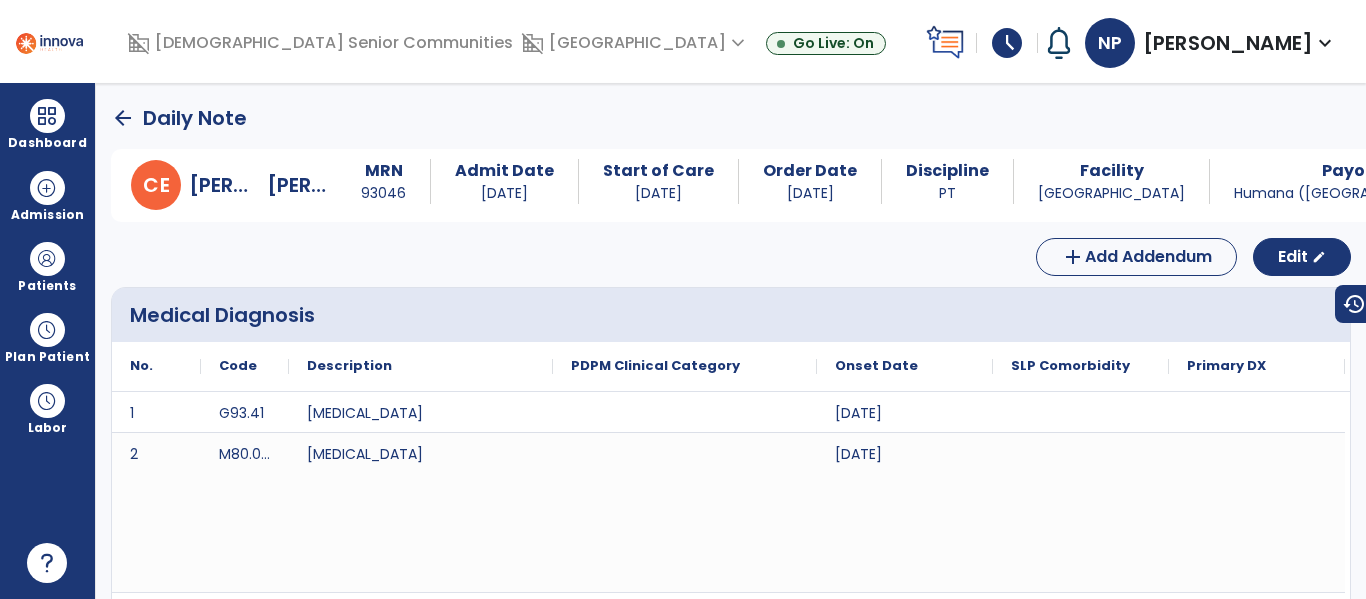 click on "arrow_back" 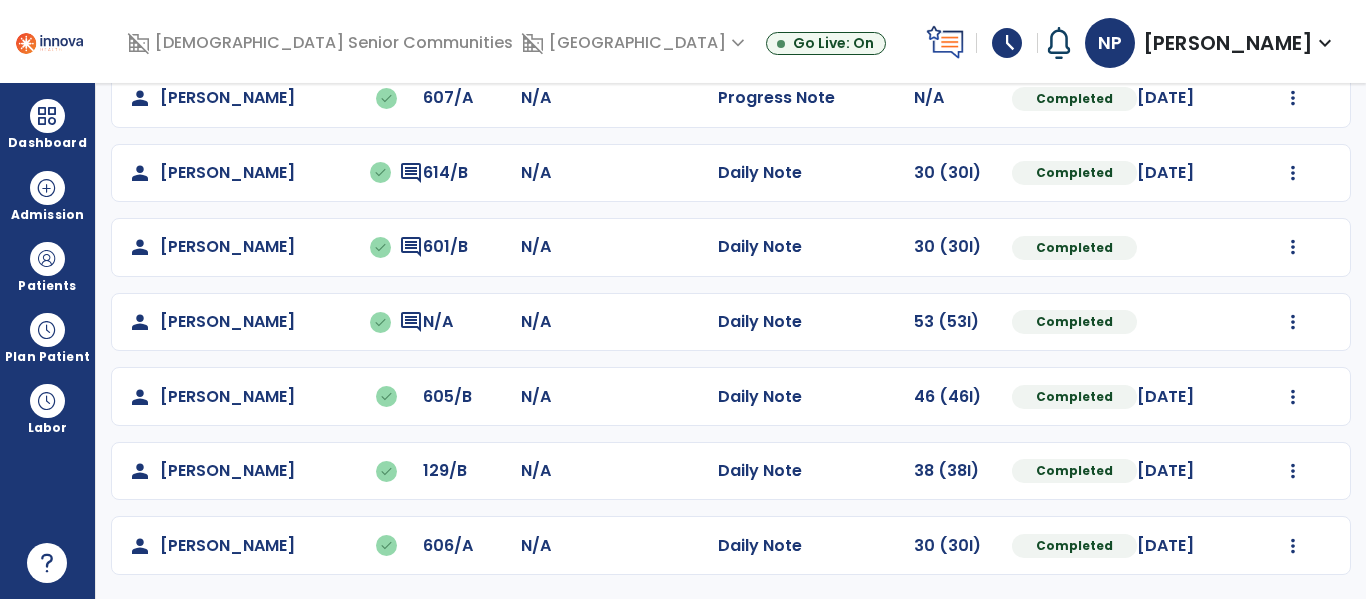 scroll, scrollTop: 0, scrollLeft: 0, axis: both 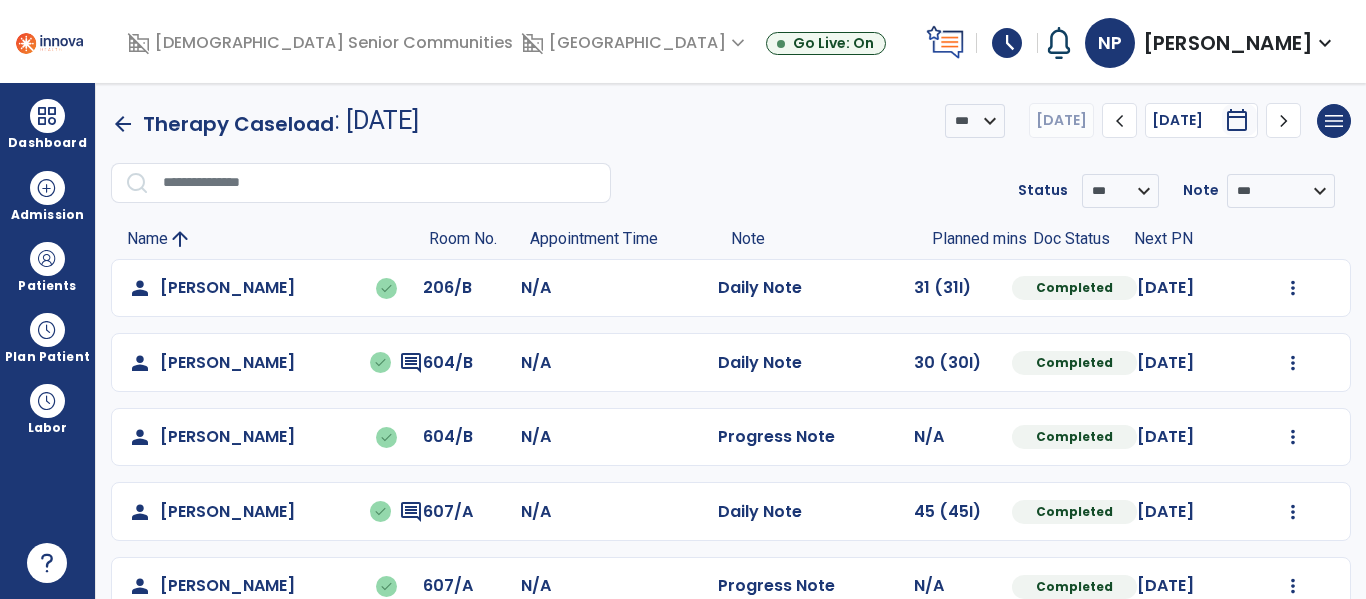 click on "chevron_right" 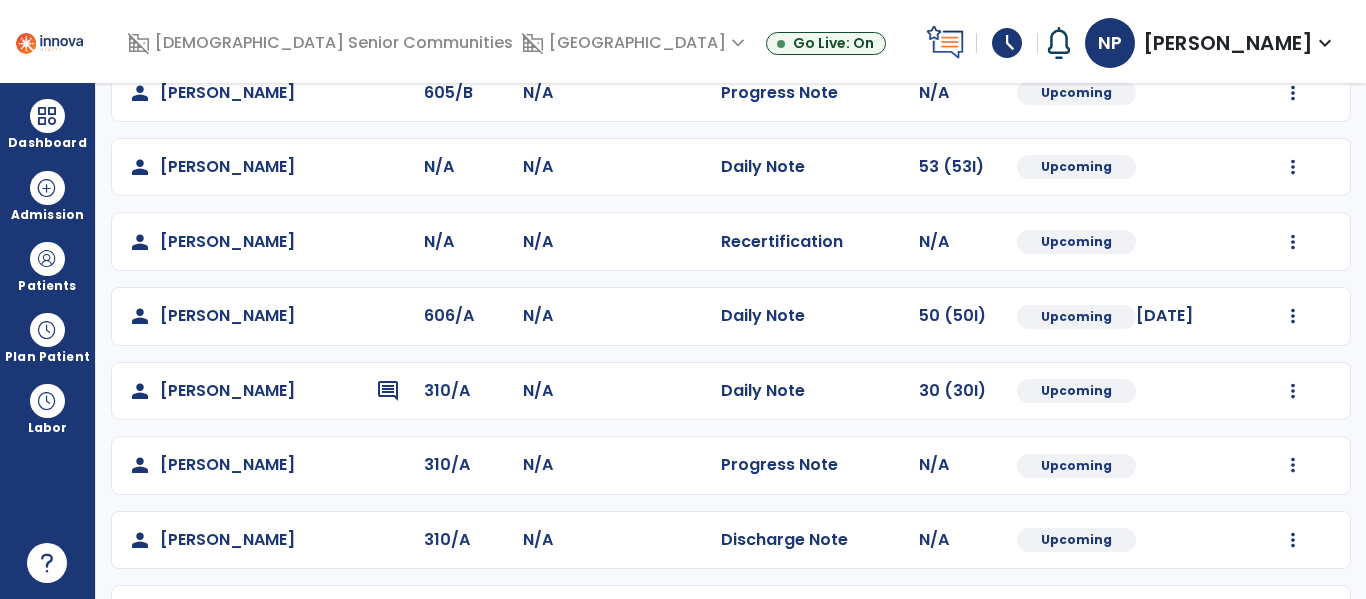 scroll, scrollTop: 861, scrollLeft: 0, axis: vertical 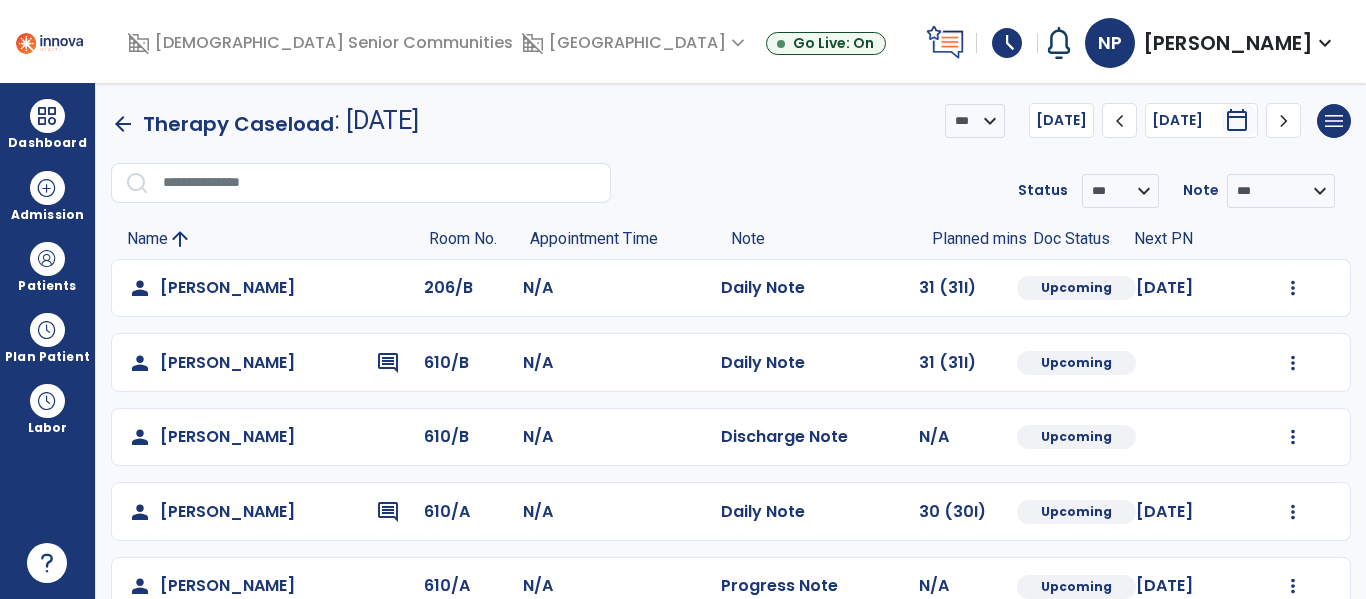 click on "[DATE]" 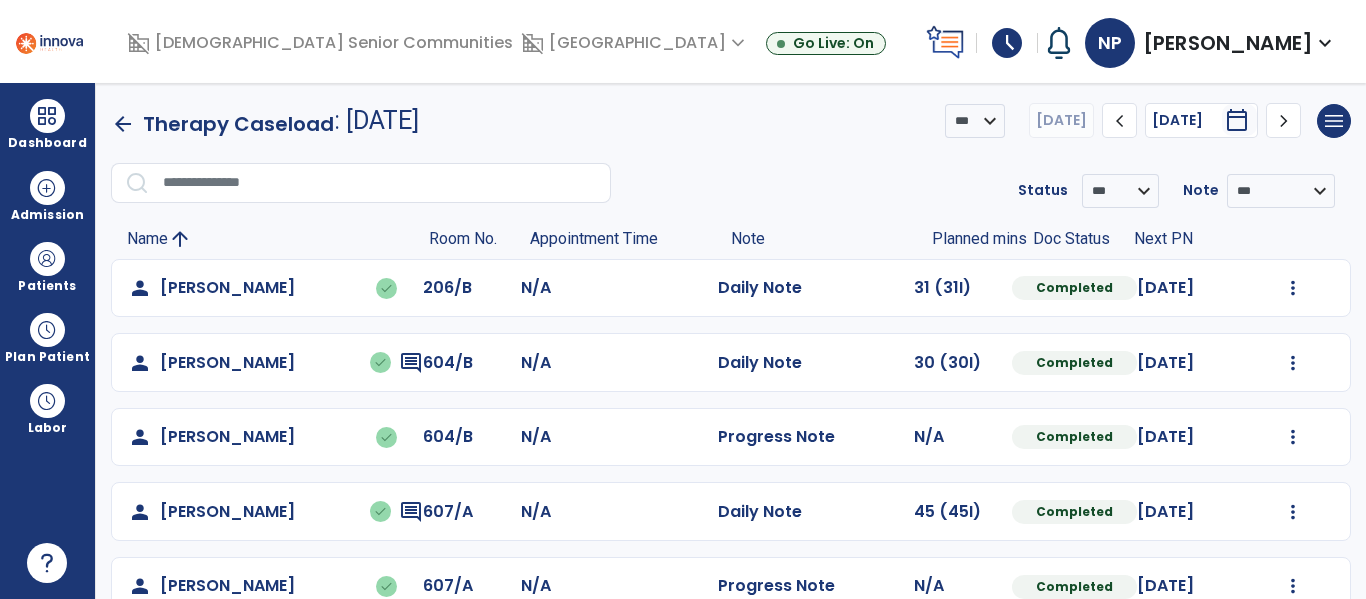 click on "expand_more" at bounding box center (1325, 43) 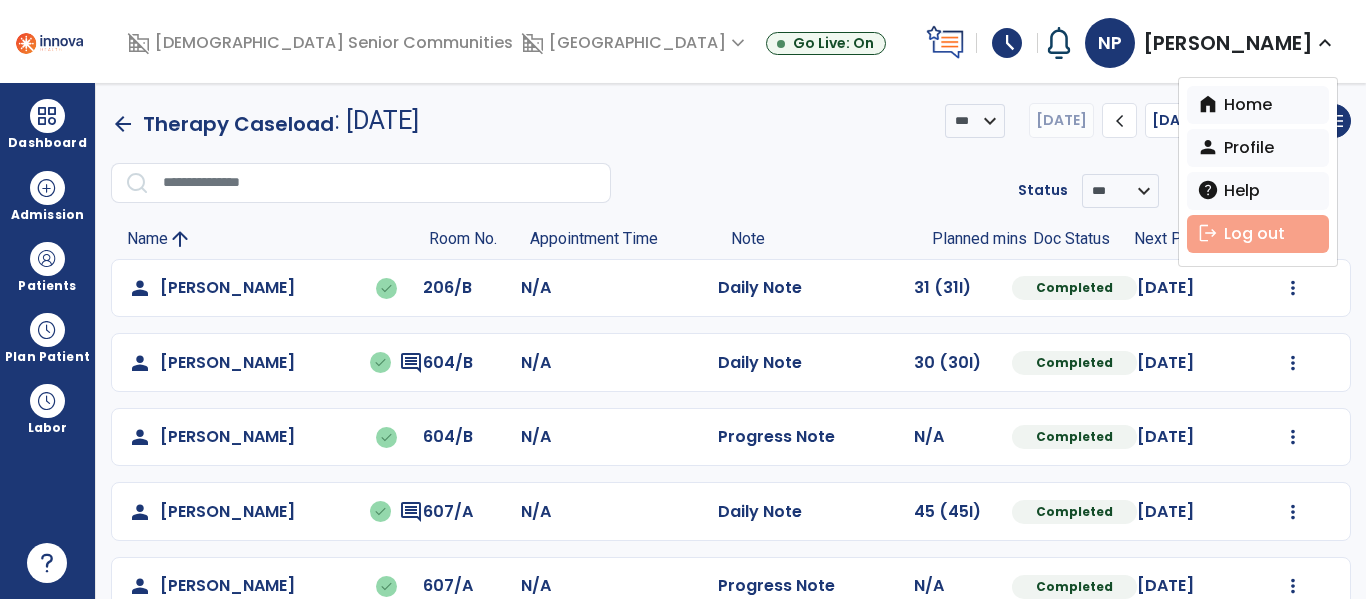 click on "logout   Log out" at bounding box center [1258, 234] 